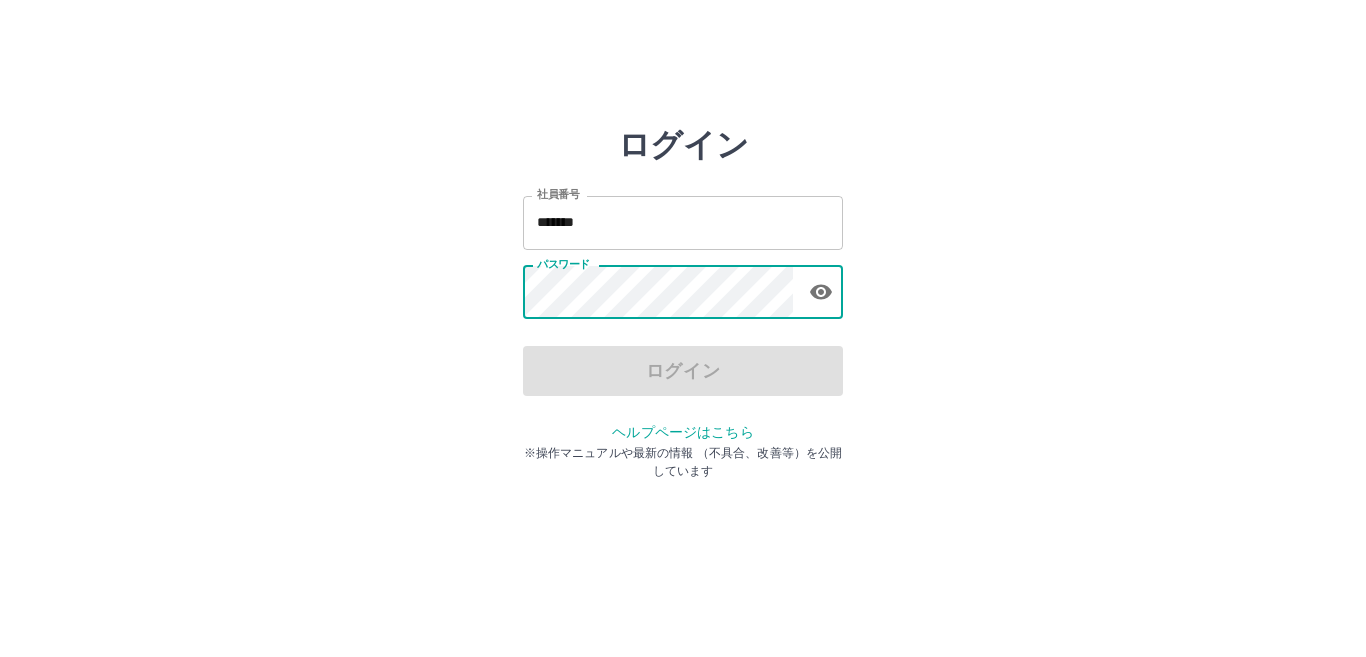 scroll, scrollTop: 0, scrollLeft: 0, axis: both 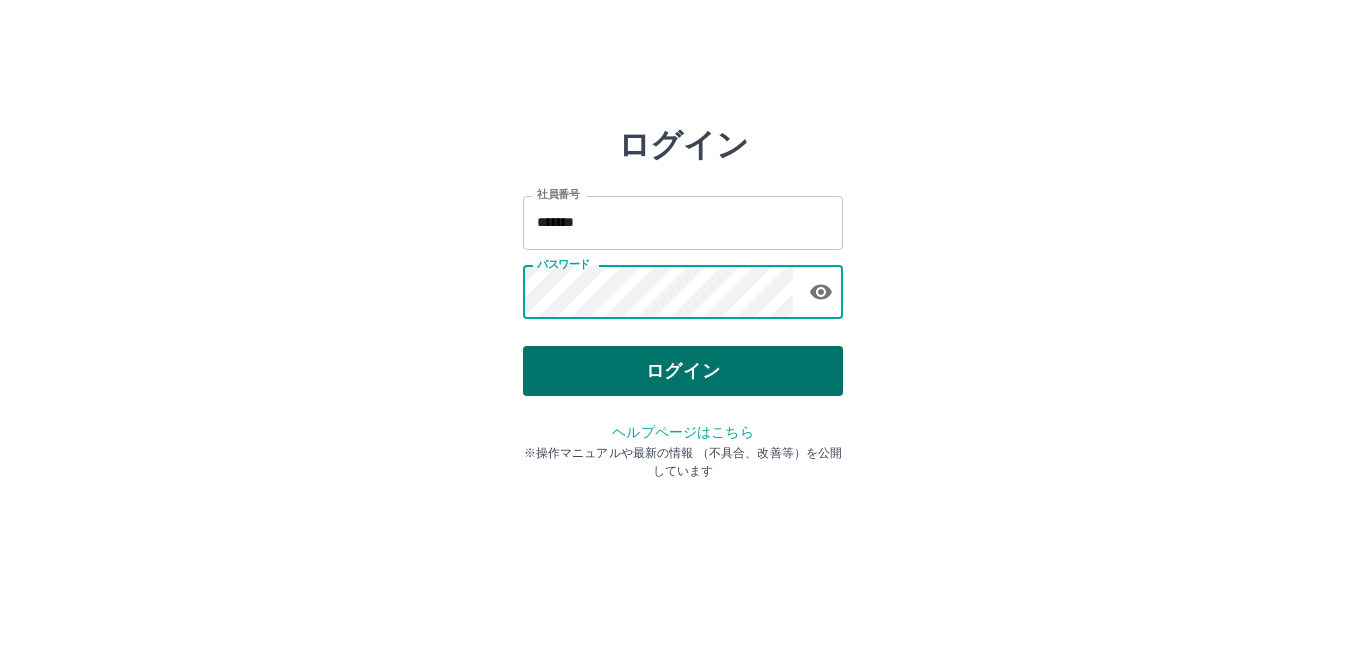click on "ログイン" at bounding box center (683, 371) 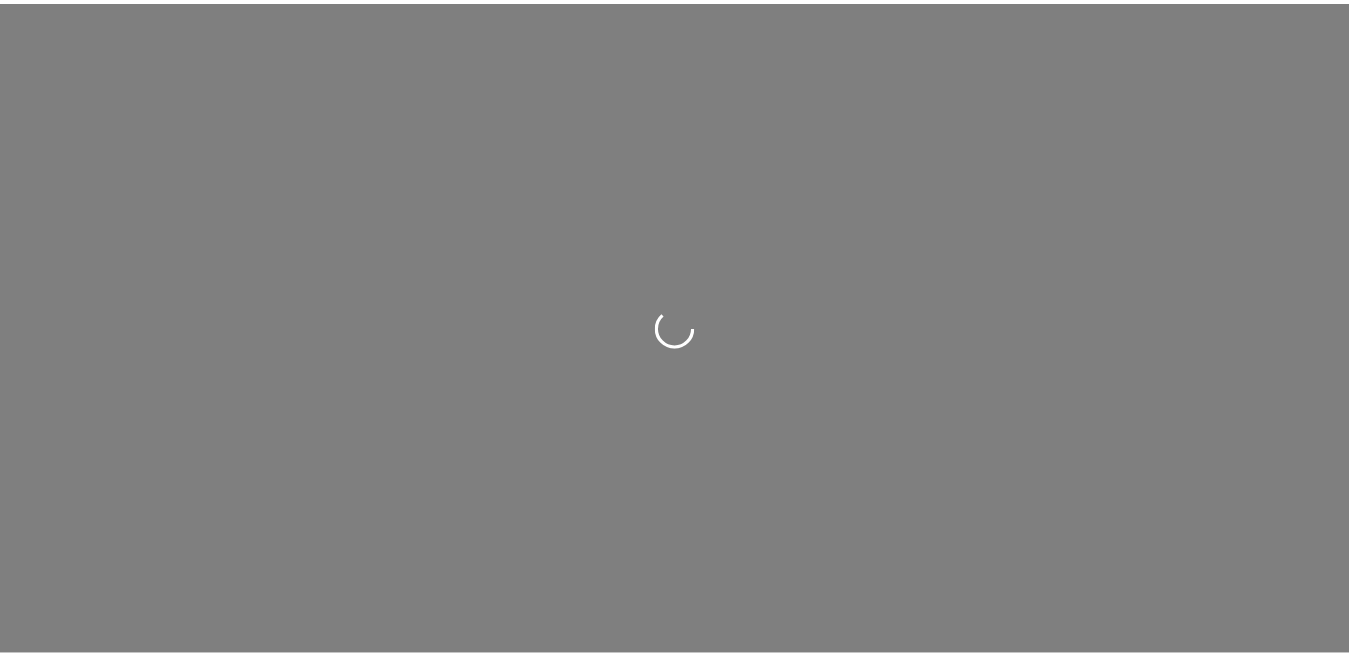 scroll, scrollTop: 0, scrollLeft: 0, axis: both 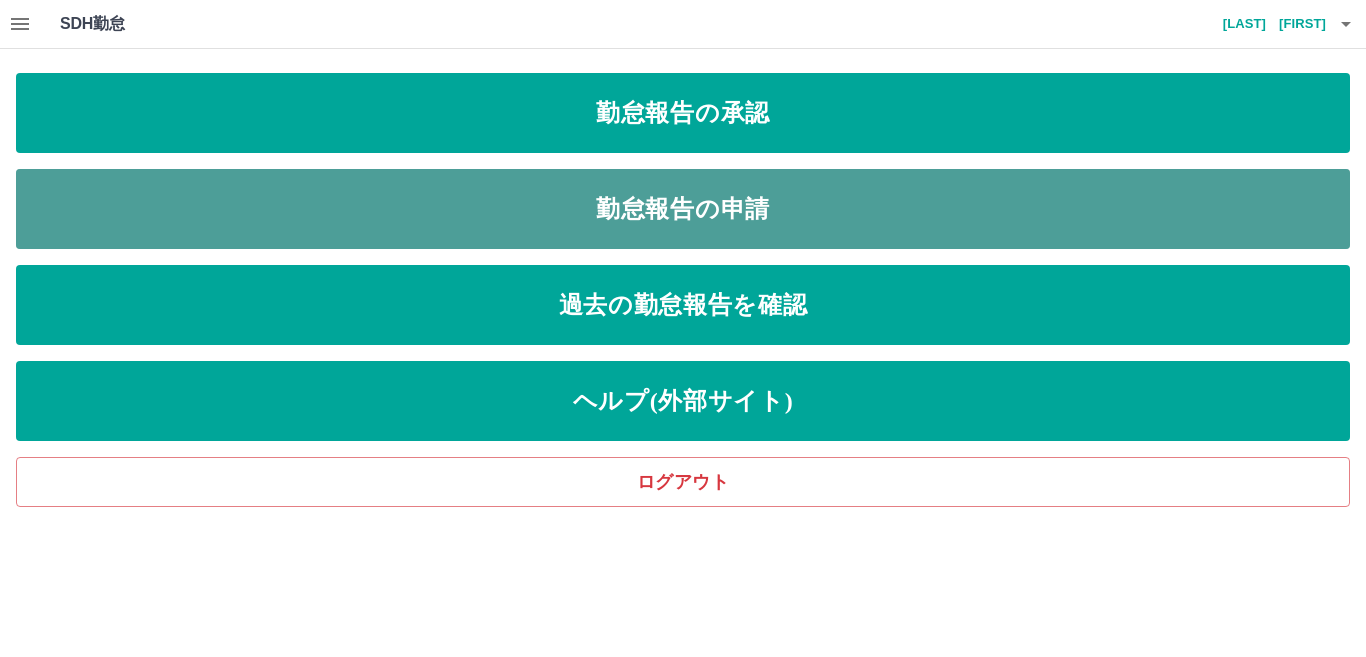 click on "勤怠報告の申請" at bounding box center (683, 209) 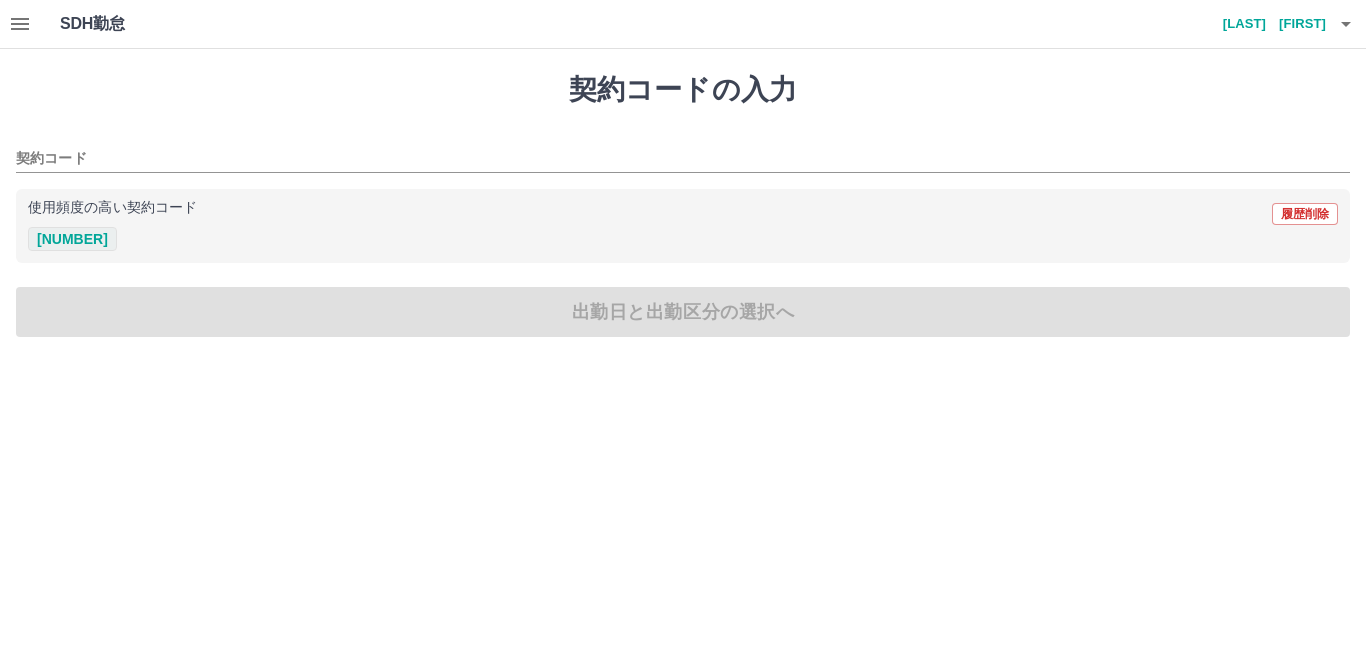 click on "[NUMBER]" at bounding box center [72, 239] 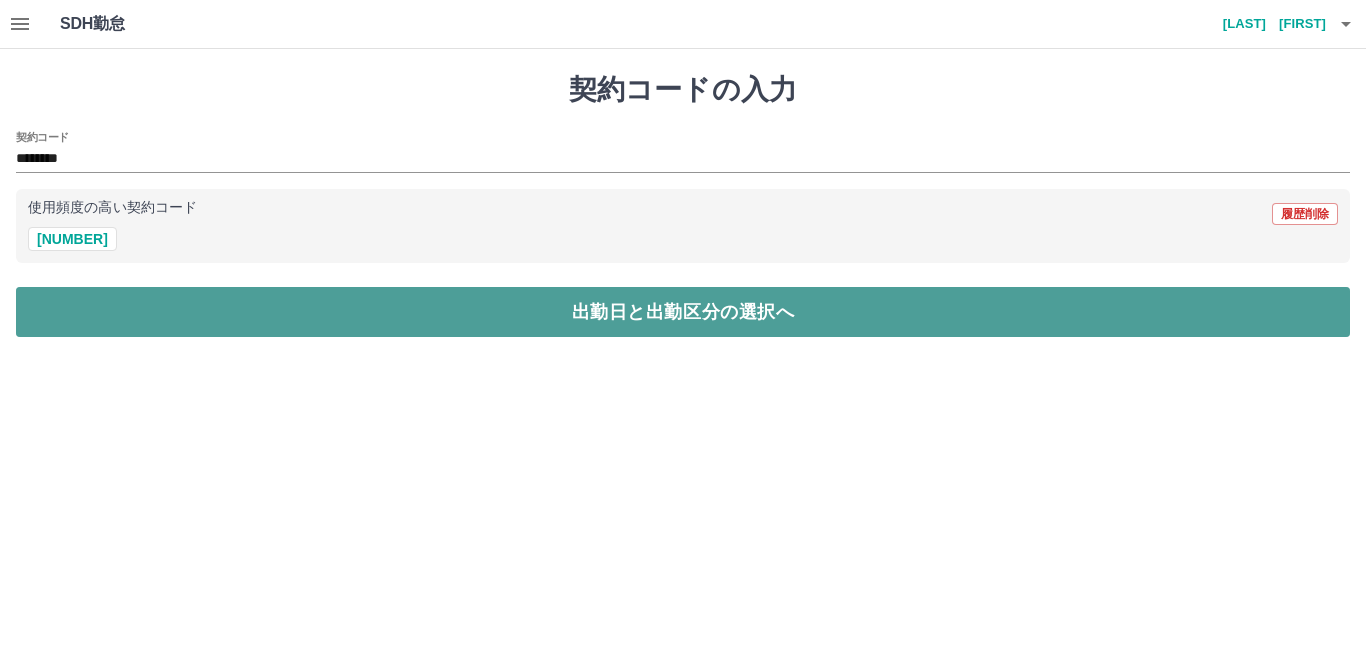 click on "出勤日と出勤区分の選択へ" at bounding box center [683, 312] 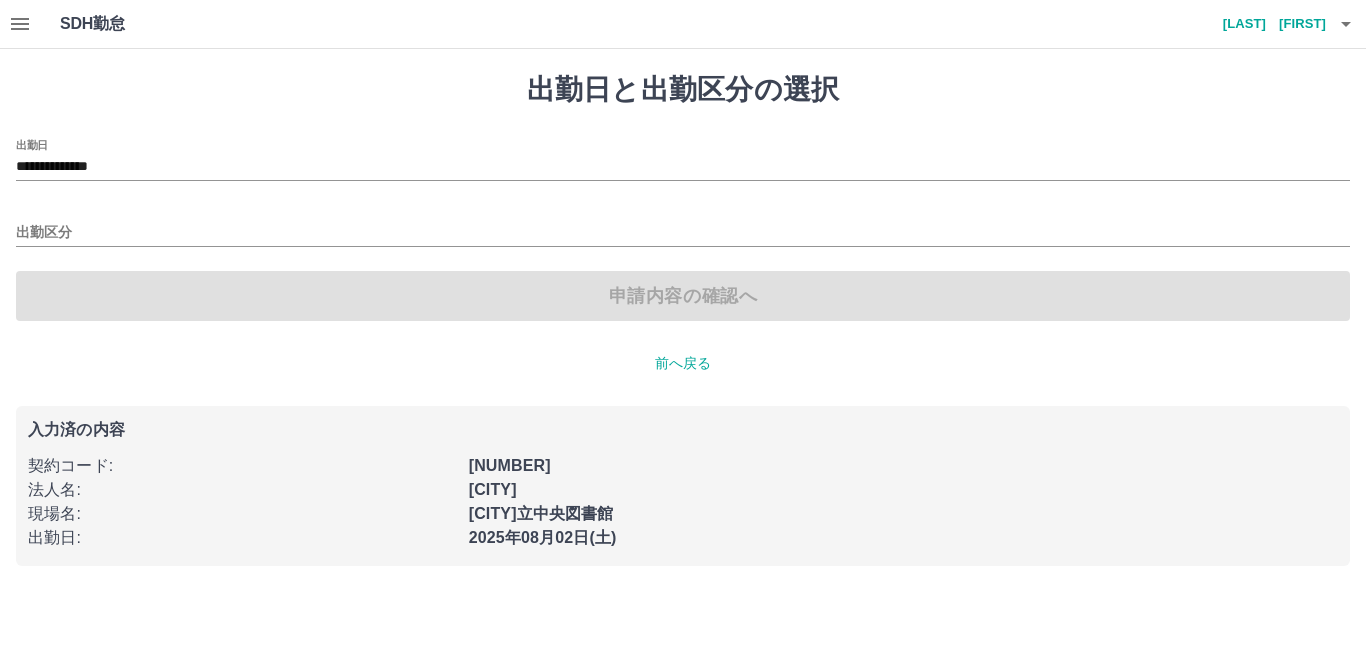 click on "出勤区分" at bounding box center (683, 226) 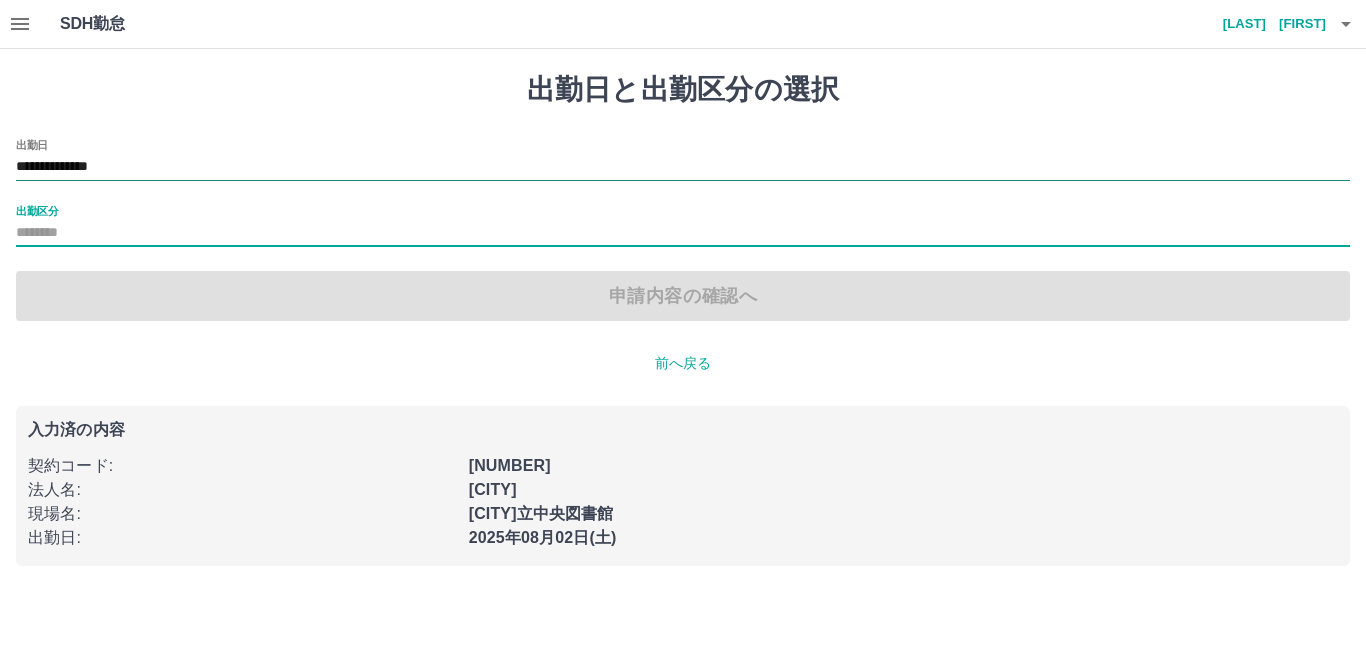 click on "**********" at bounding box center (683, 167) 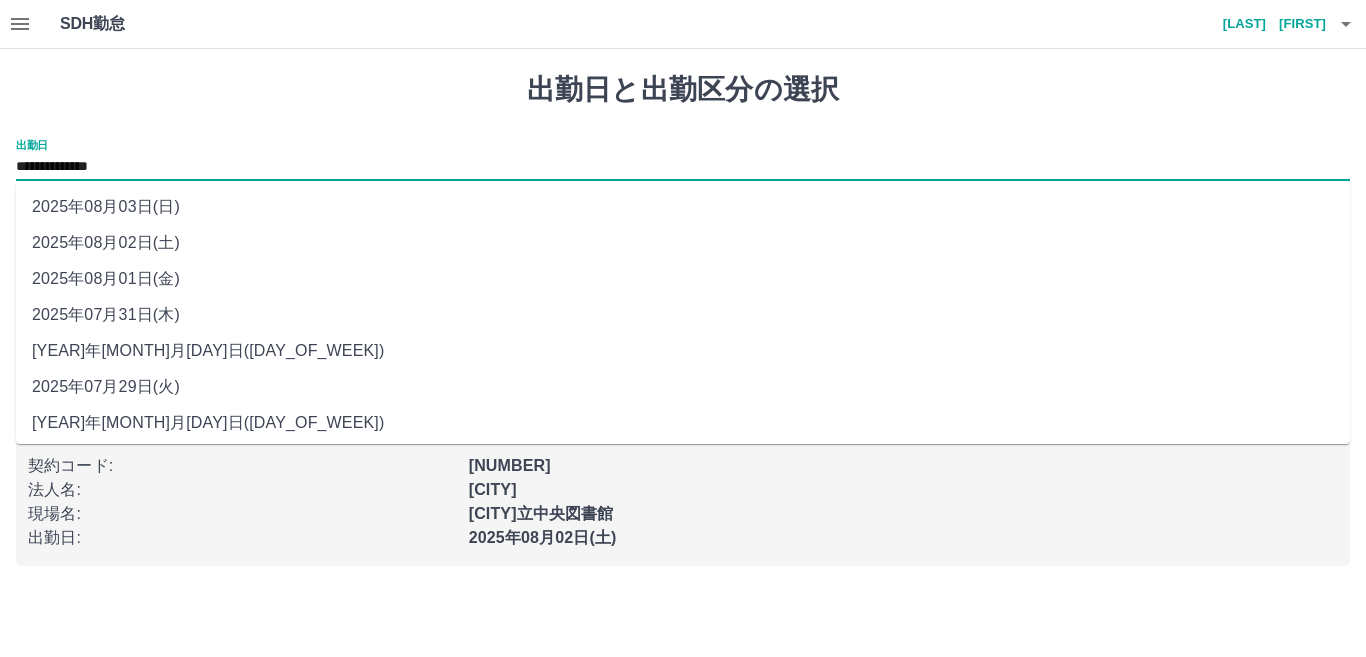 click on "2025年08月01日(金)" at bounding box center [683, 279] 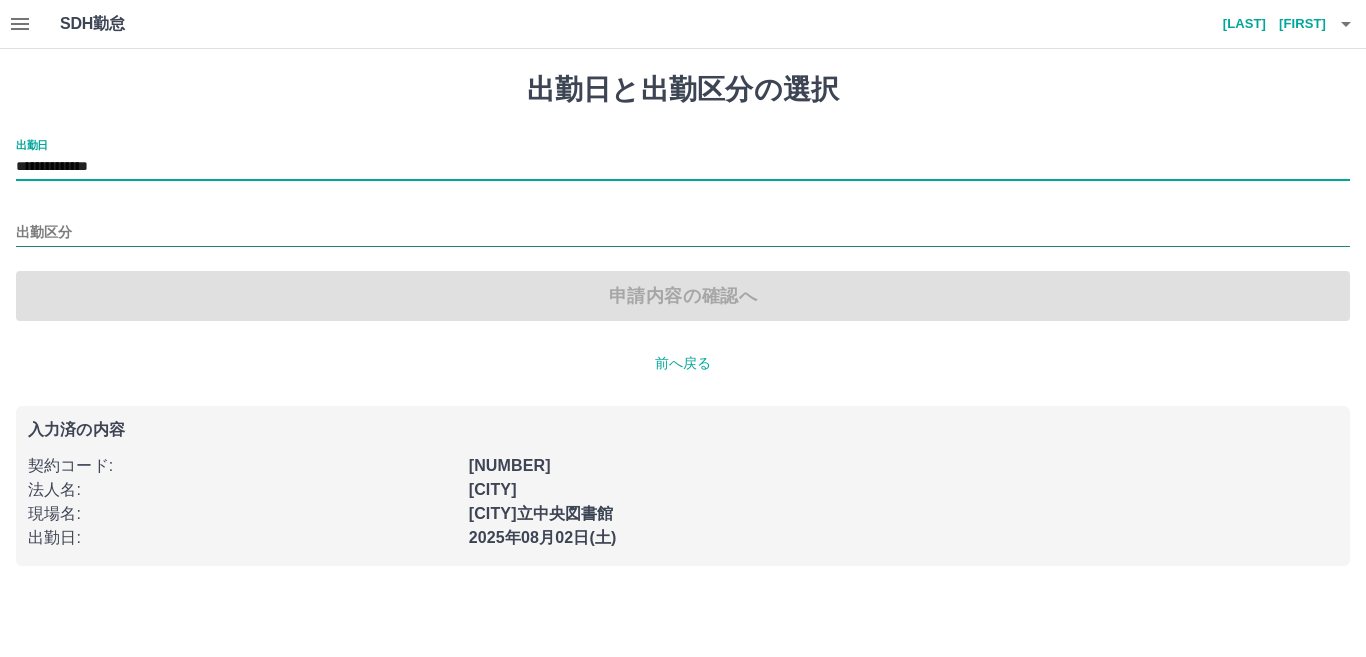 click on "出勤区分" at bounding box center (683, 233) 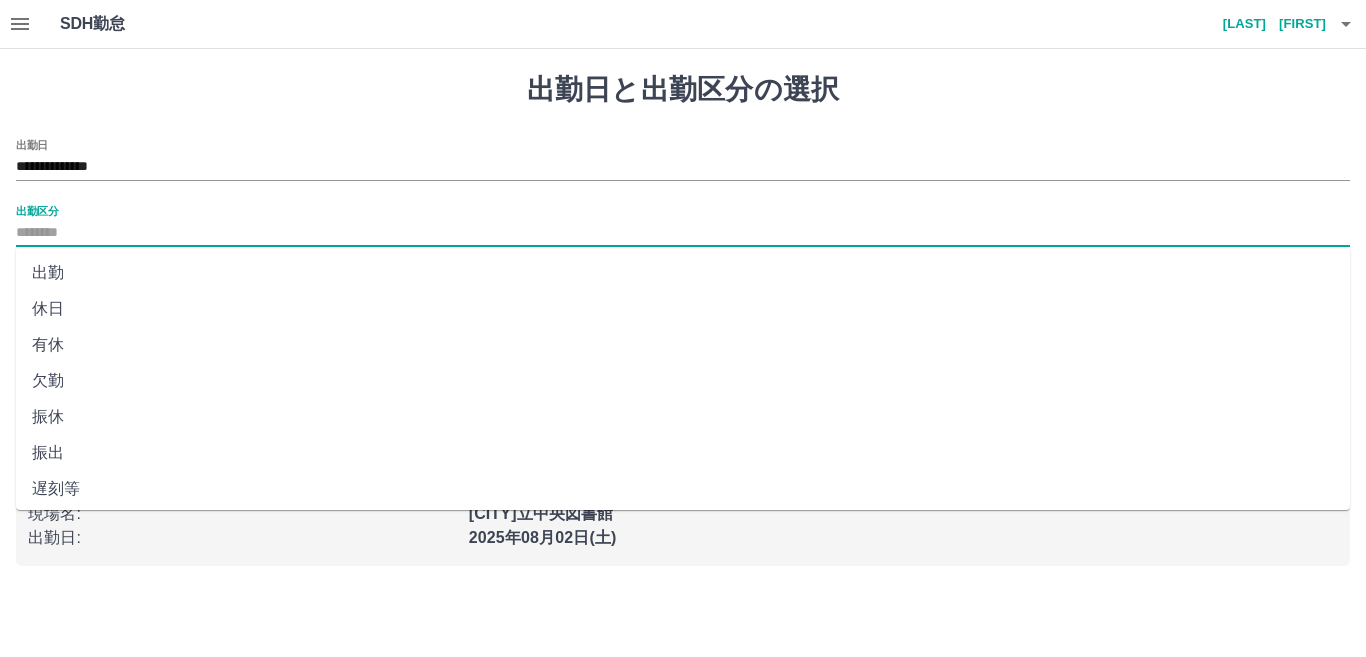 click on "休日" at bounding box center [683, 309] 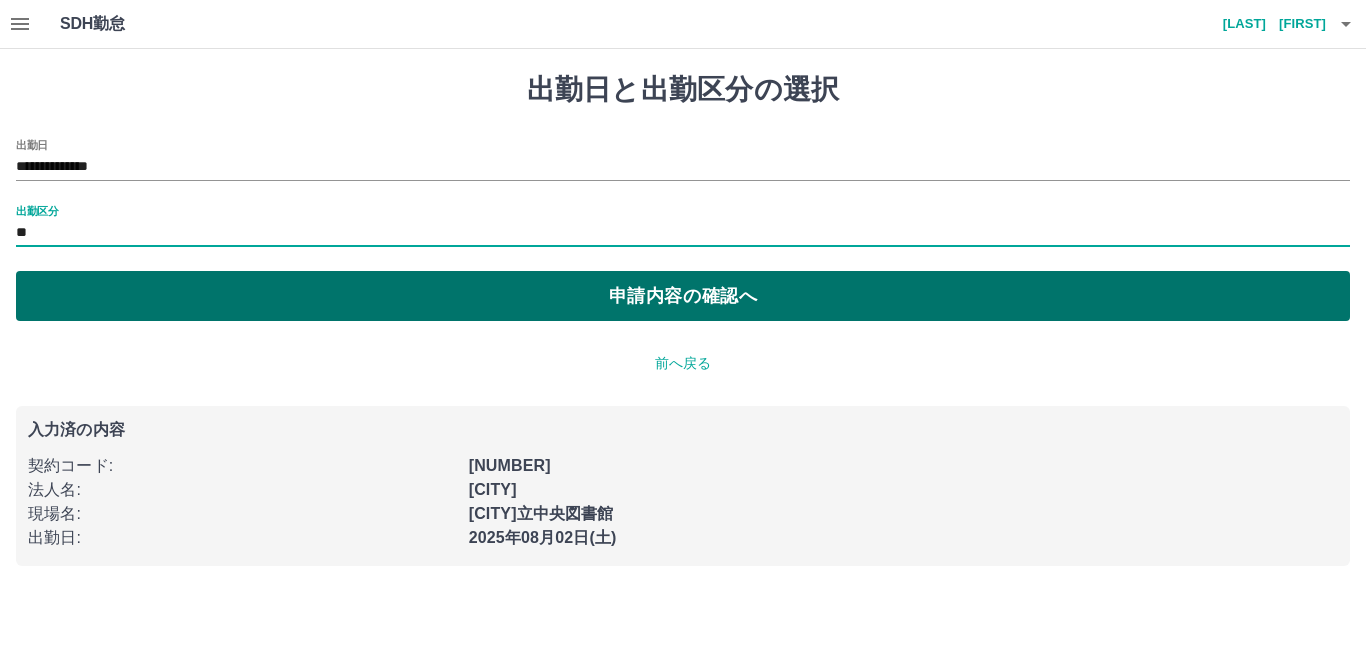 click on "申請内容の確認へ" at bounding box center (683, 296) 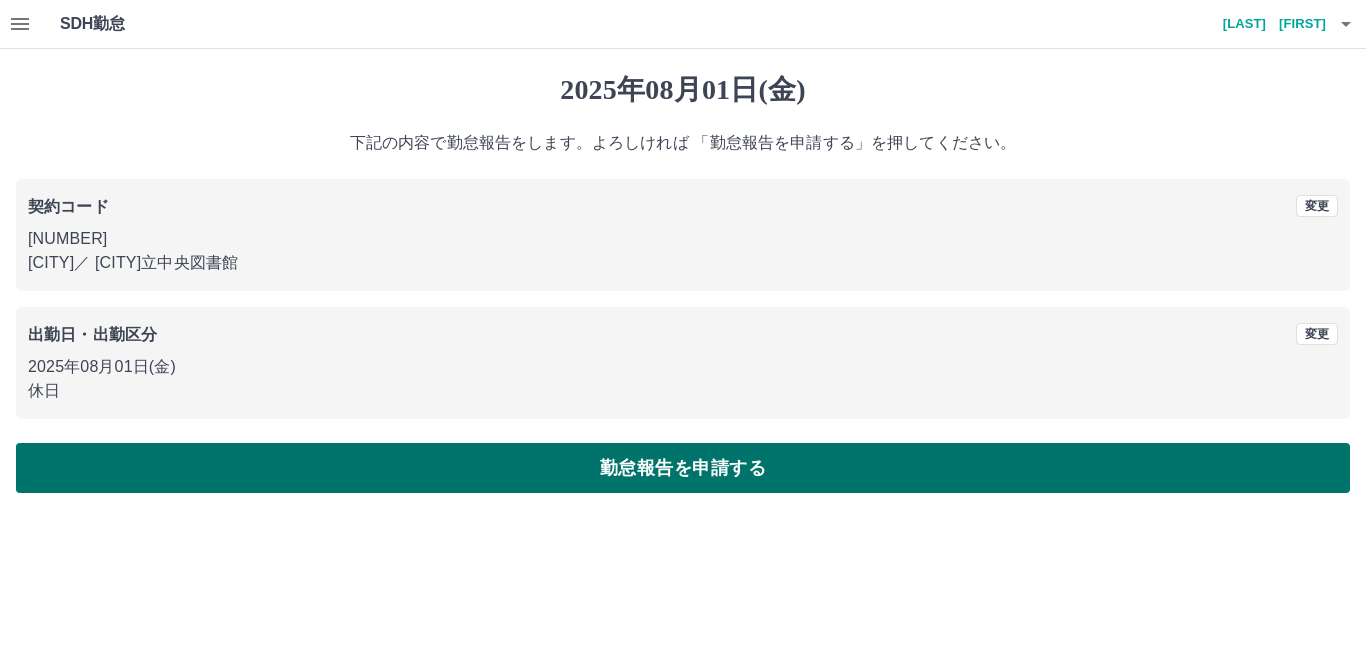 click on "勤怠報告を申請する" at bounding box center [683, 468] 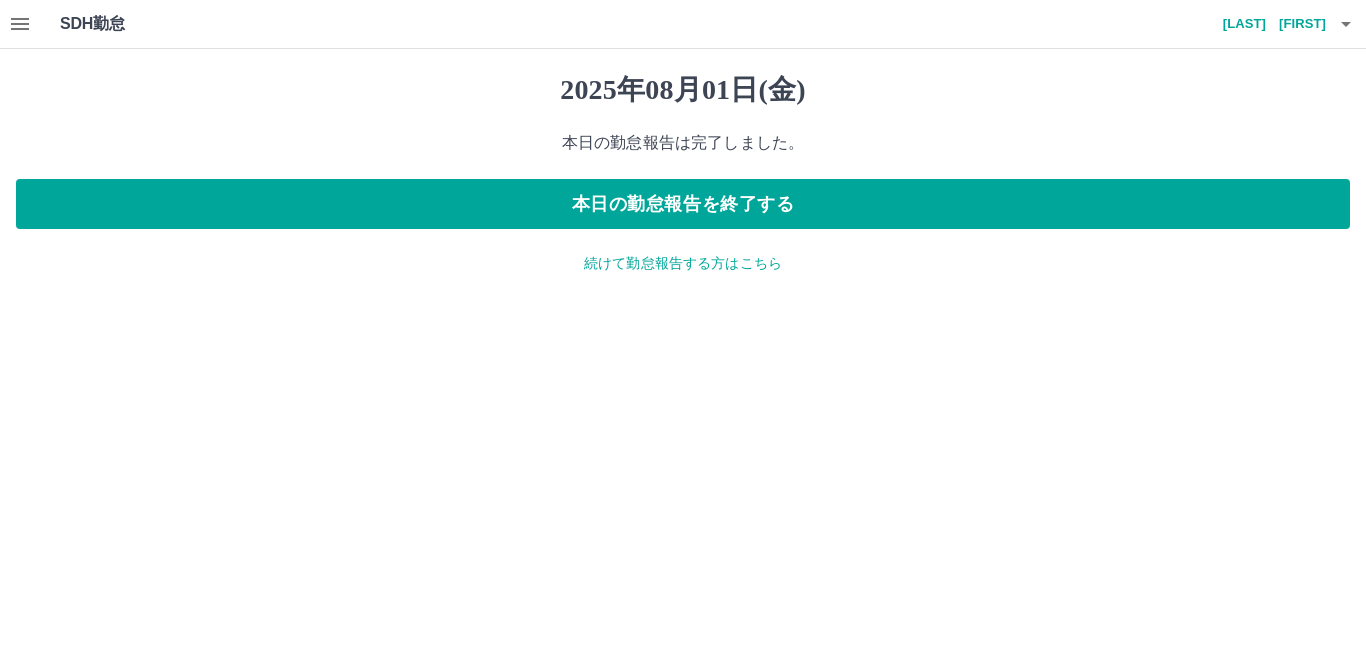 click on "続けて勤怠報告する方はこちら" at bounding box center [683, 263] 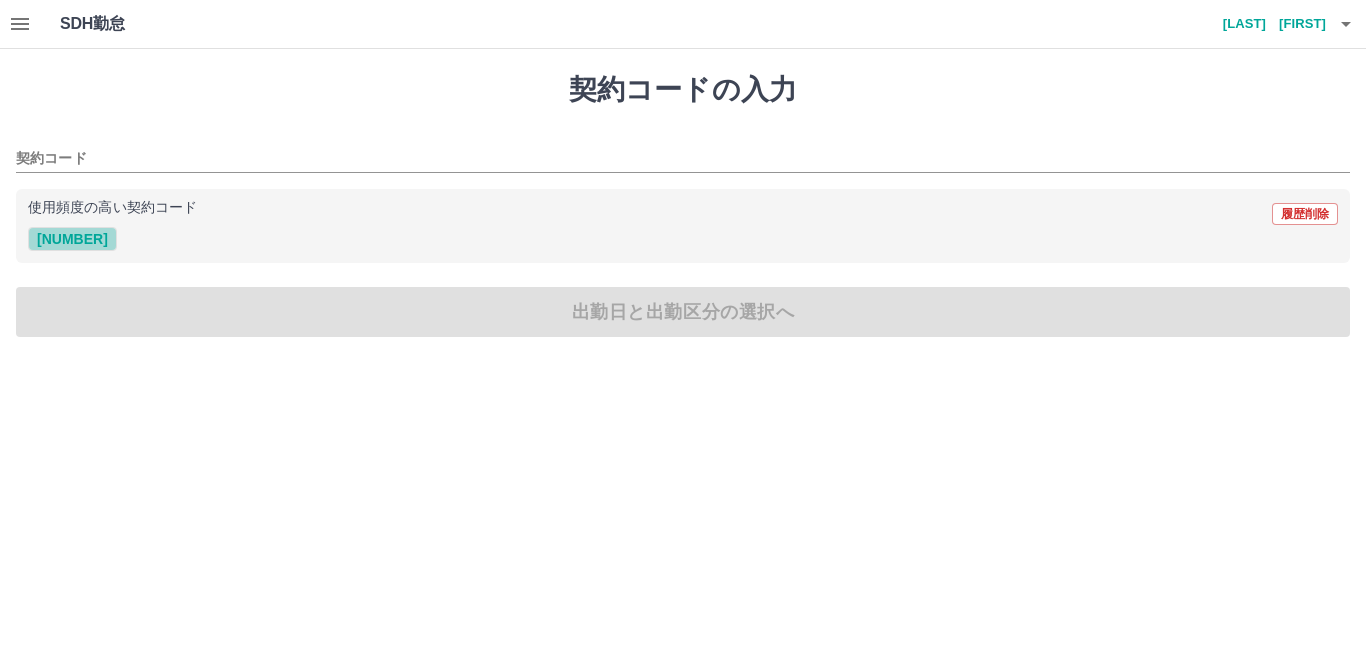 click on "[NUMBER]" at bounding box center (72, 239) 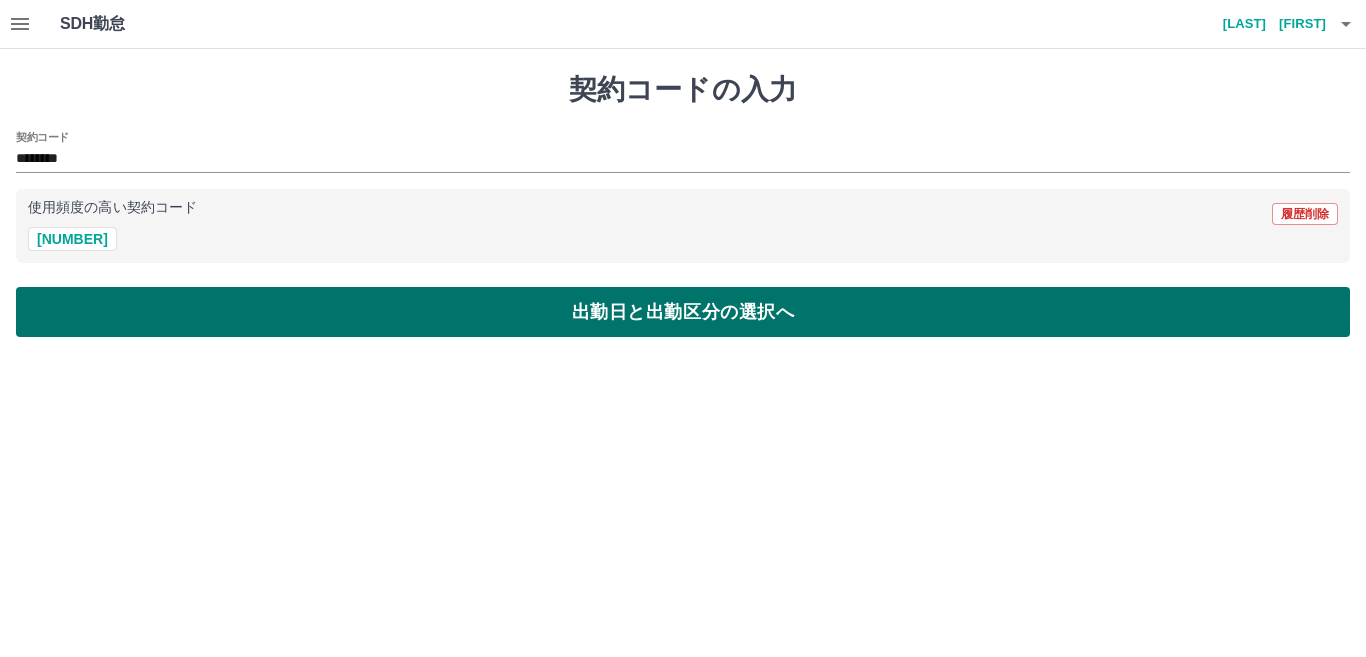 click on "出勤日と出勤区分の選択へ" at bounding box center [683, 312] 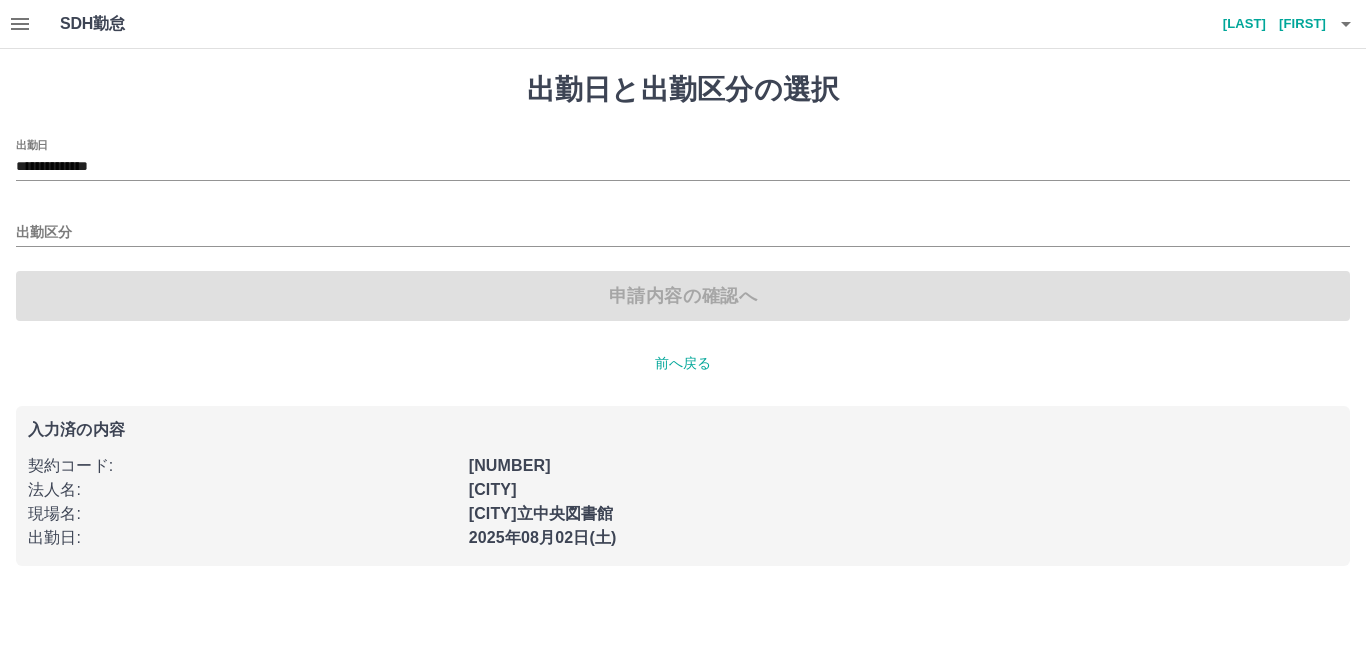 click on "出勤区分" at bounding box center (683, 226) 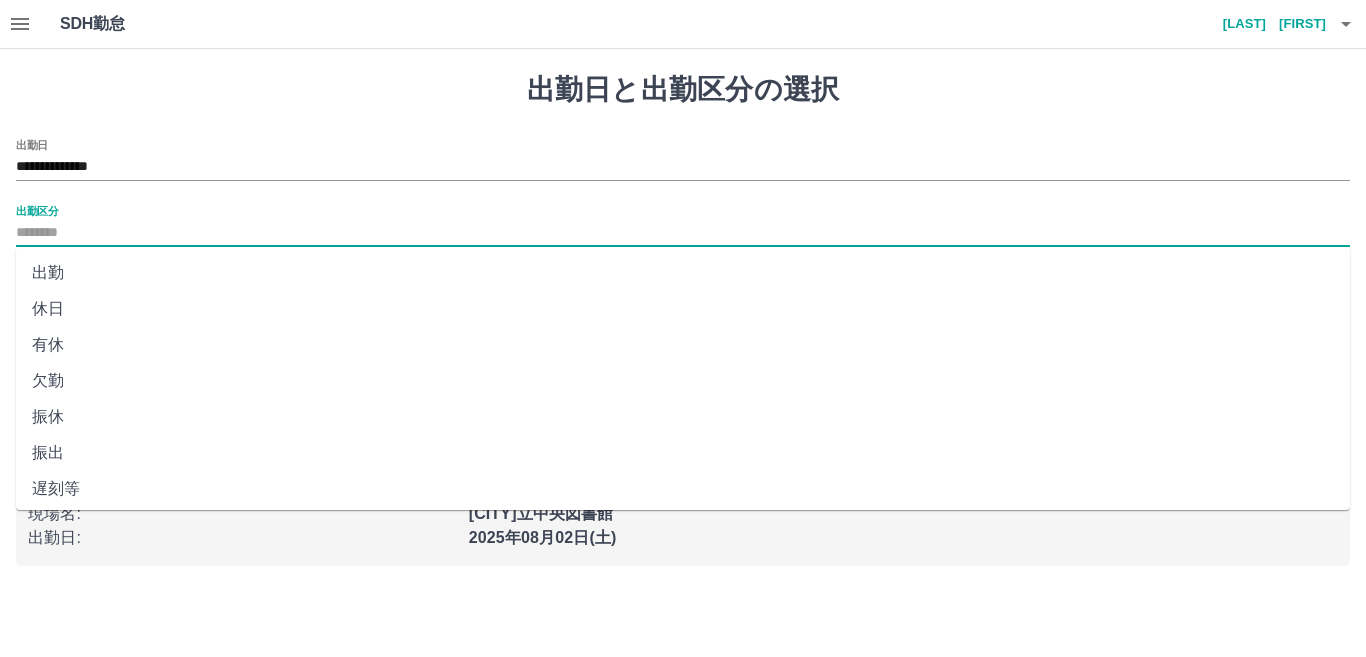 click on "出勤区分" at bounding box center [683, 233] 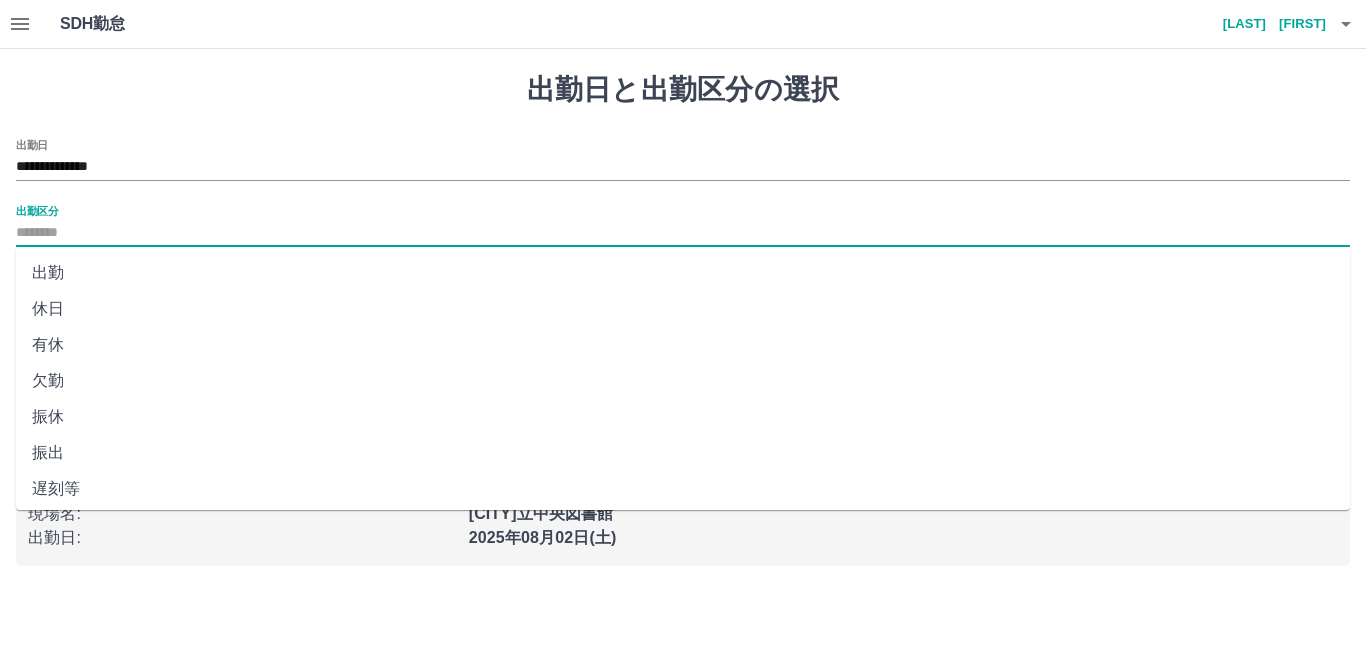 click on "出勤" at bounding box center [683, 273] 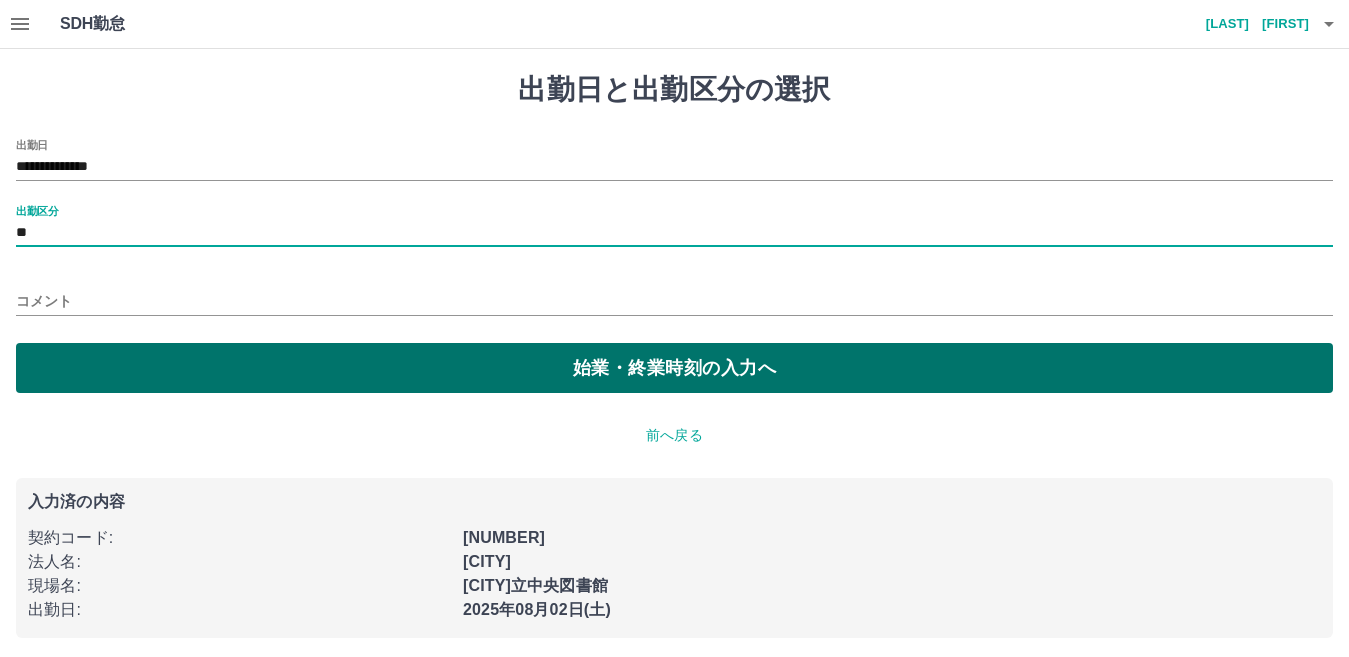 click on "始業・終業時刻の入力へ" at bounding box center (674, 368) 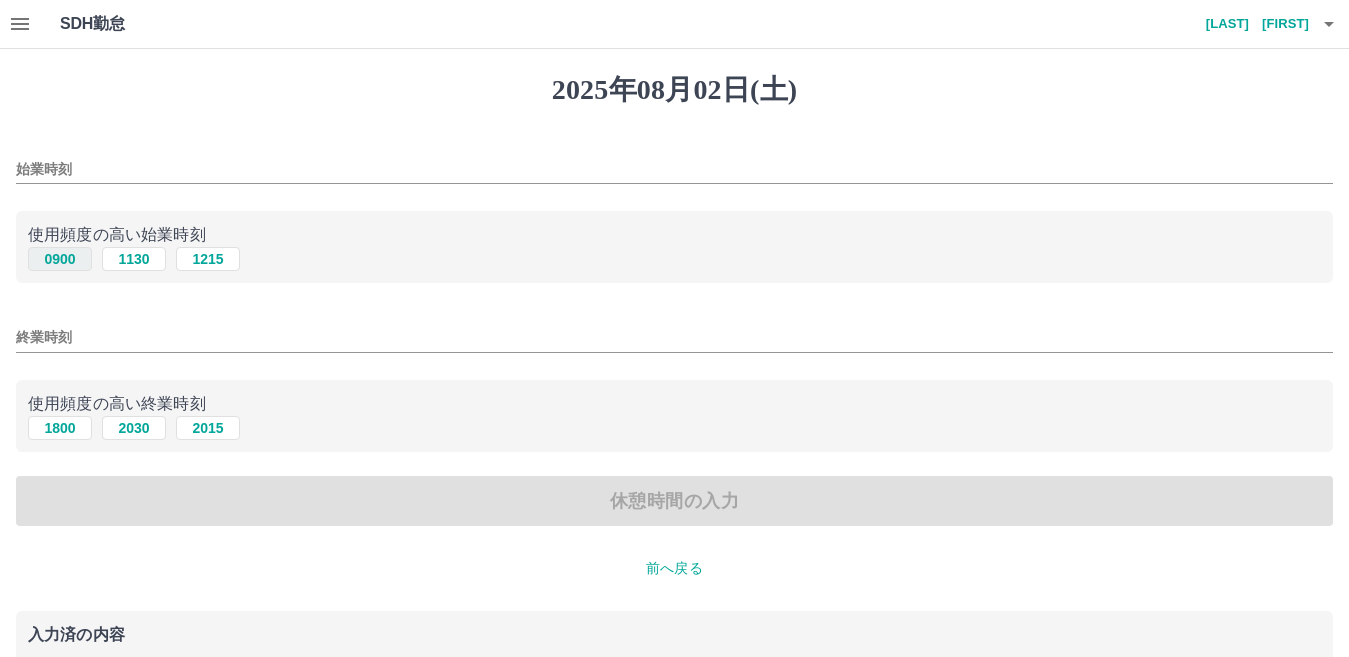 click on "0900" at bounding box center (60, 259) 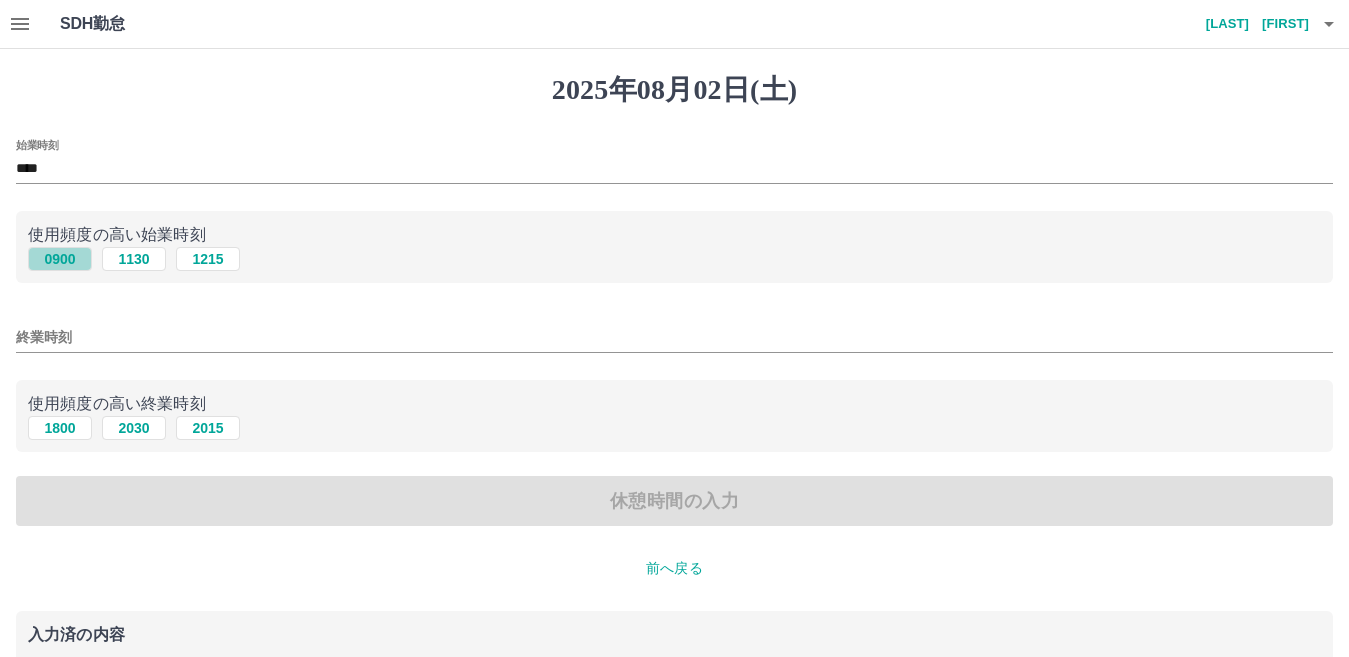 click on "0900" at bounding box center [60, 259] 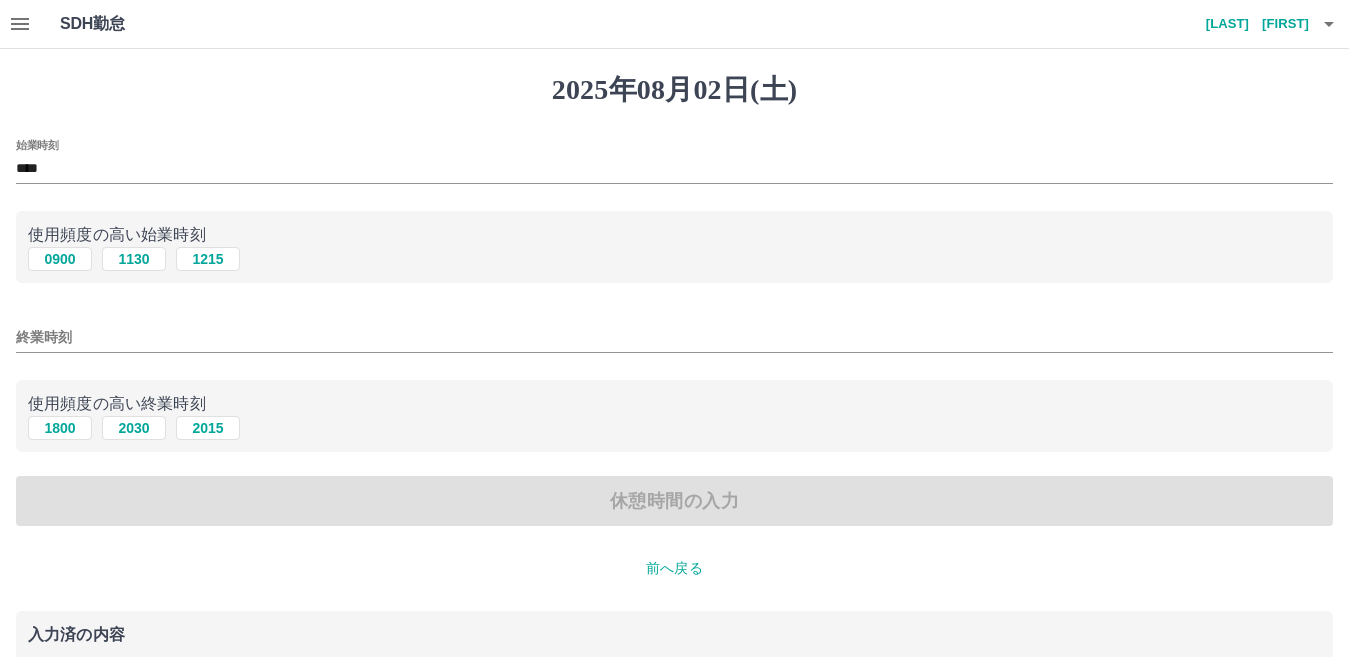 click on "終業時刻" at bounding box center (674, 337) 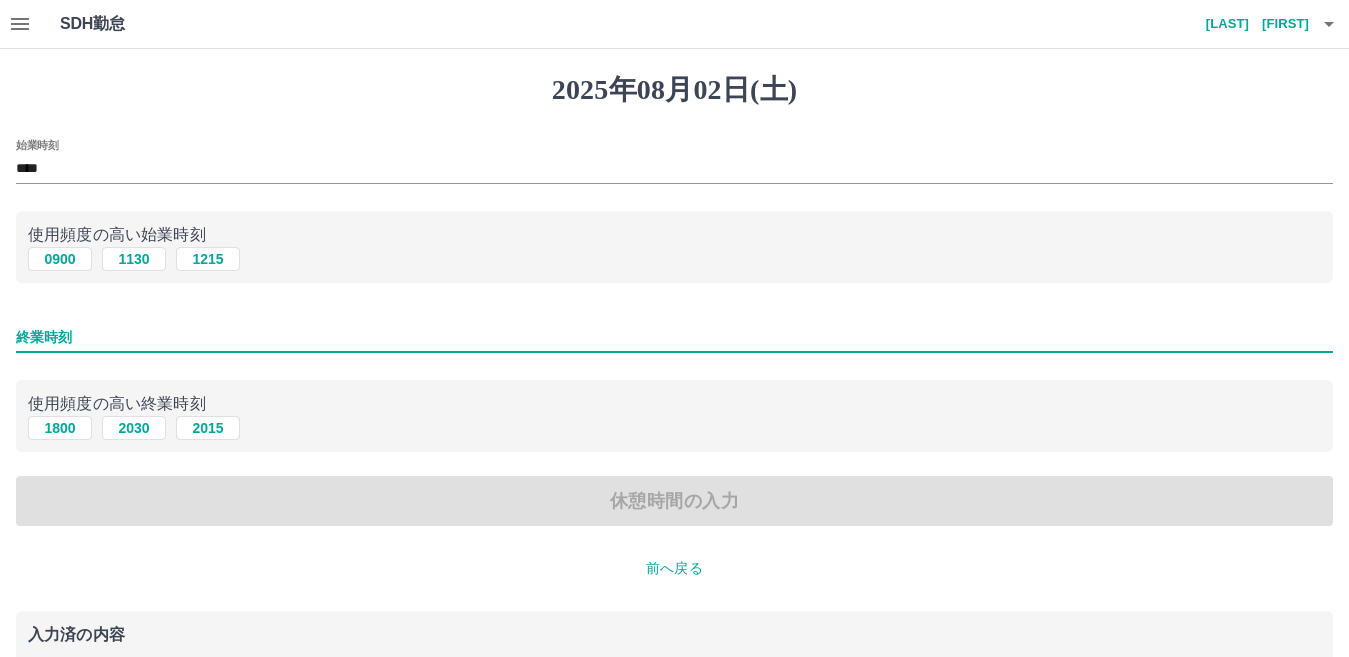 click on "終業時刻" at bounding box center [674, 337] 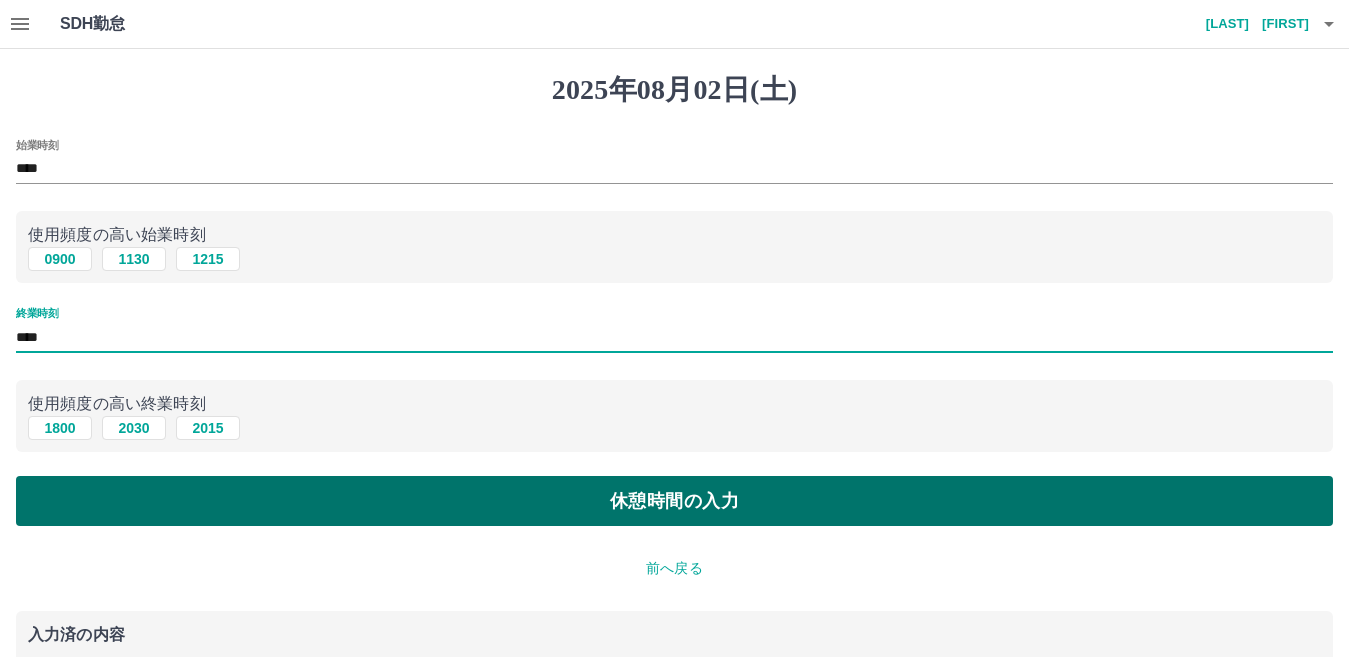 type on "****" 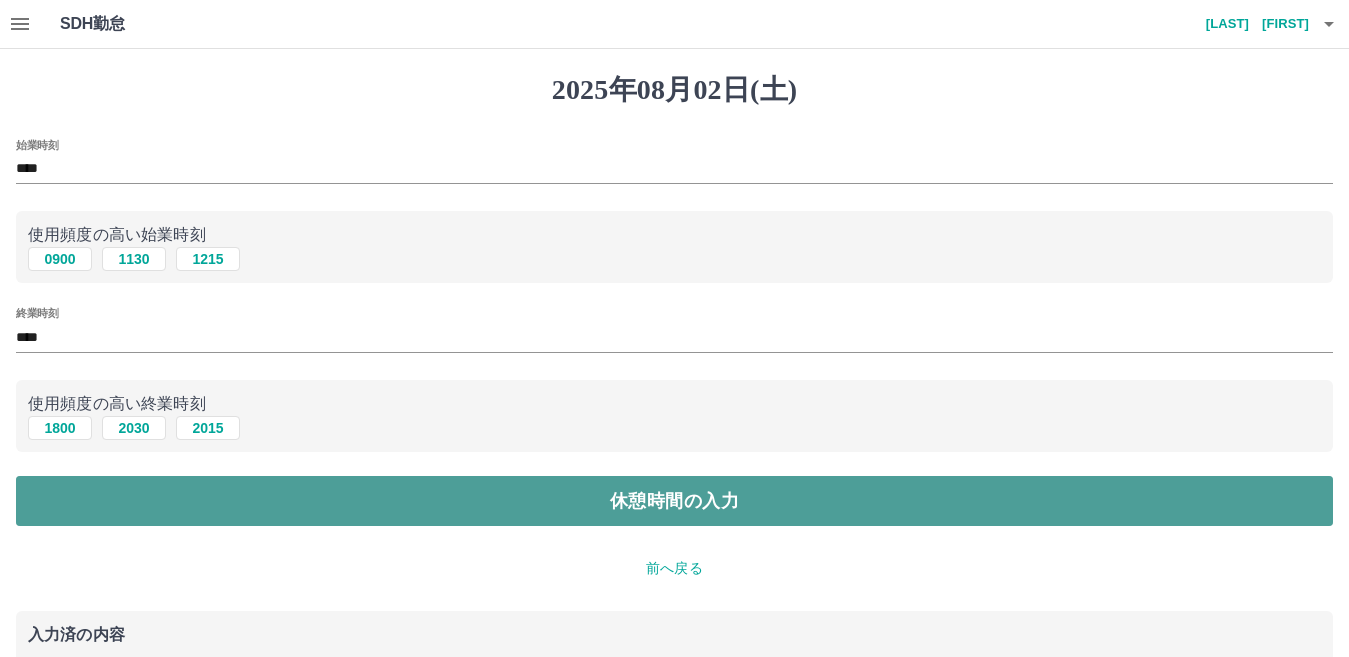 click on "休憩時間の入力" at bounding box center (674, 501) 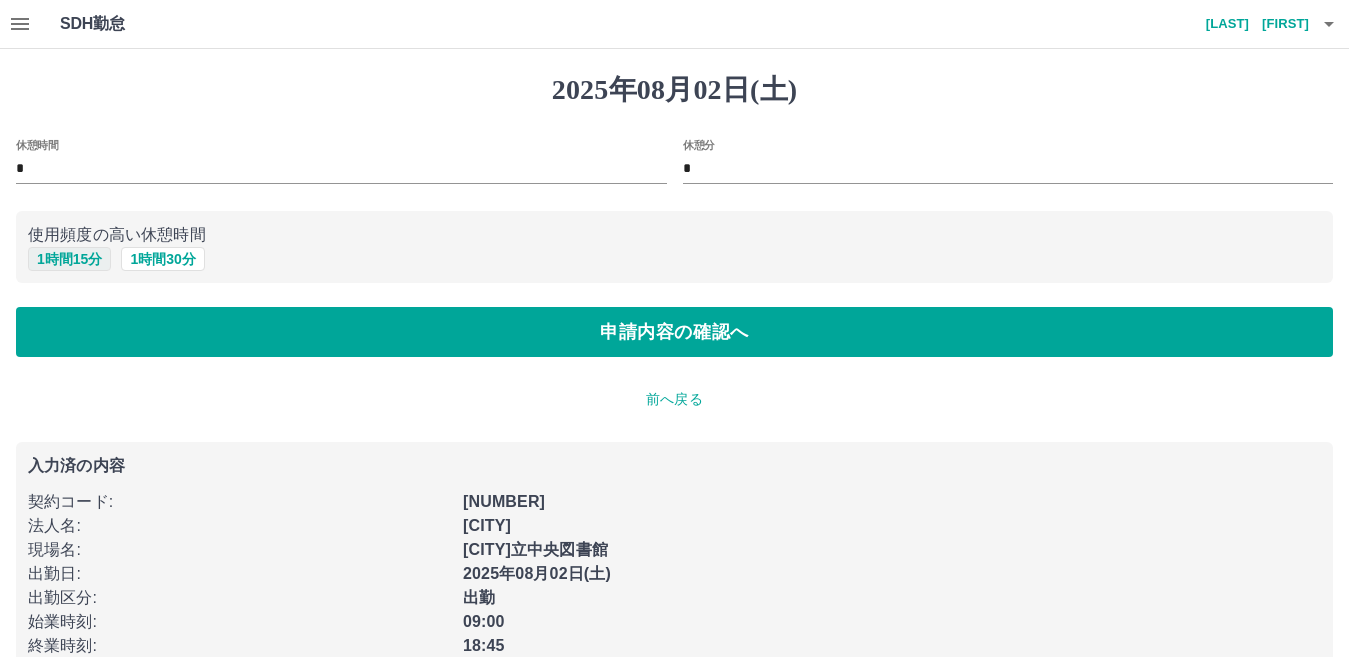 click on "1 時間 15 分" at bounding box center [69, 259] 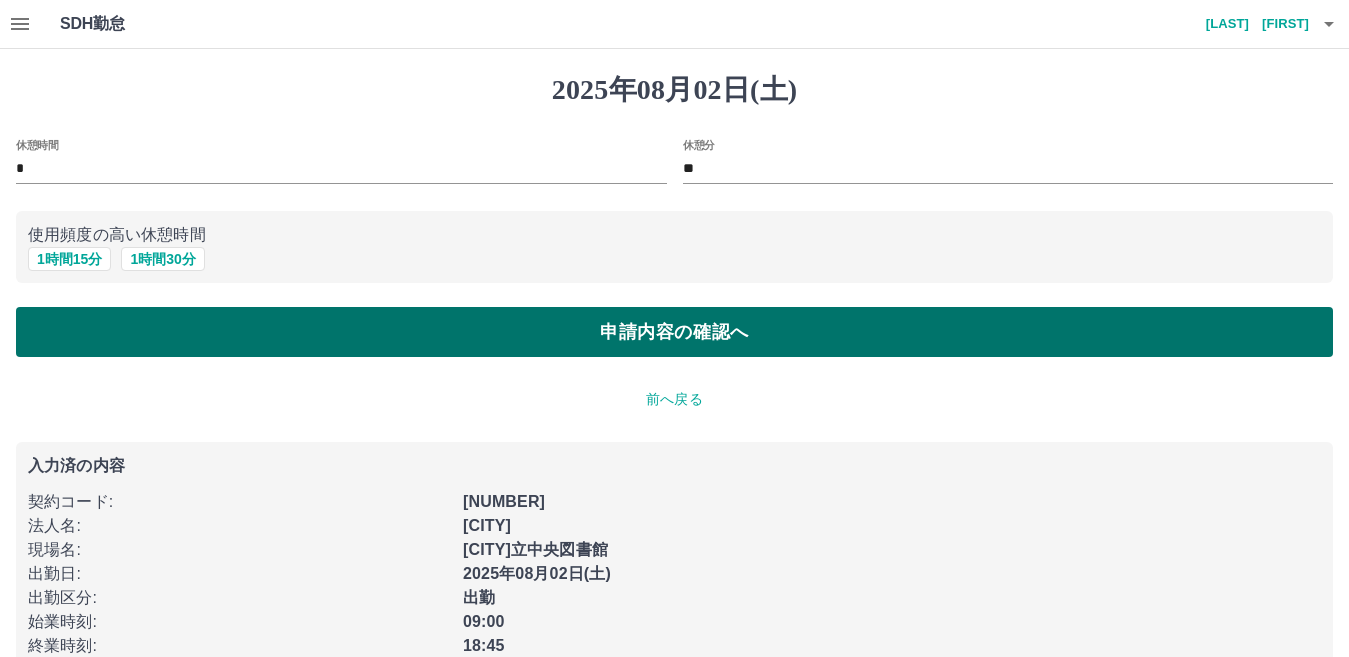 click on "申請内容の確認へ" at bounding box center [674, 332] 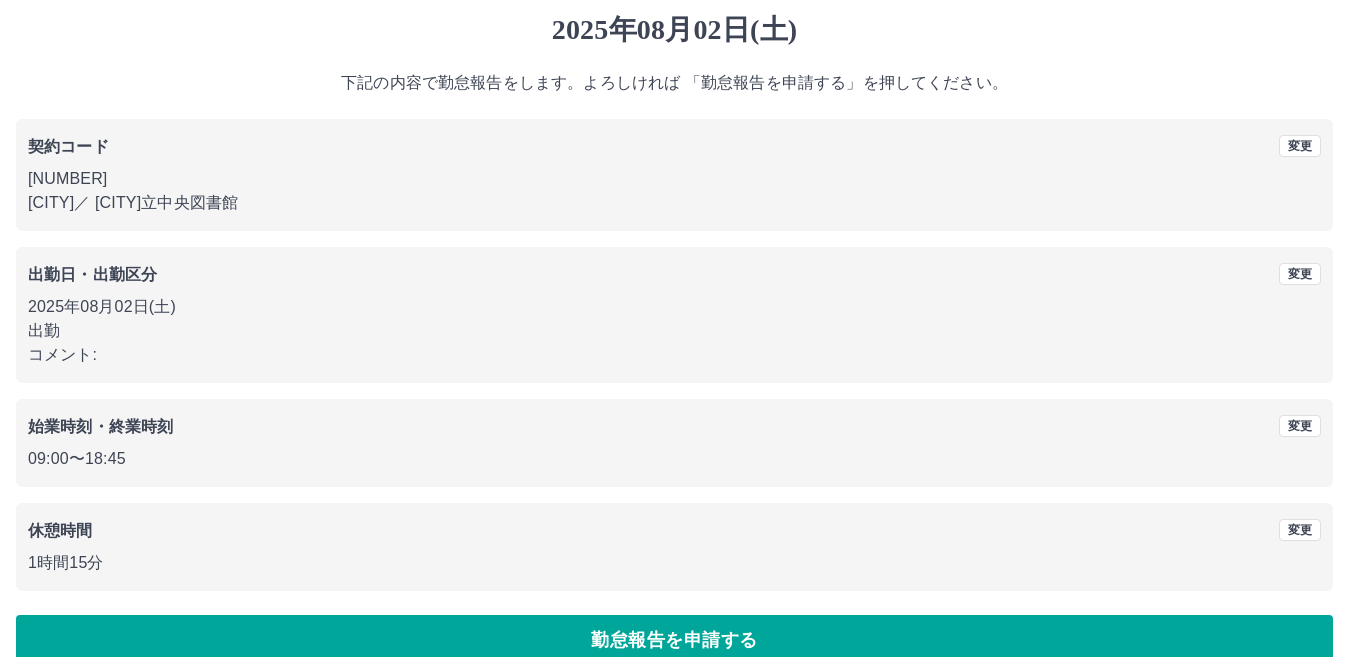 scroll, scrollTop: 92, scrollLeft: 0, axis: vertical 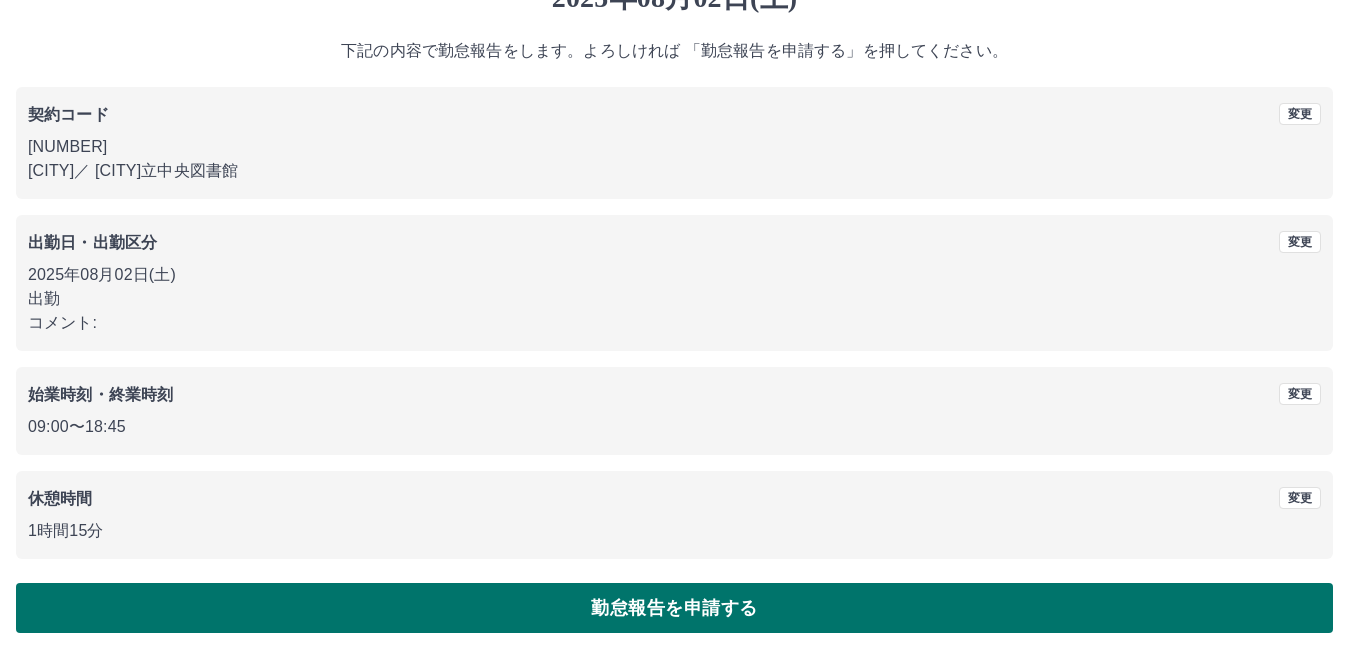 click on "勤怠報告を申請する" at bounding box center (674, 608) 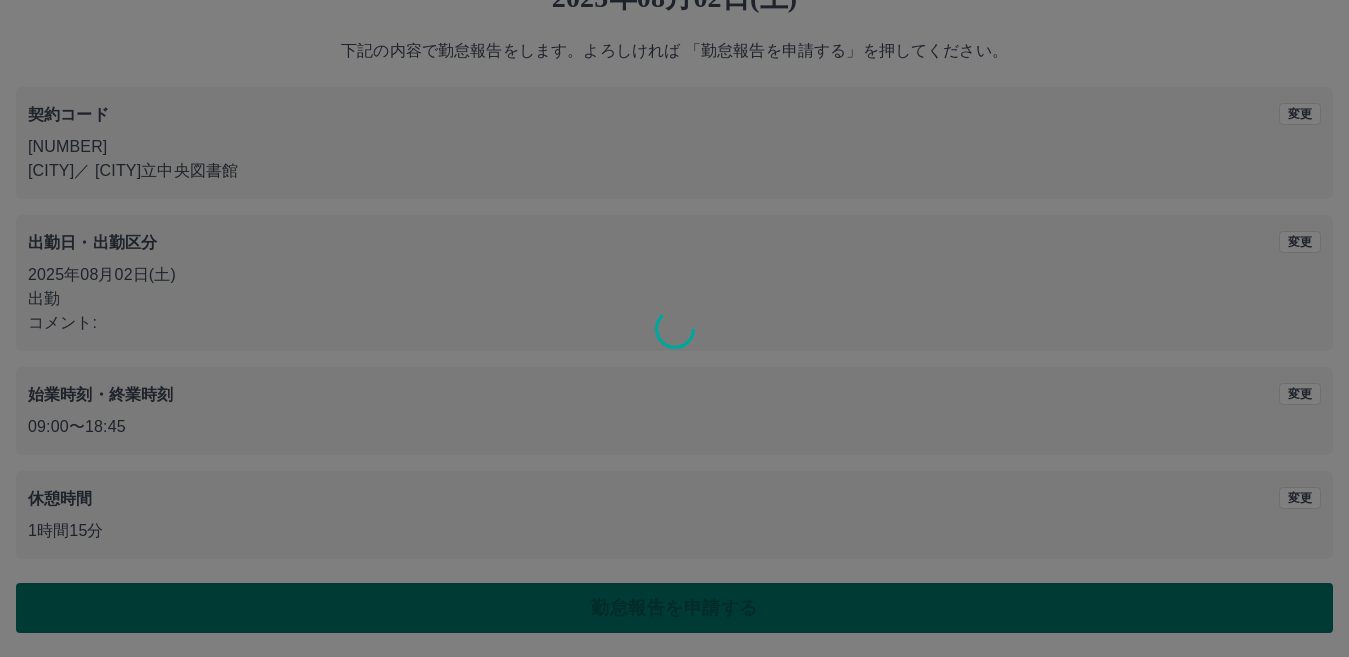 scroll, scrollTop: 0, scrollLeft: 0, axis: both 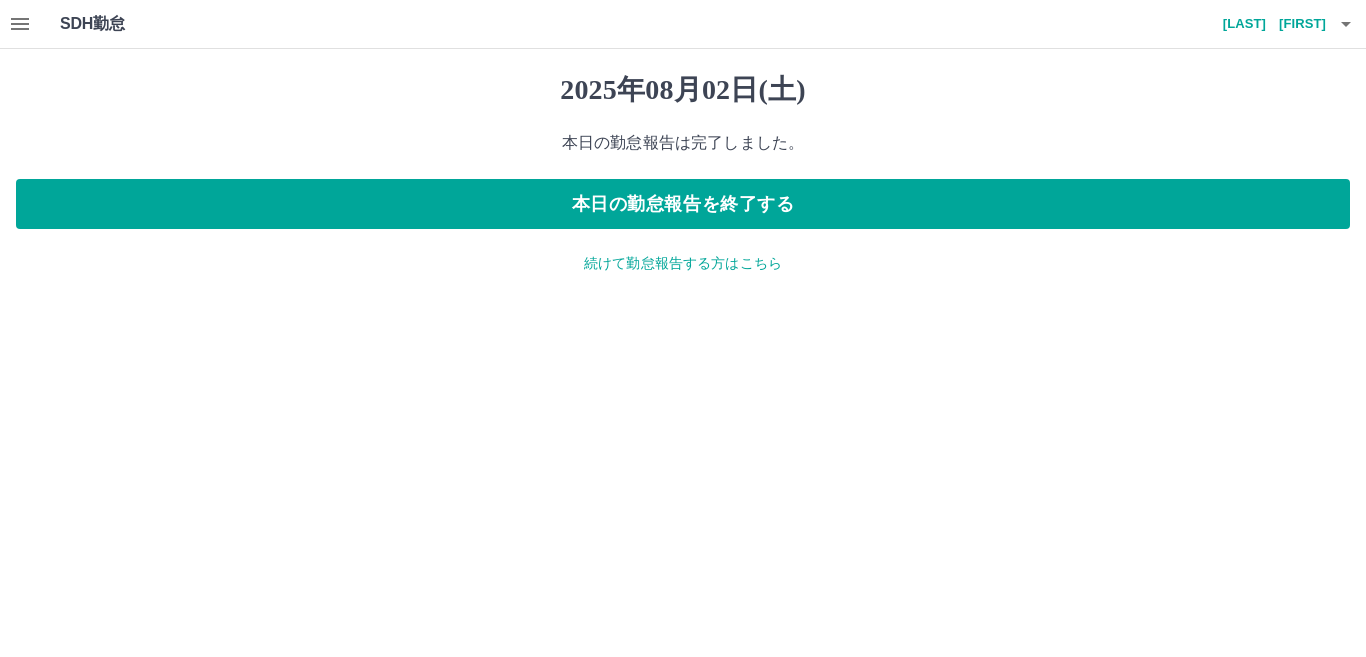 click 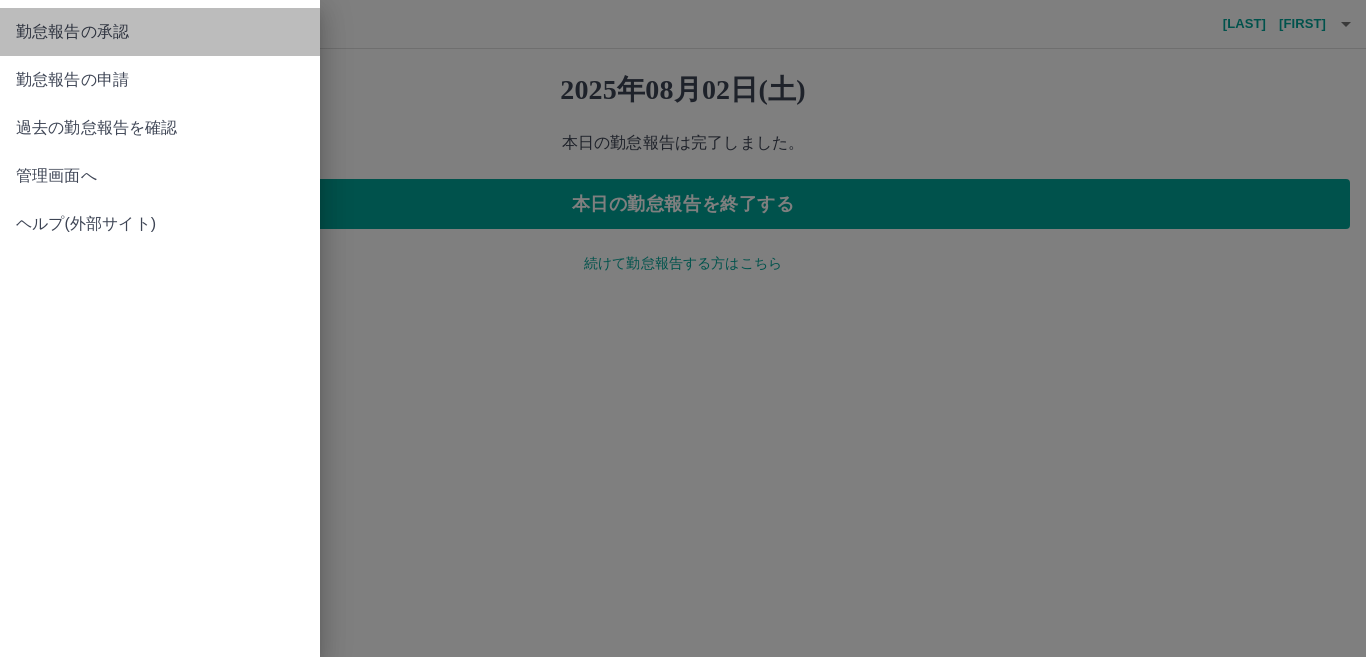 click on "勤怠報告の承認" at bounding box center (160, 32) 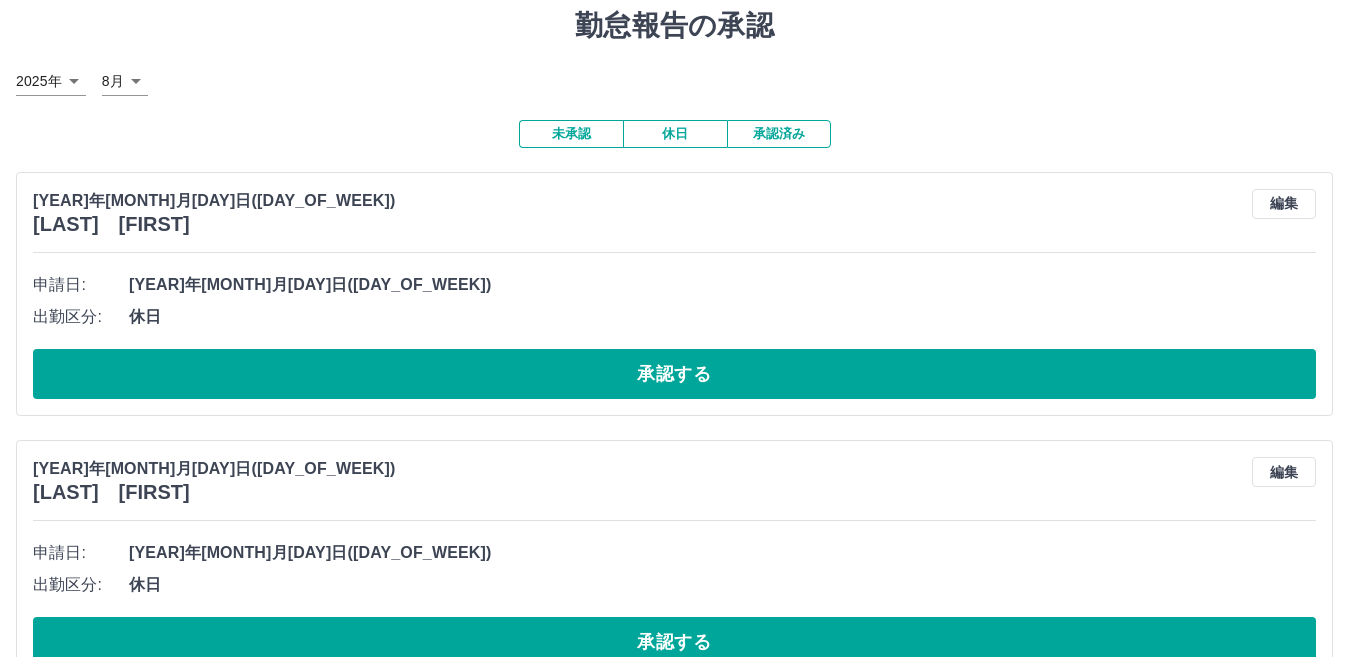 scroll, scrollTop: 100, scrollLeft: 0, axis: vertical 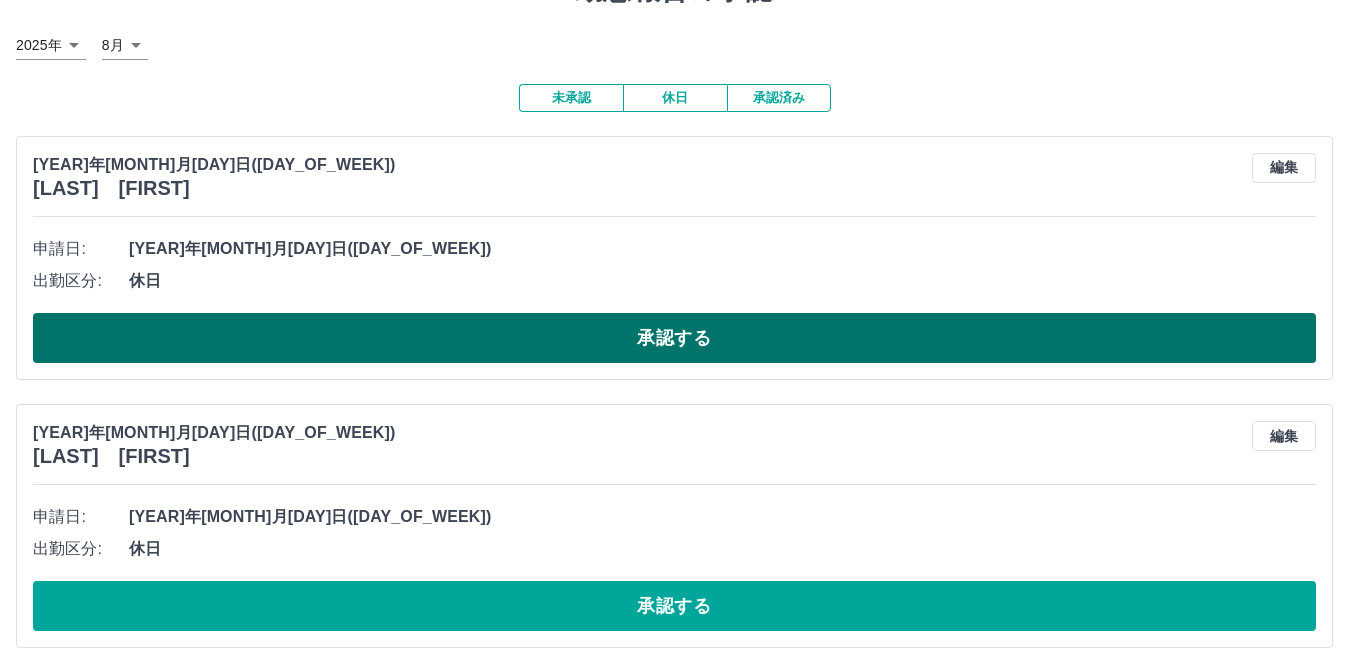 click on "承認する" at bounding box center (674, 338) 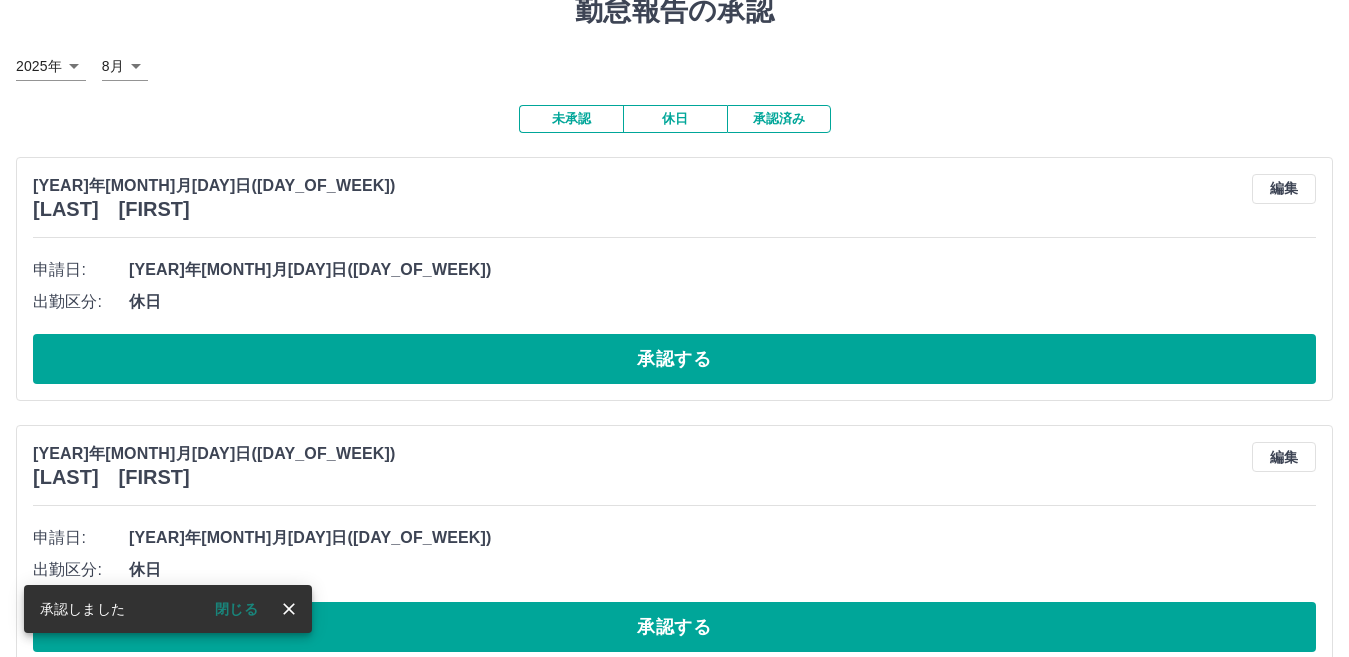 scroll, scrollTop: 200, scrollLeft: 0, axis: vertical 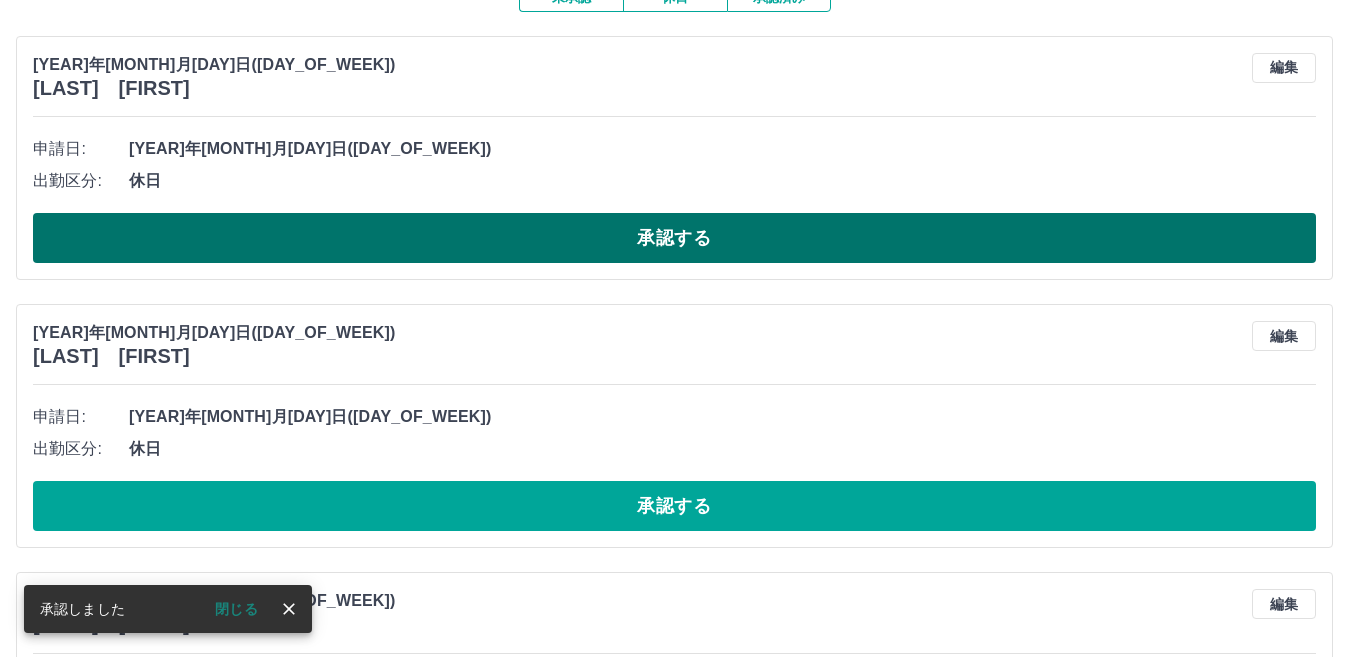 click on "承認する" at bounding box center (674, 238) 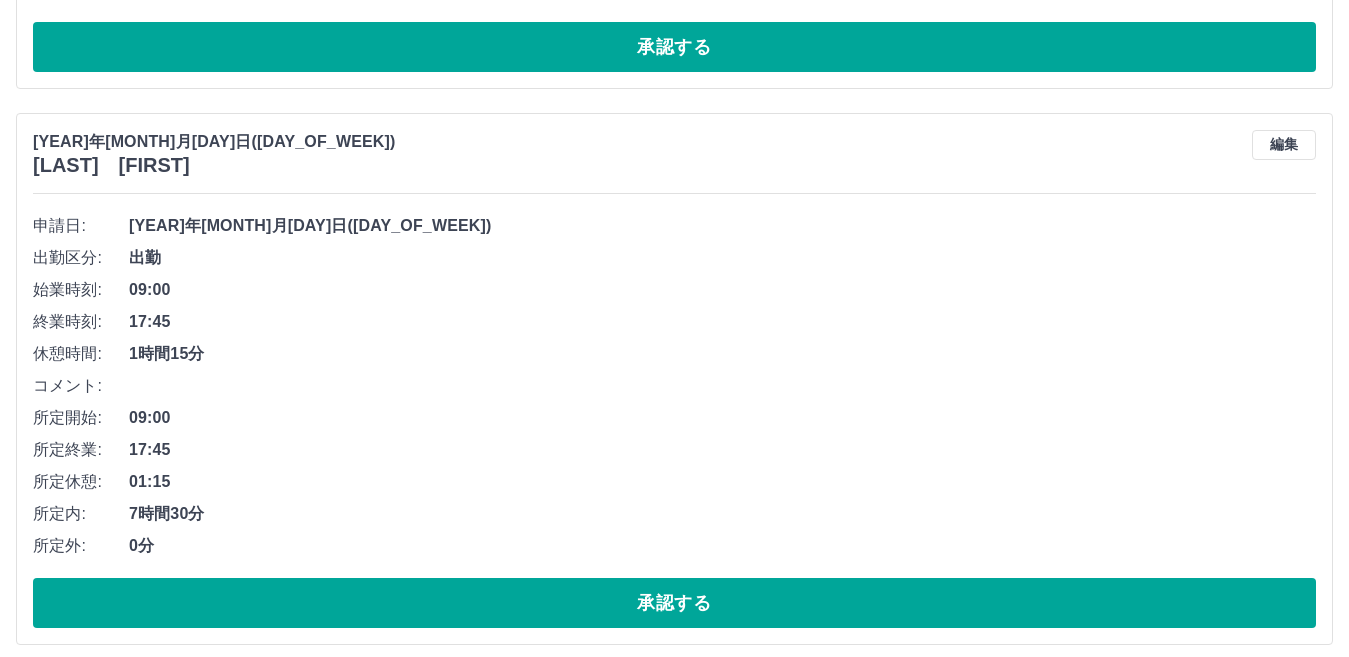 scroll, scrollTop: 10683, scrollLeft: 0, axis: vertical 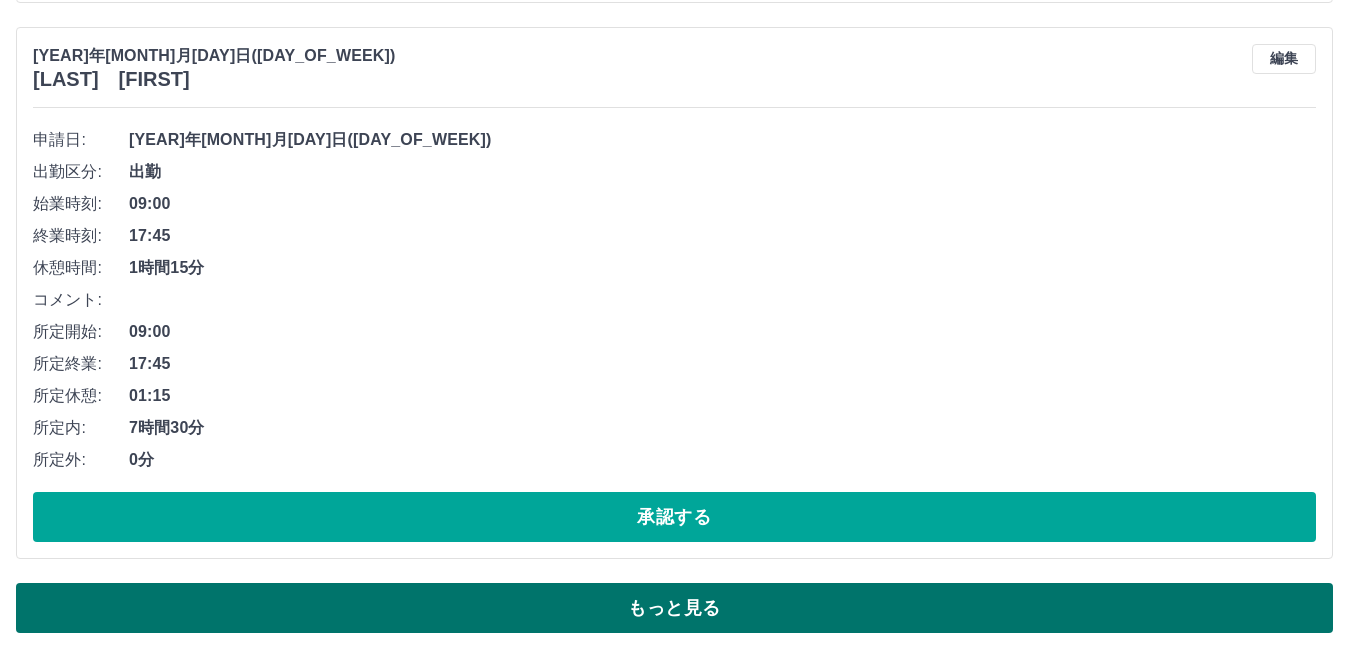 click on "もっと見る" at bounding box center [674, 608] 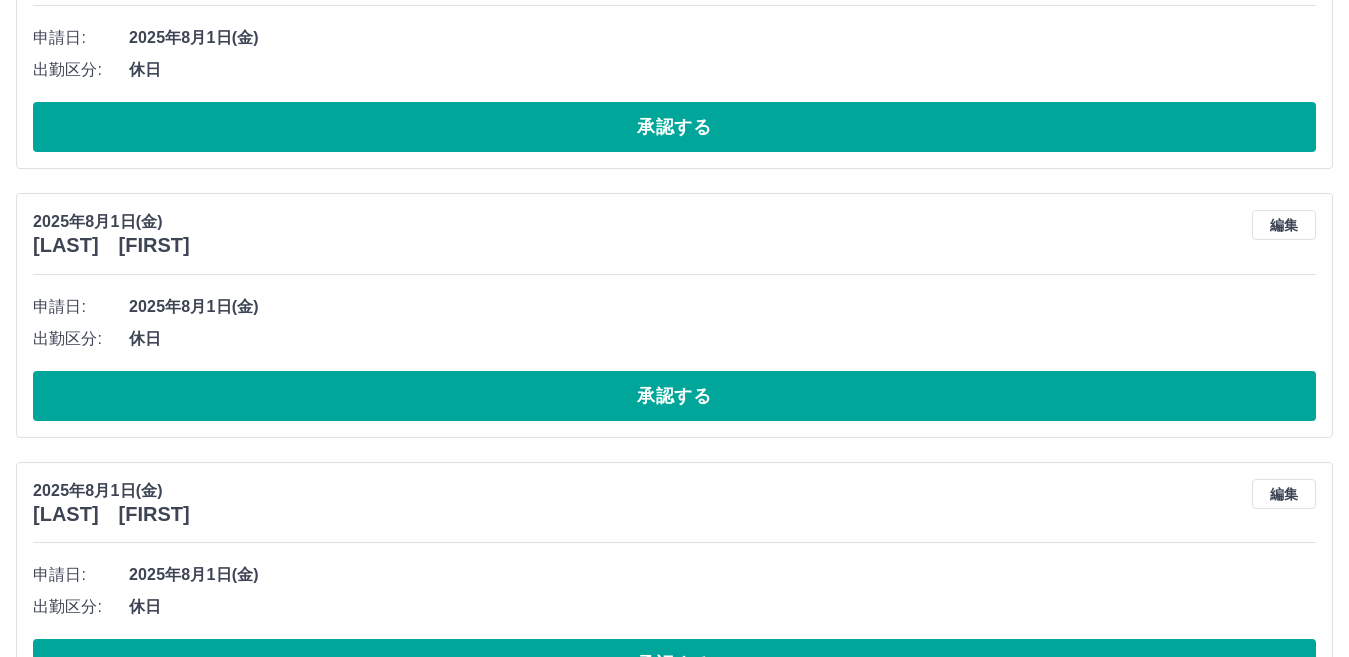 scroll, scrollTop: 21711, scrollLeft: 0, axis: vertical 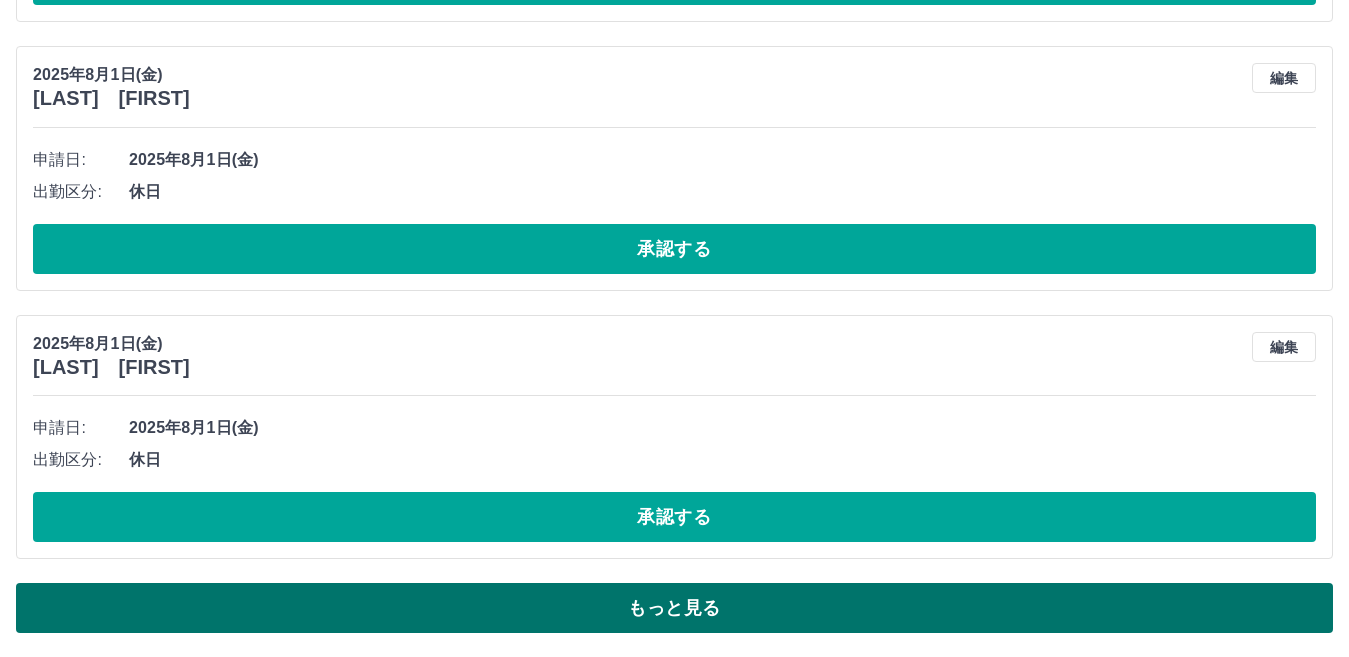 click on "もっと見る" at bounding box center [674, 608] 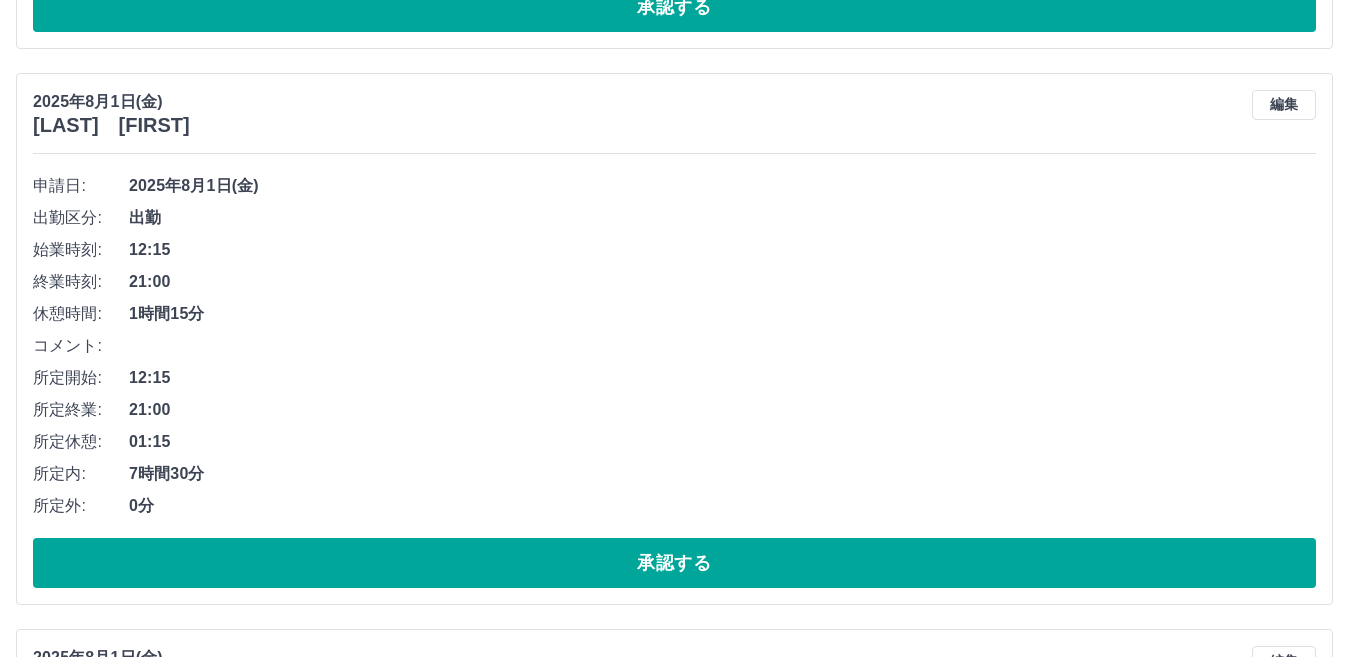 scroll, scrollTop: 33315, scrollLeft: 0, axis: vertical 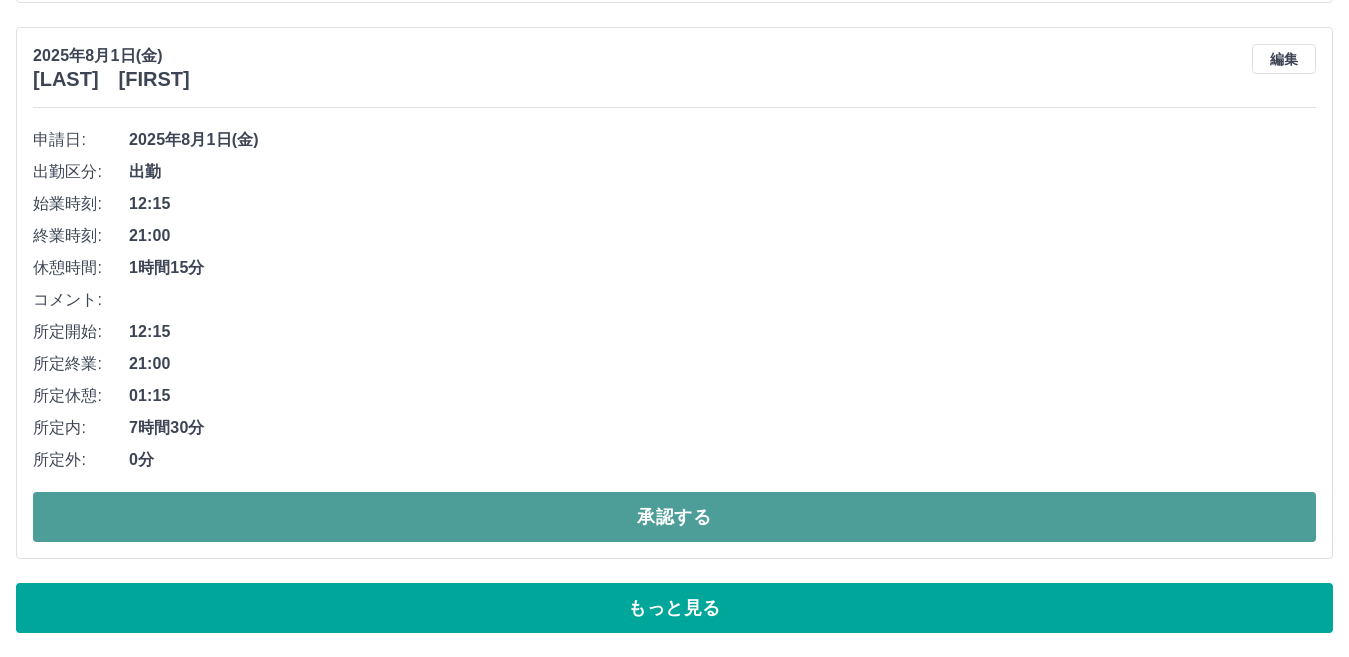 click on "承認する" at bounding box center [674, 517] 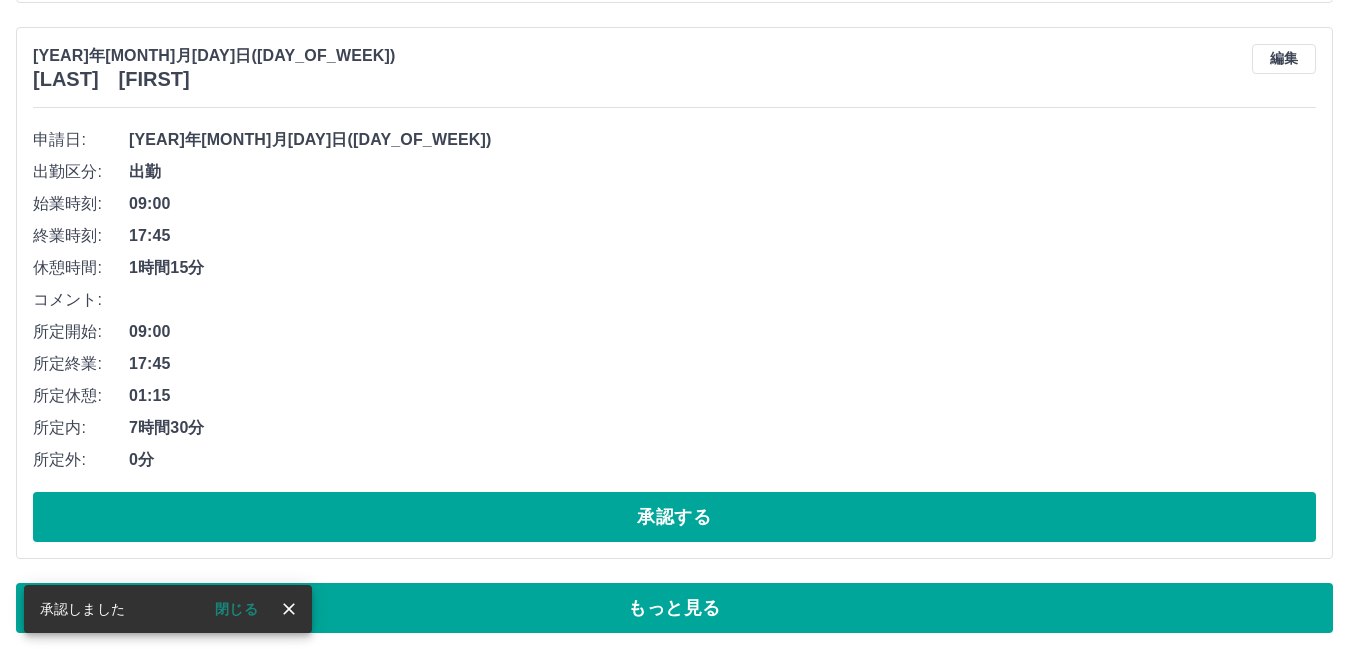 scroll, scrollTop: 10683, scrollLeft: 0, axis: vertical 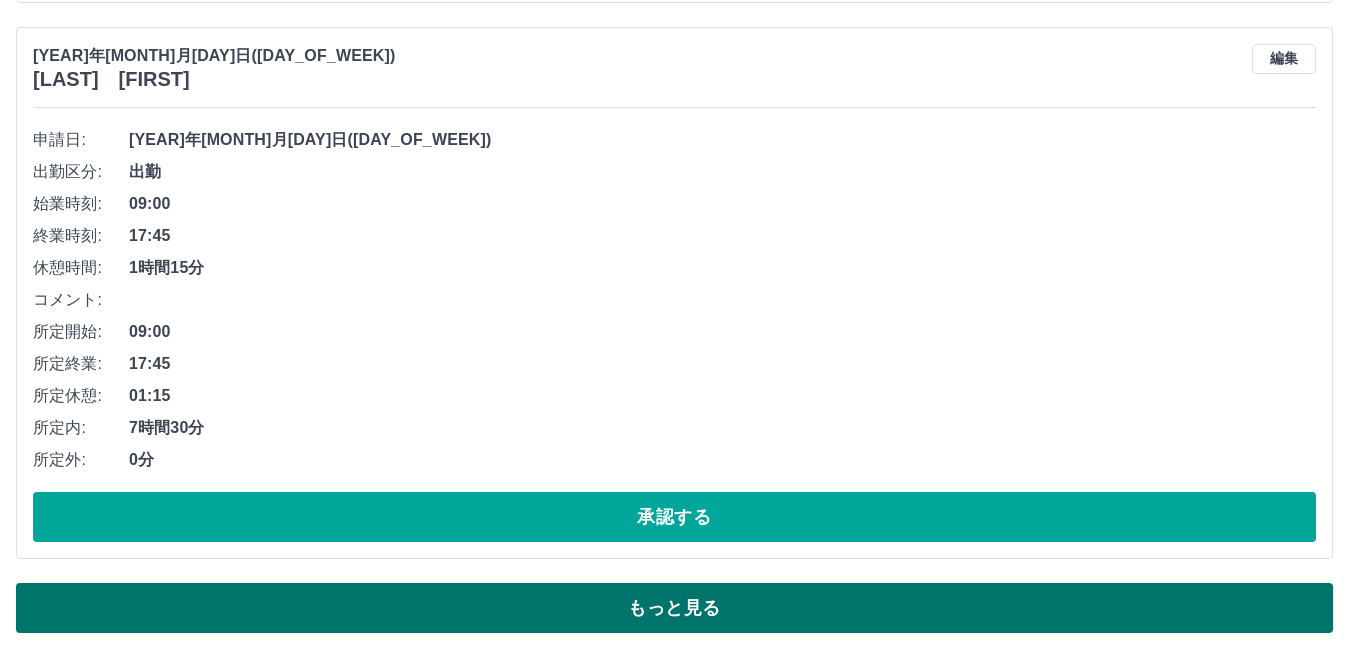 click on "もっと見る" at bounding box center (674, 608) 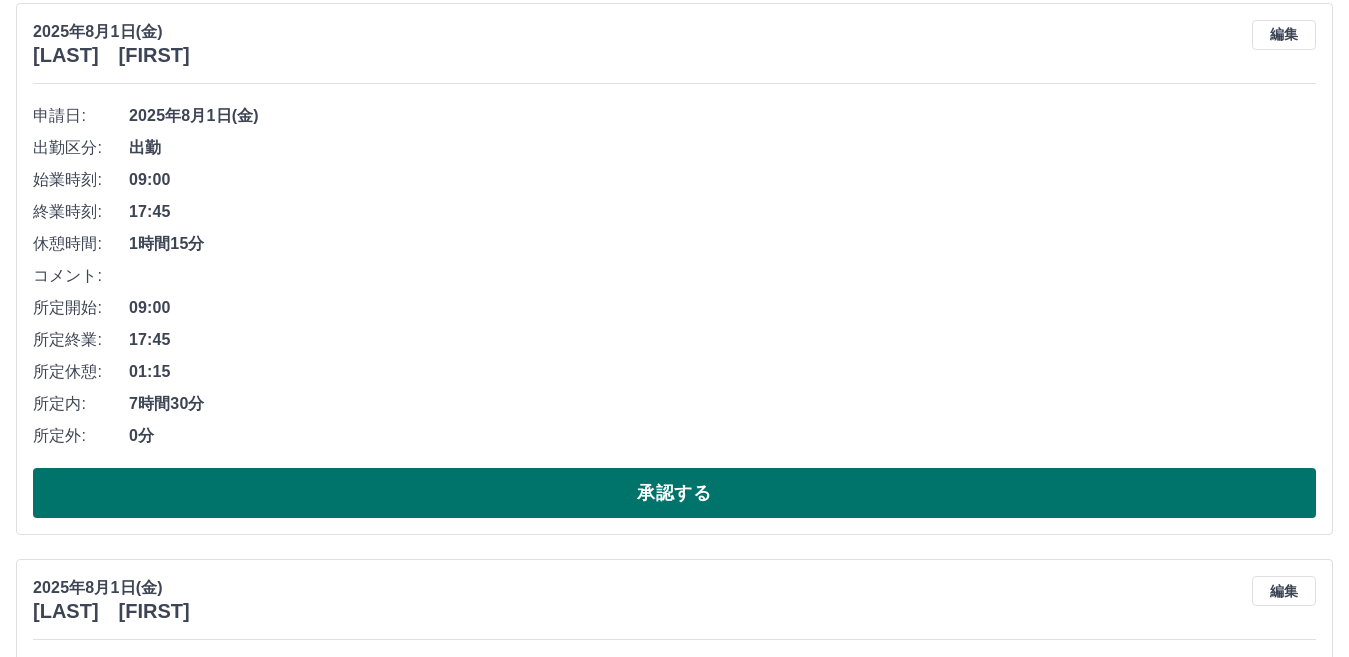 scroll, scrollTop: 19183, scrollLeft: 0, axis: vertical 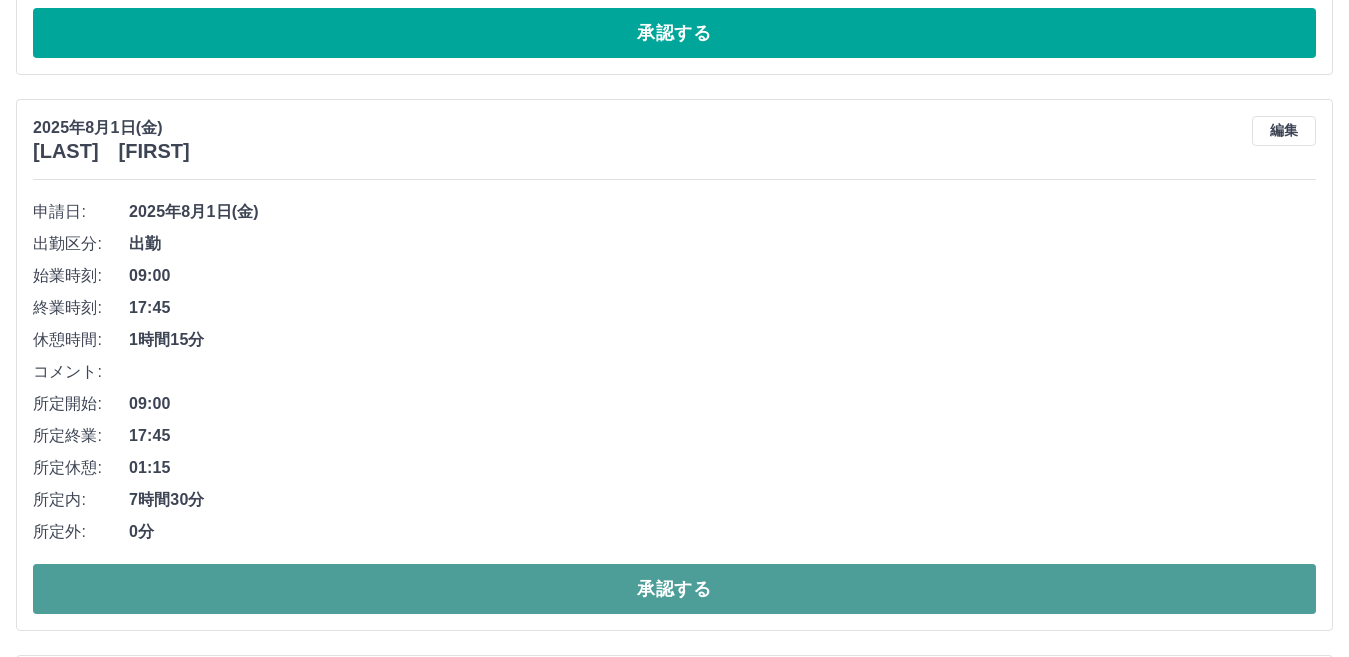 click on "承認する" at bounding box center (674, 589) 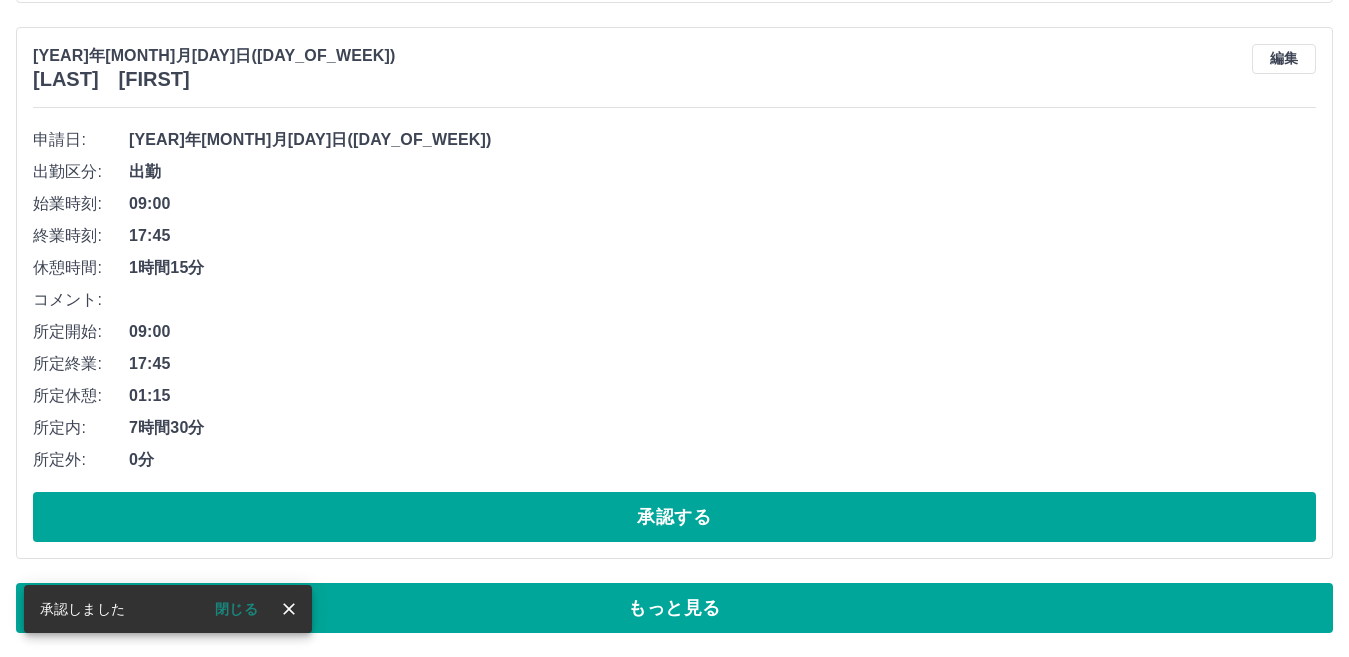 scroll, scrollTop: 10683, scrollLeft: 0, axis: vertical 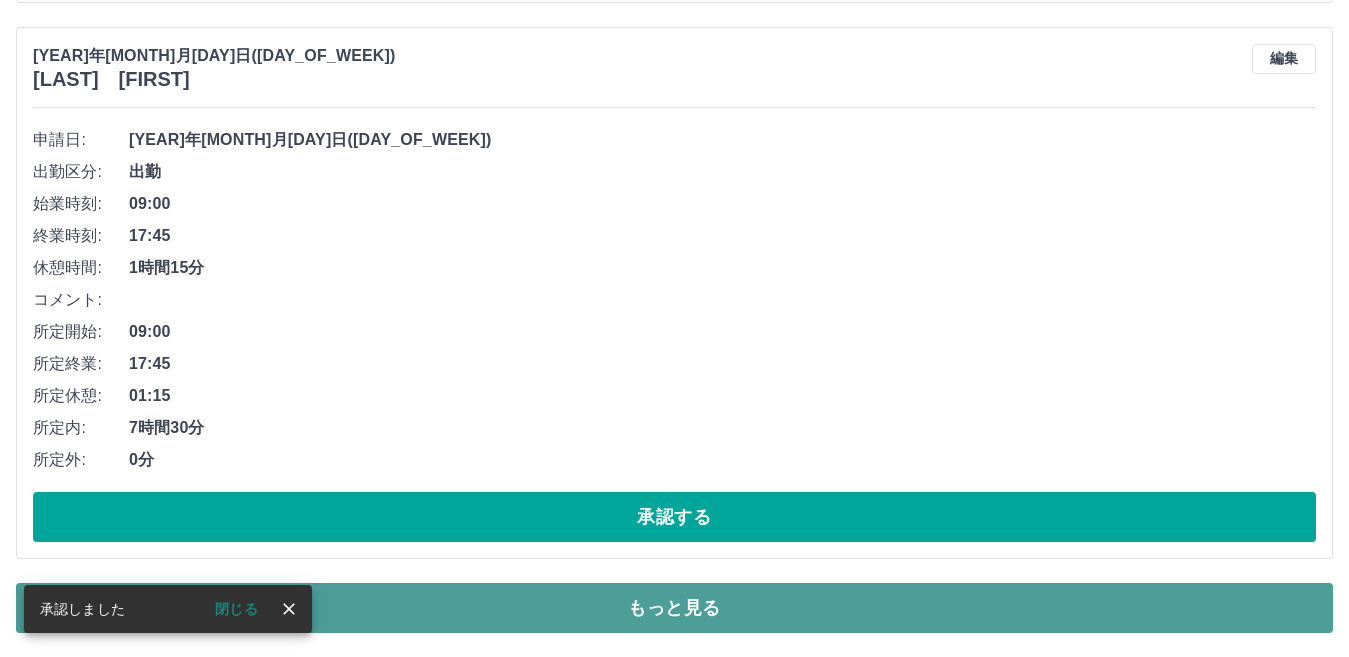 click on "もっと見る" at bounding box center [674, 608] 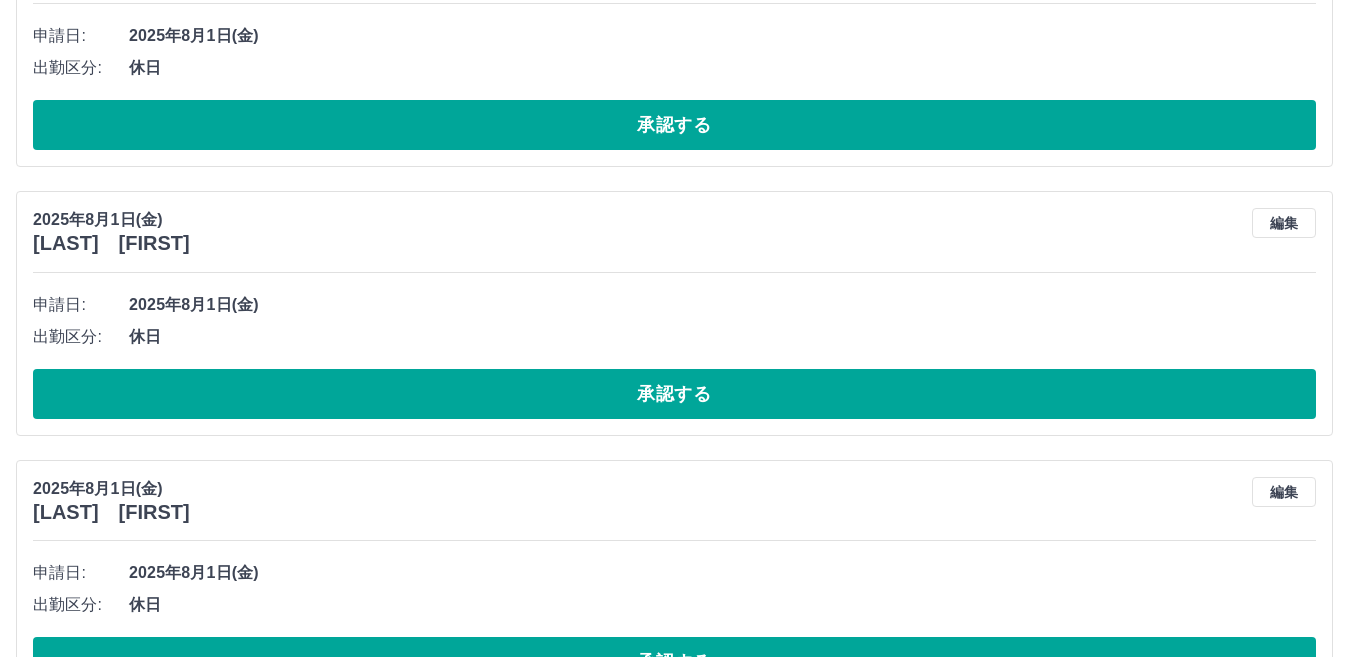 scroll, scrollTop: 21423, scrollLeft: 0, axis: vertical 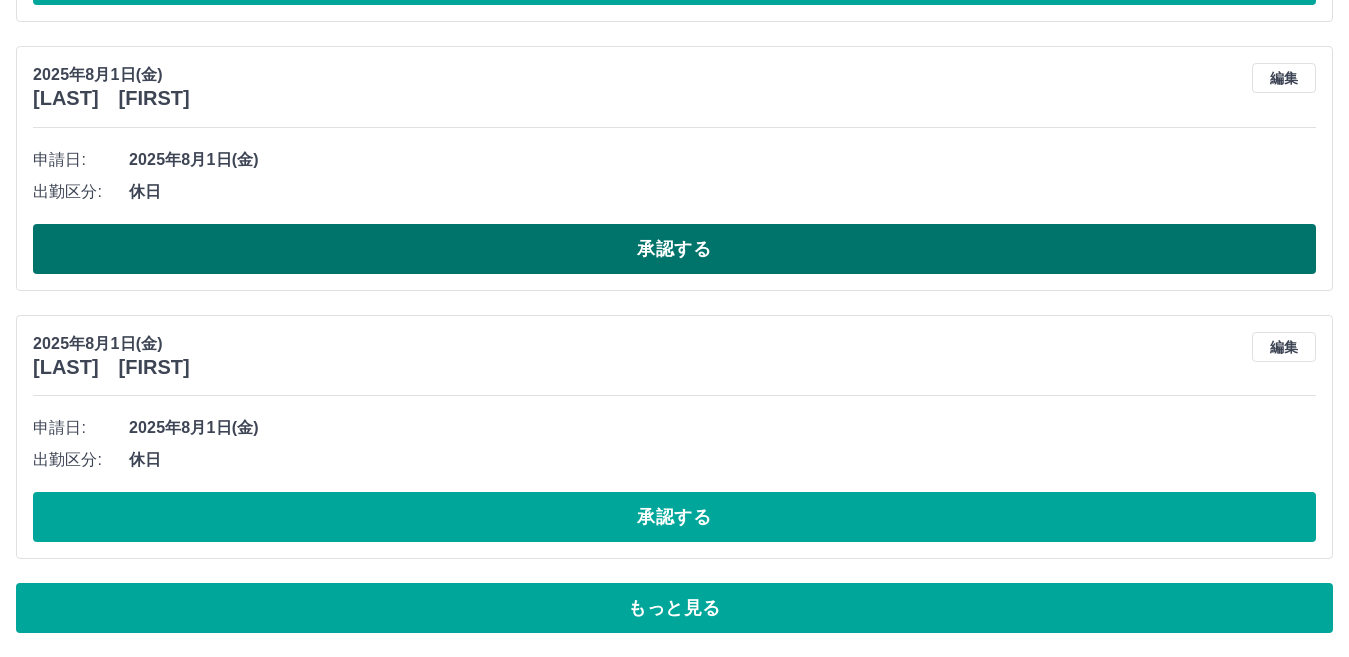 click on "承認する" at bounding box center (674, 249) 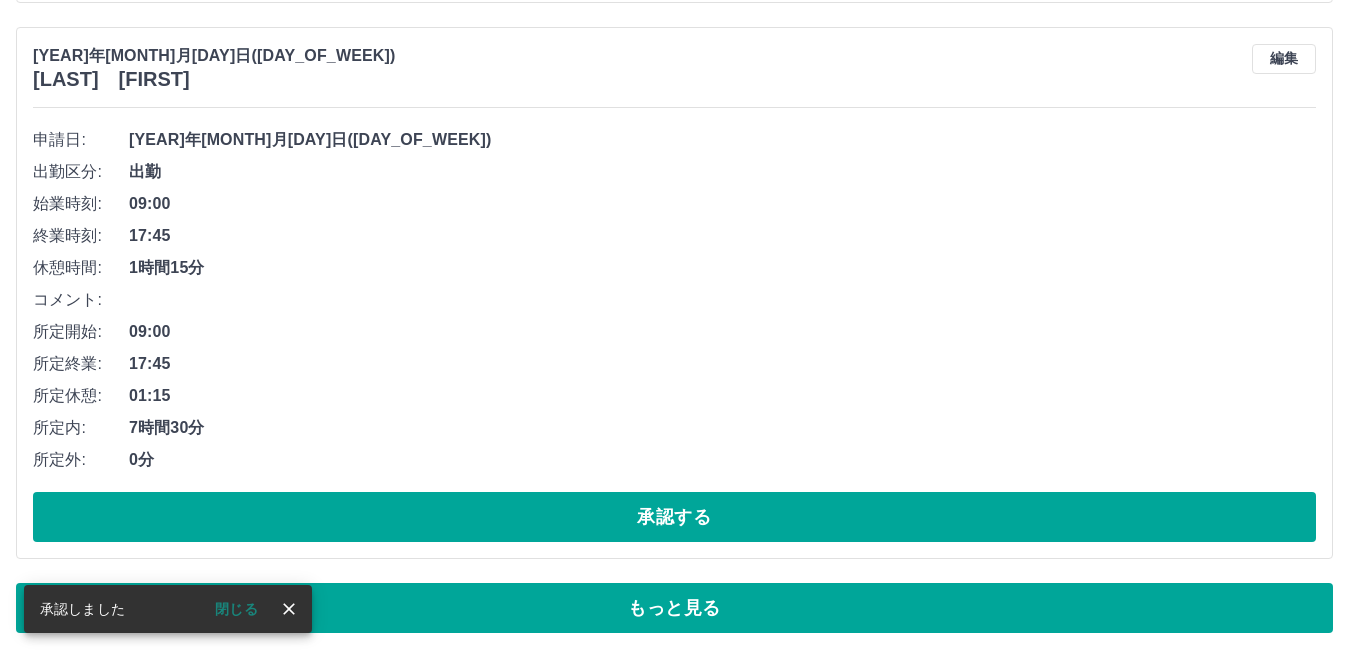 scroll, scrollTop: 10683, scrollLeft: 0, axis: vertical 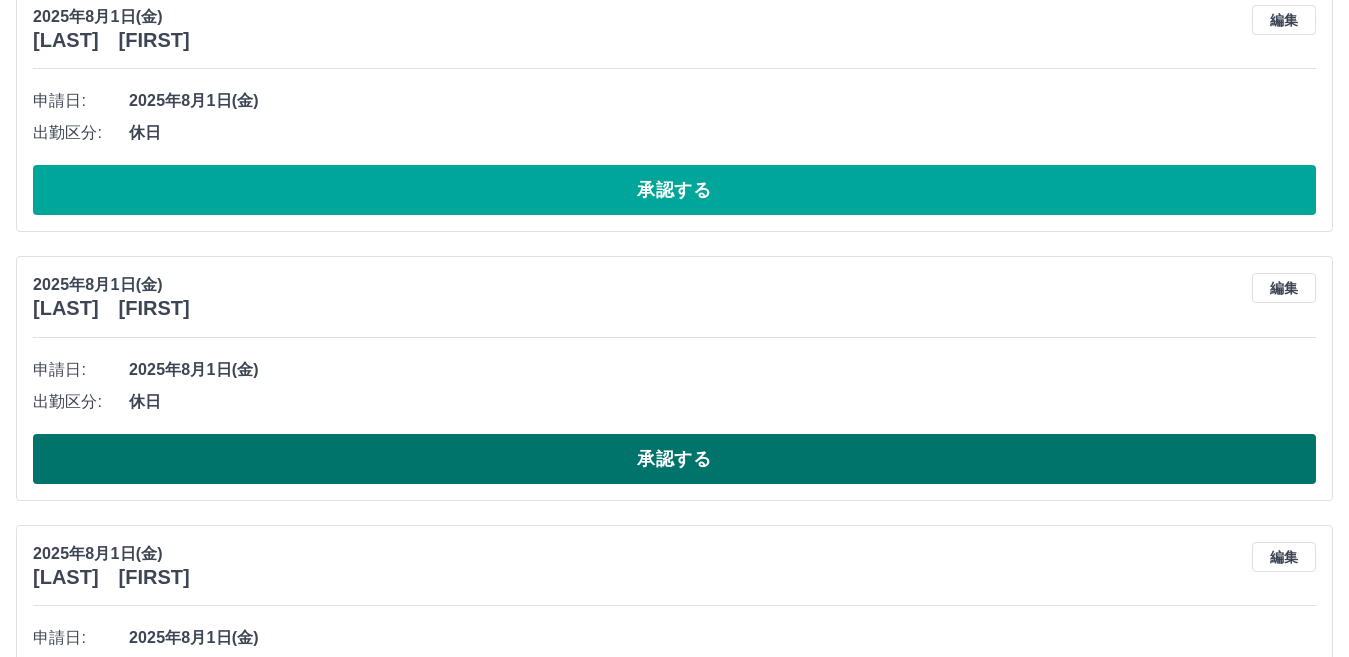 click on "承認する" at bounding box center [674, 459] 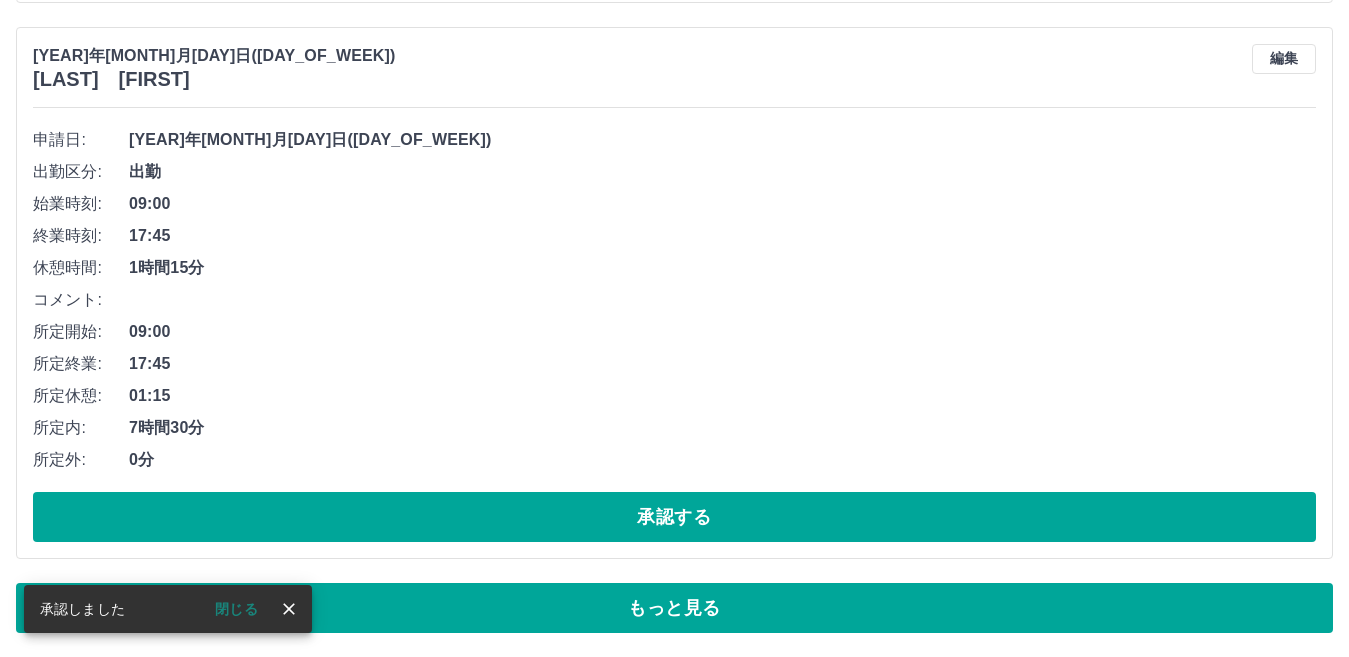 scroll, scrollTop: 10683, scrollLeft: 0, axis: vertical 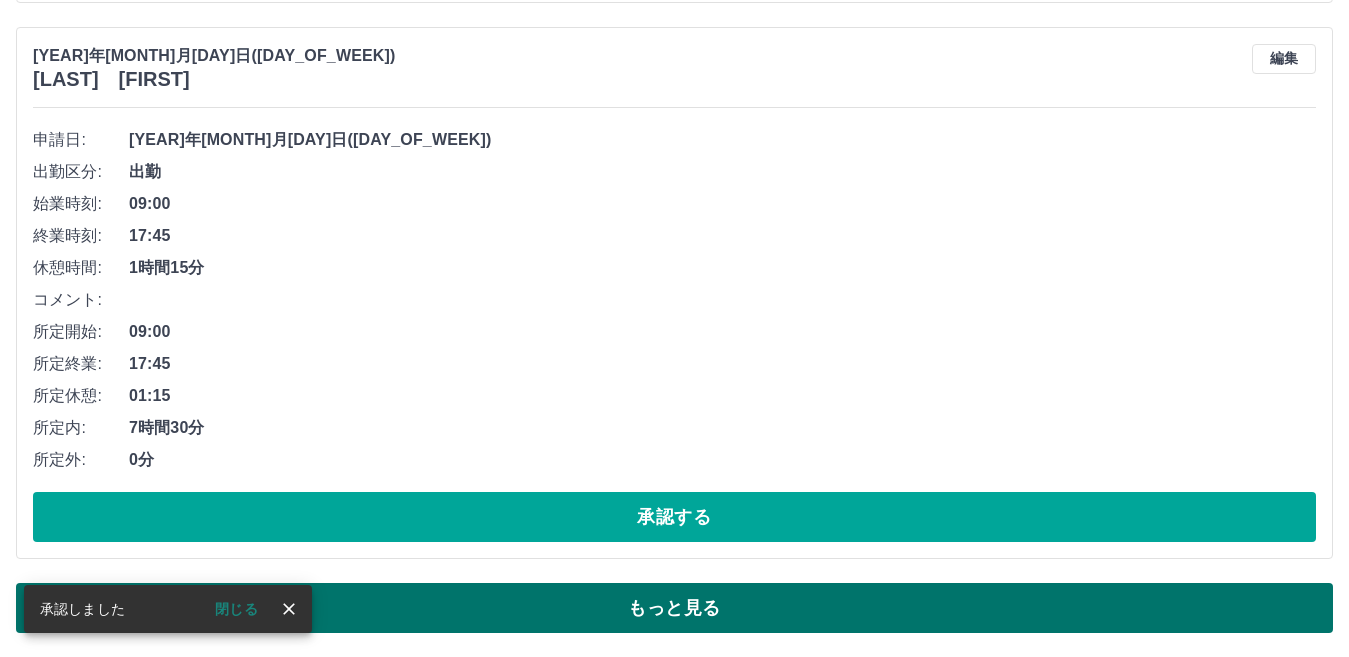click on "もっと見る" at bounding box center [674, 608] 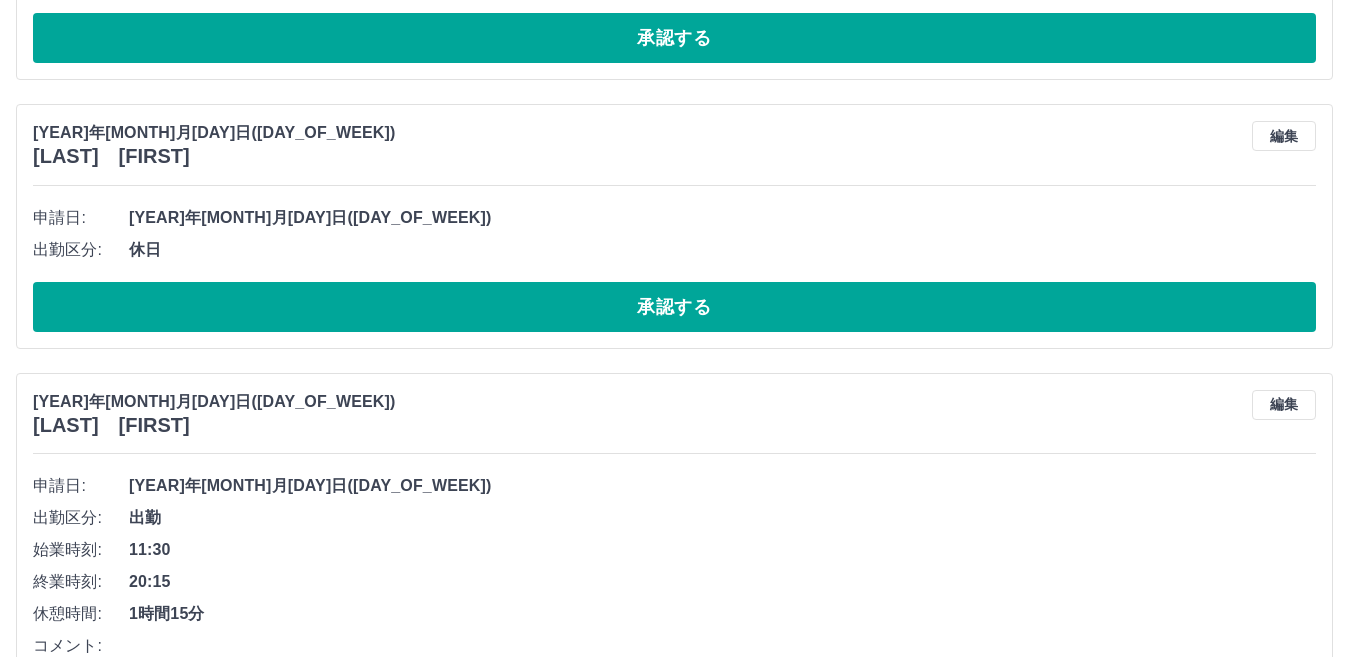 scroll, scrollTop: 16183, scrollLeft: 0, axis: vertical 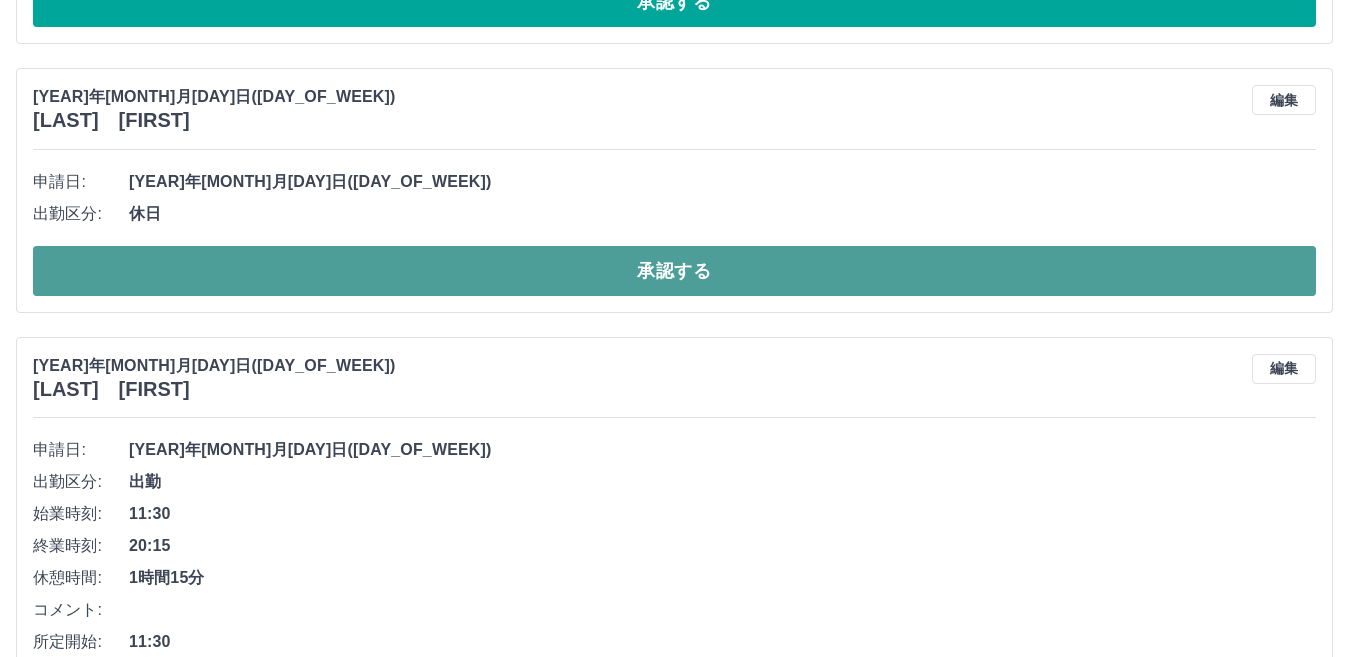 click on "承認する" at bounding box center (674, 271) 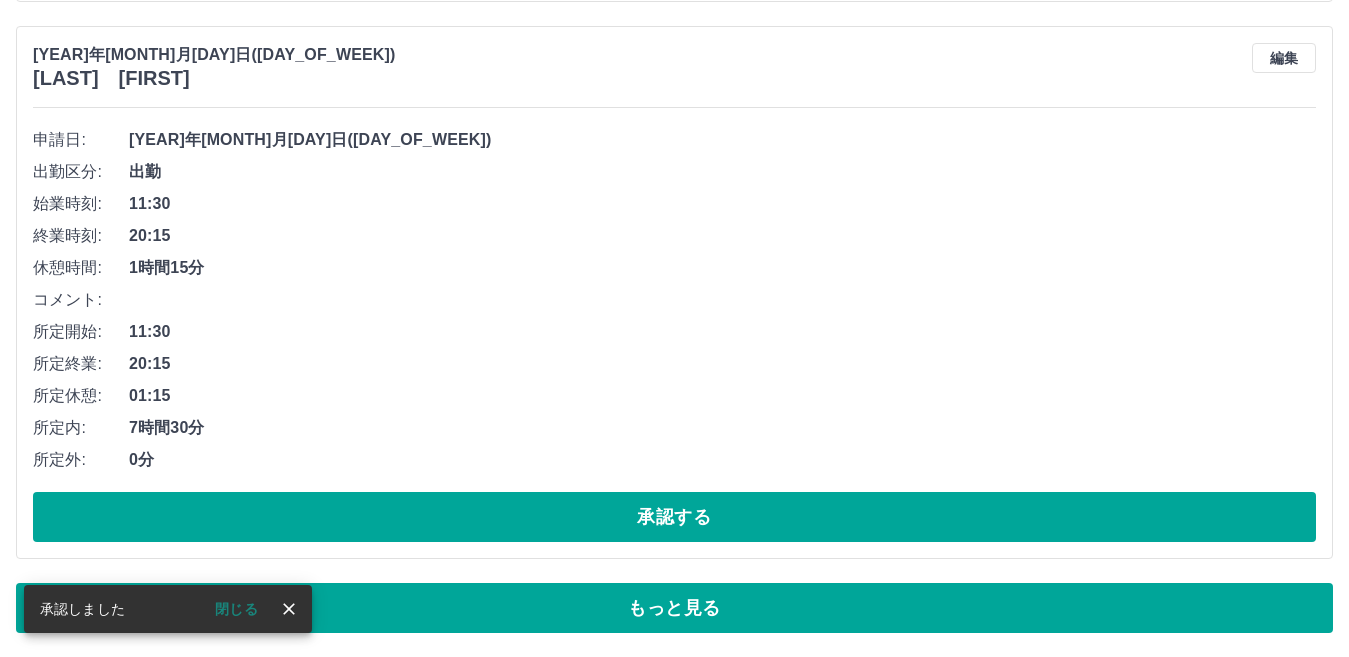 scroll, scrollTop: 11796, scrollLeft: 0, axis: vertical 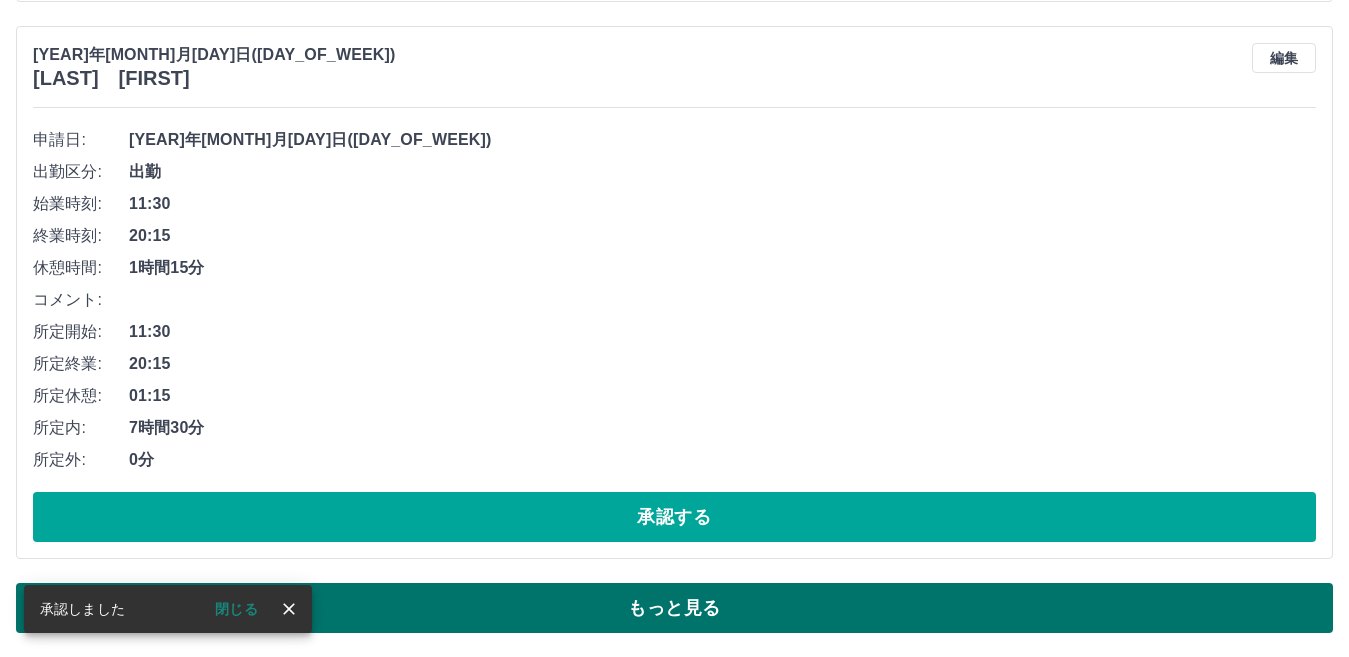click on "もっと見る" at bounding box center [674, 608] 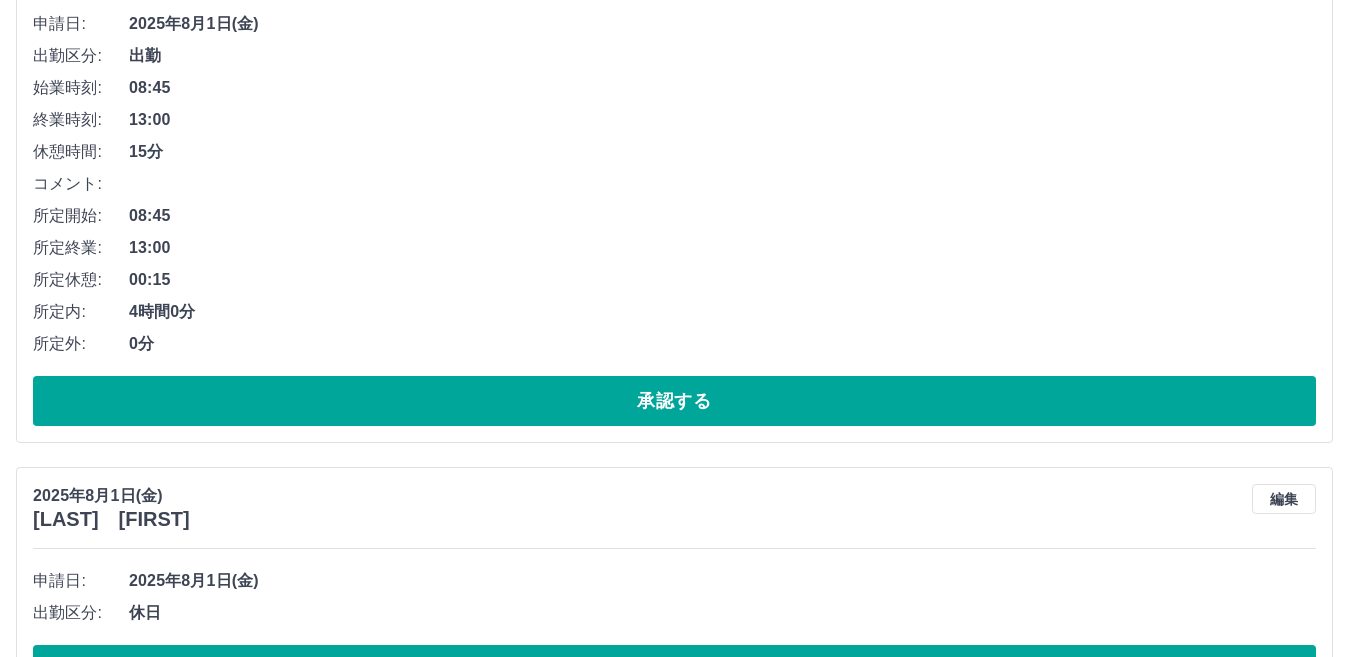scroll, scrollTop: 20596, scrollLeft: 0, axis: vertical 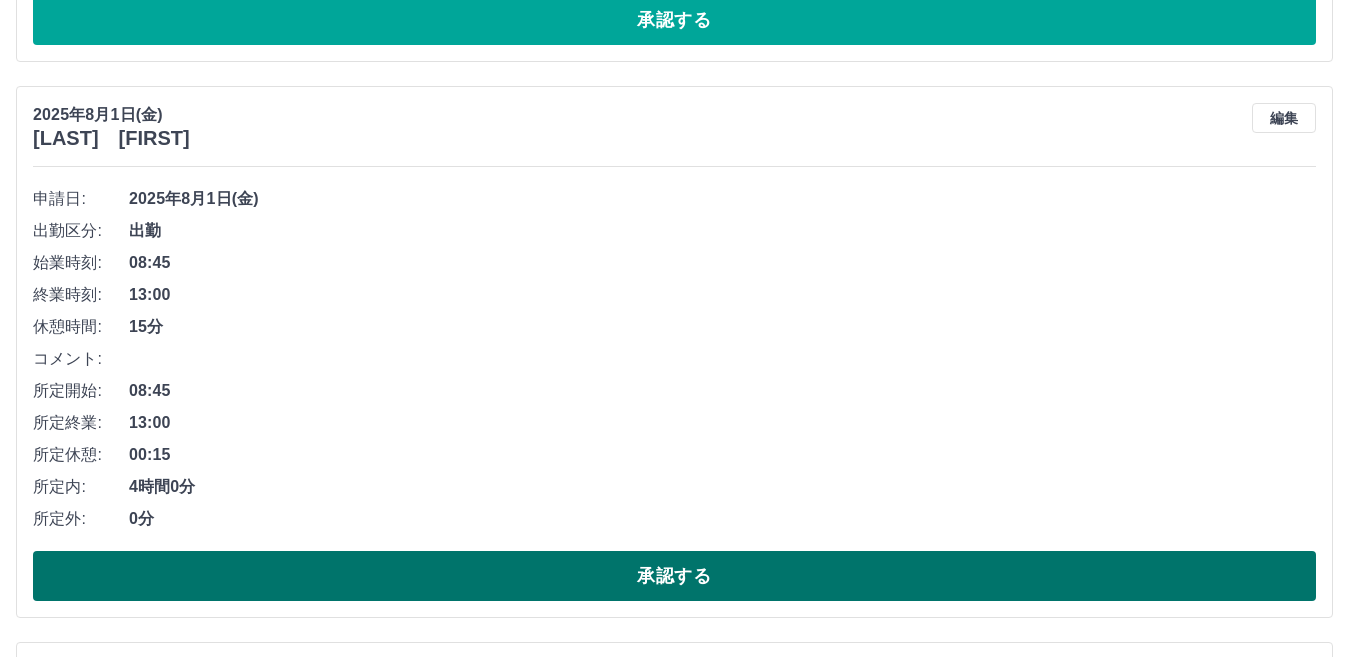 click on "承認する" at bounding box center [674, 576] 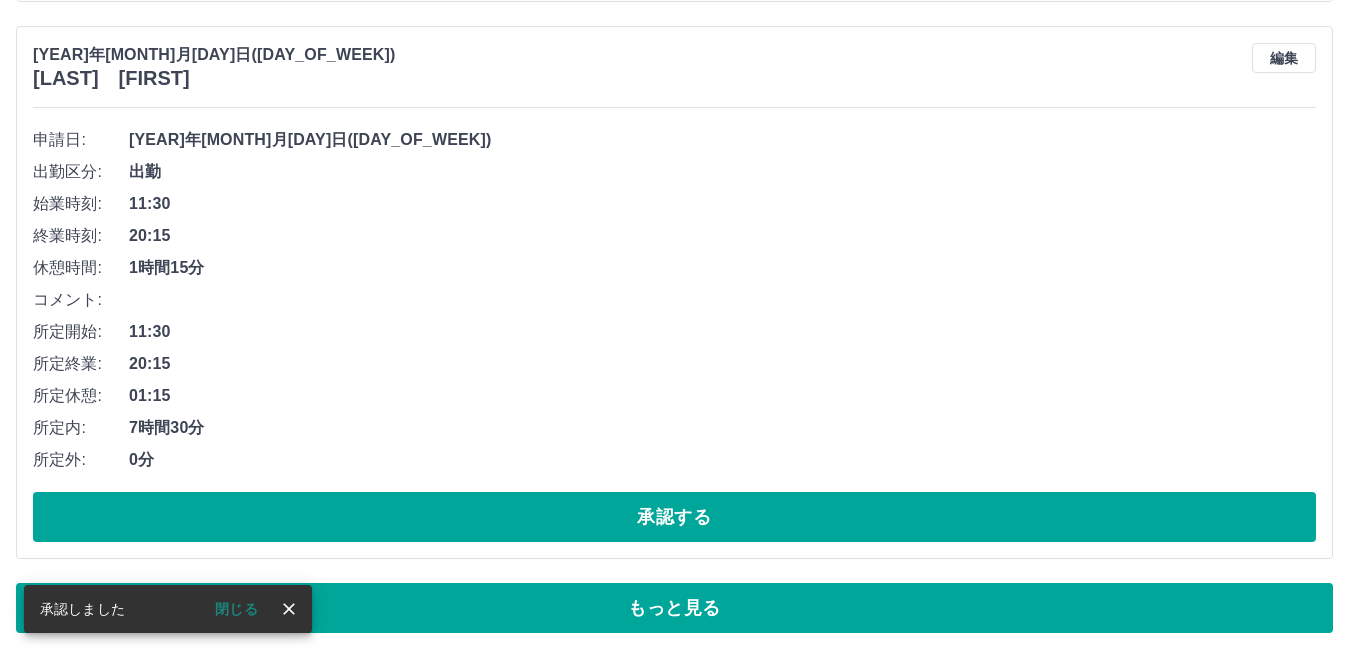 scroll, scrollTop: 11796, scrollLeft: 0, axis: vertical 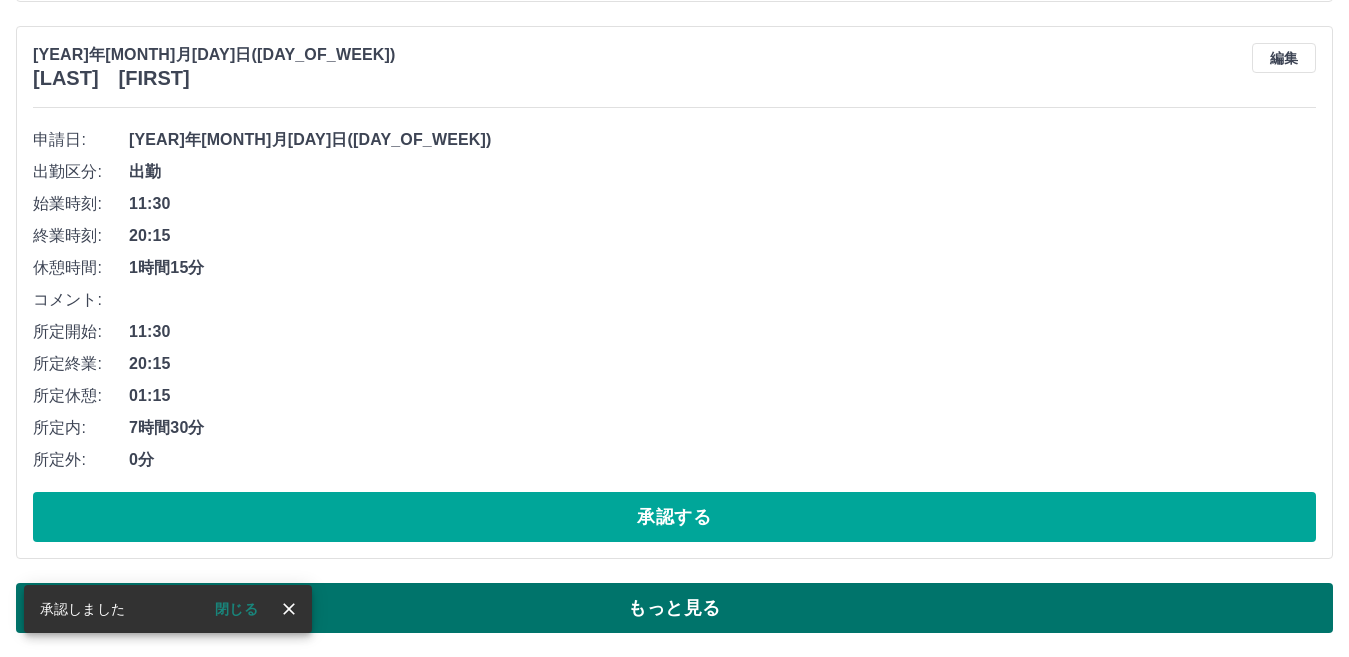 click on "もっと見る" at bounding box center [674, 608] 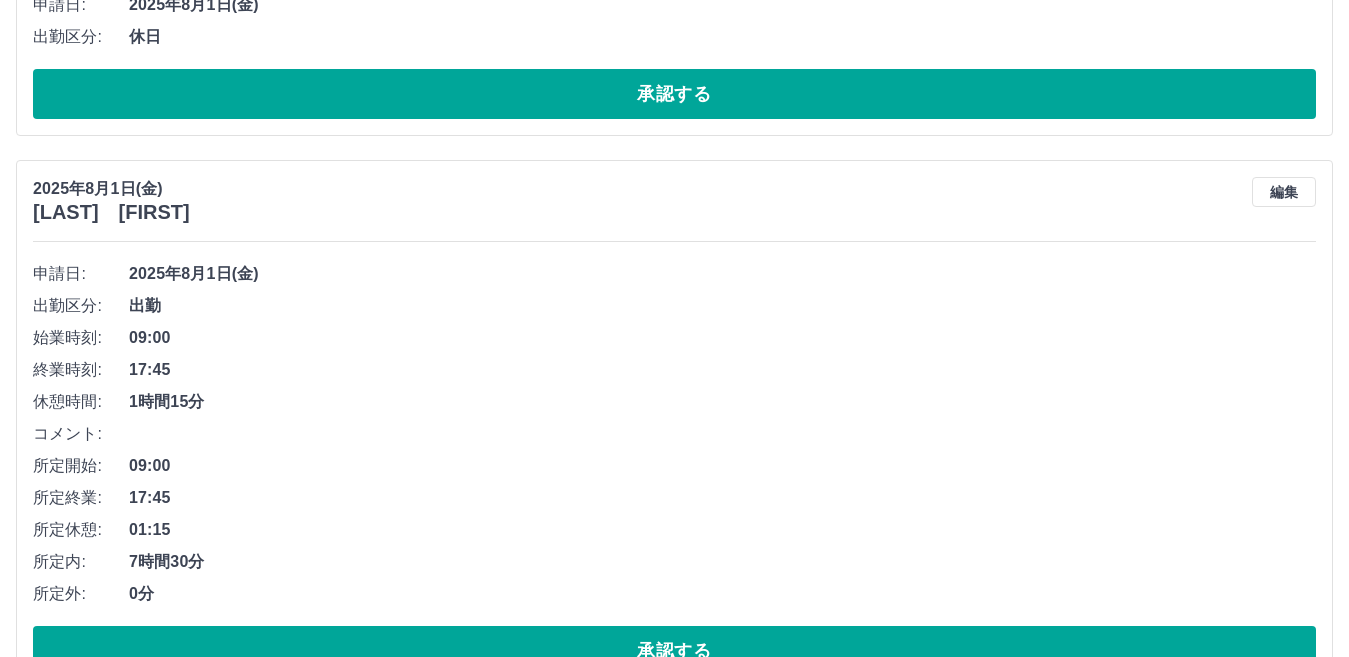 scroll, scrollTop: 22824, scrollLeft: 0, axis: vertical 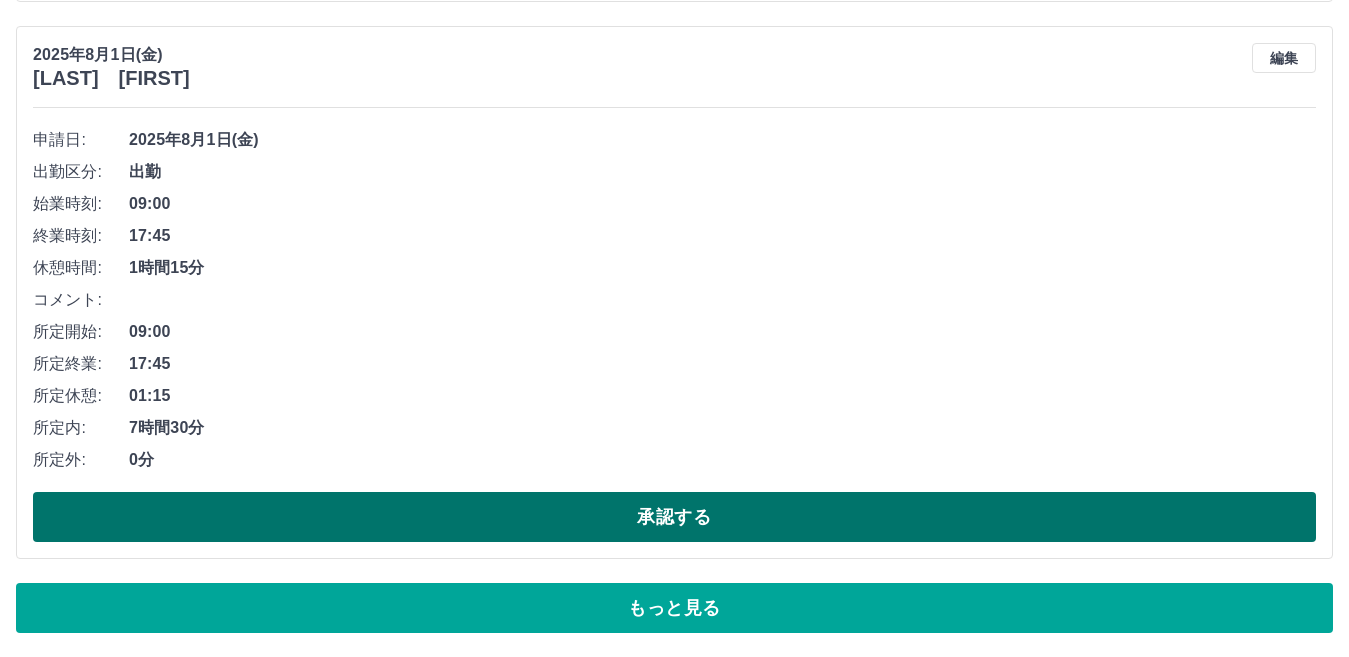 click on "承認する" at bounding box center (674, 517) 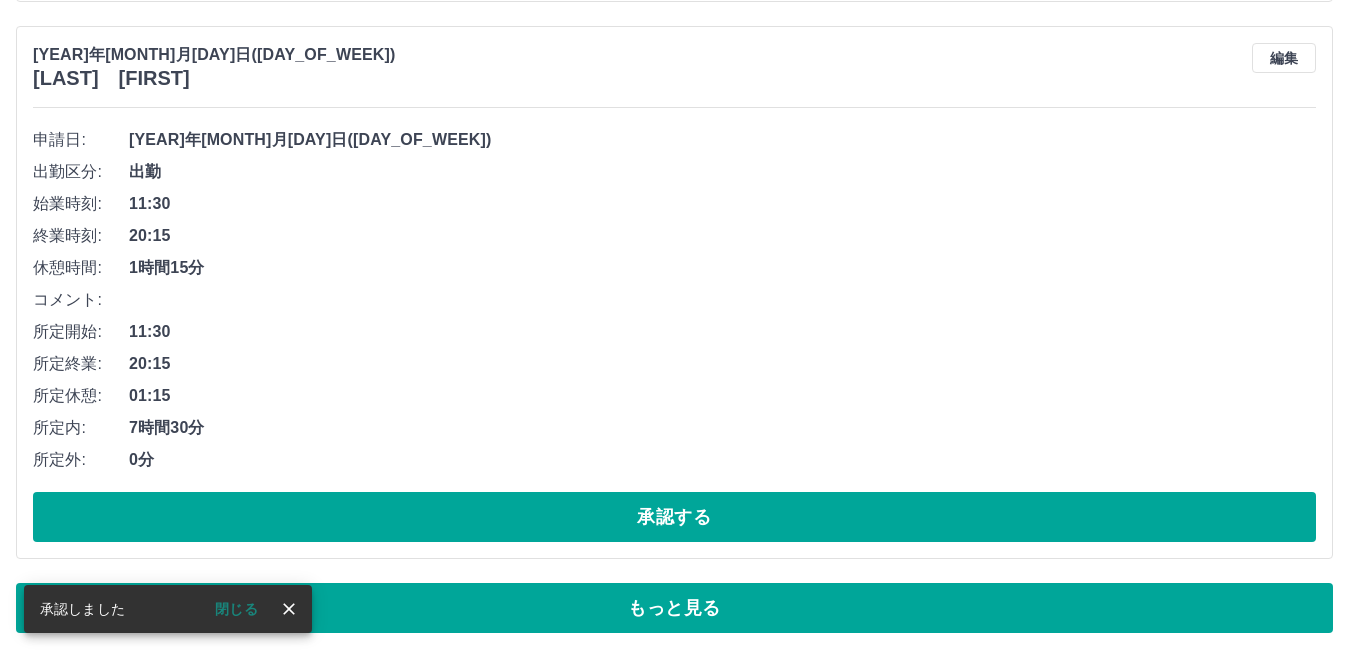 scroll, scrollTop: 11796, scrollLeft: 0, axis: vertical 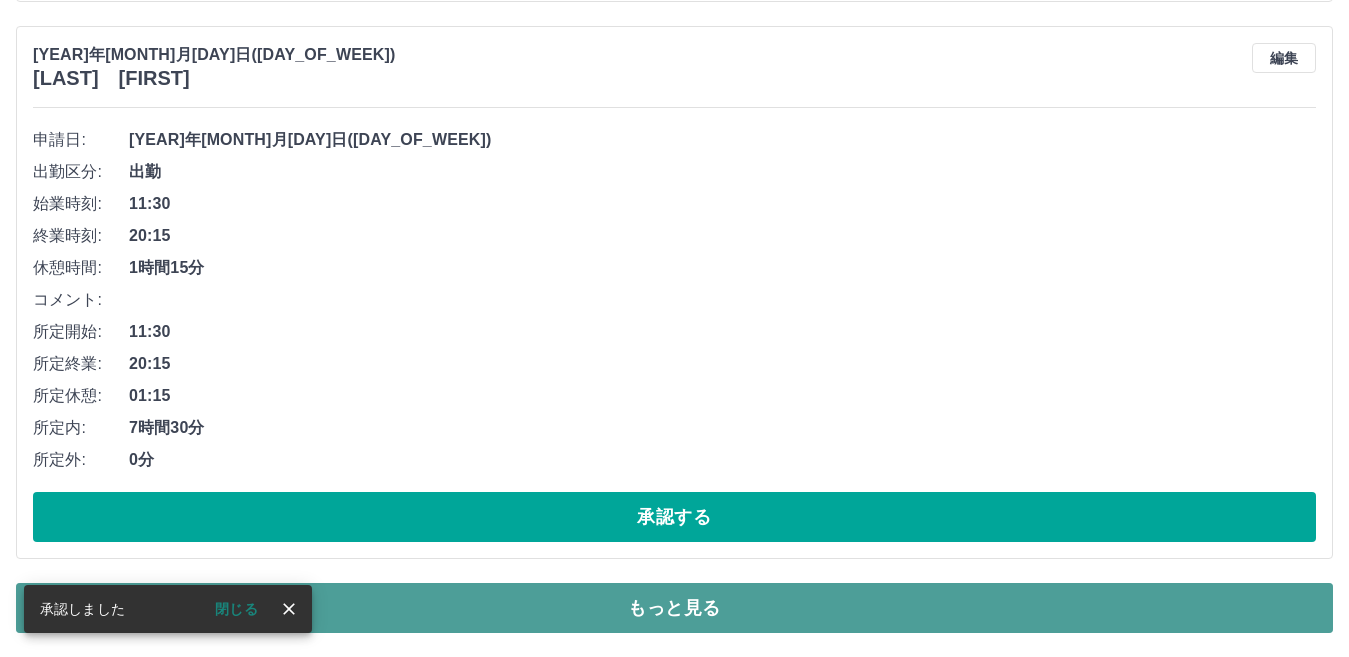 click on "もっと見る" at bounding box center (674, 608) 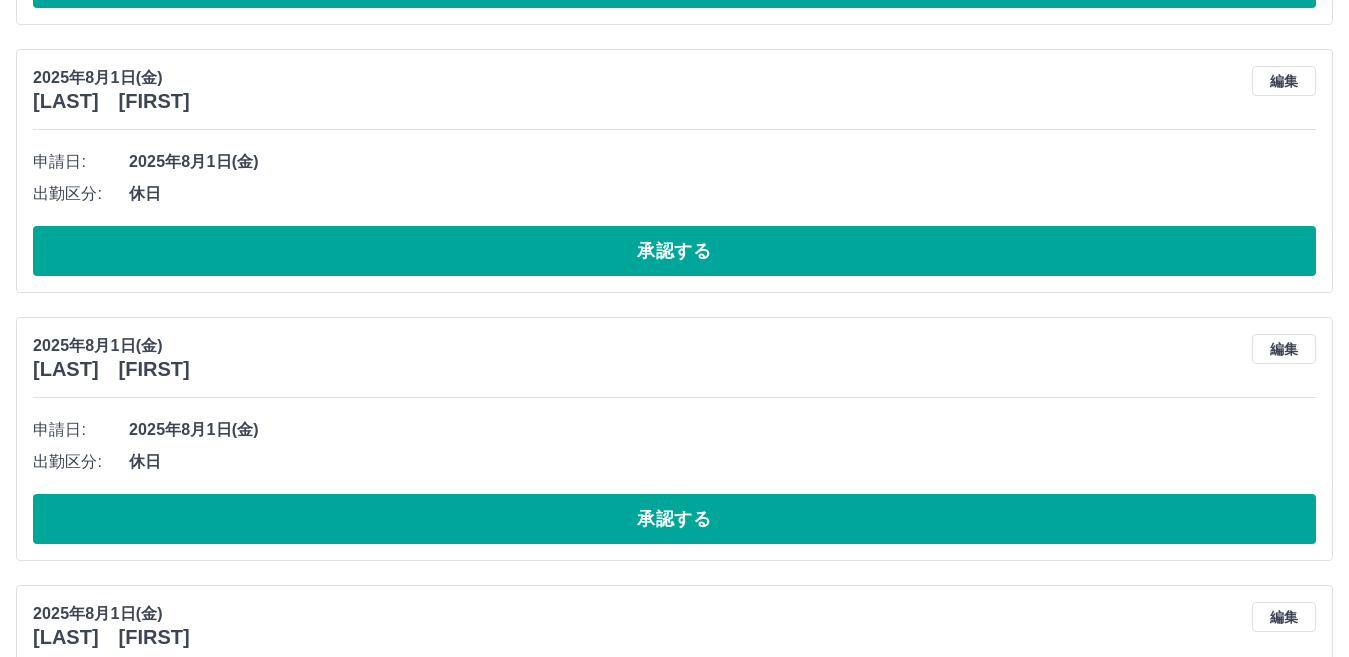 scroll, scrollTop: 22536, scrollLeft: 0, axis: vertical 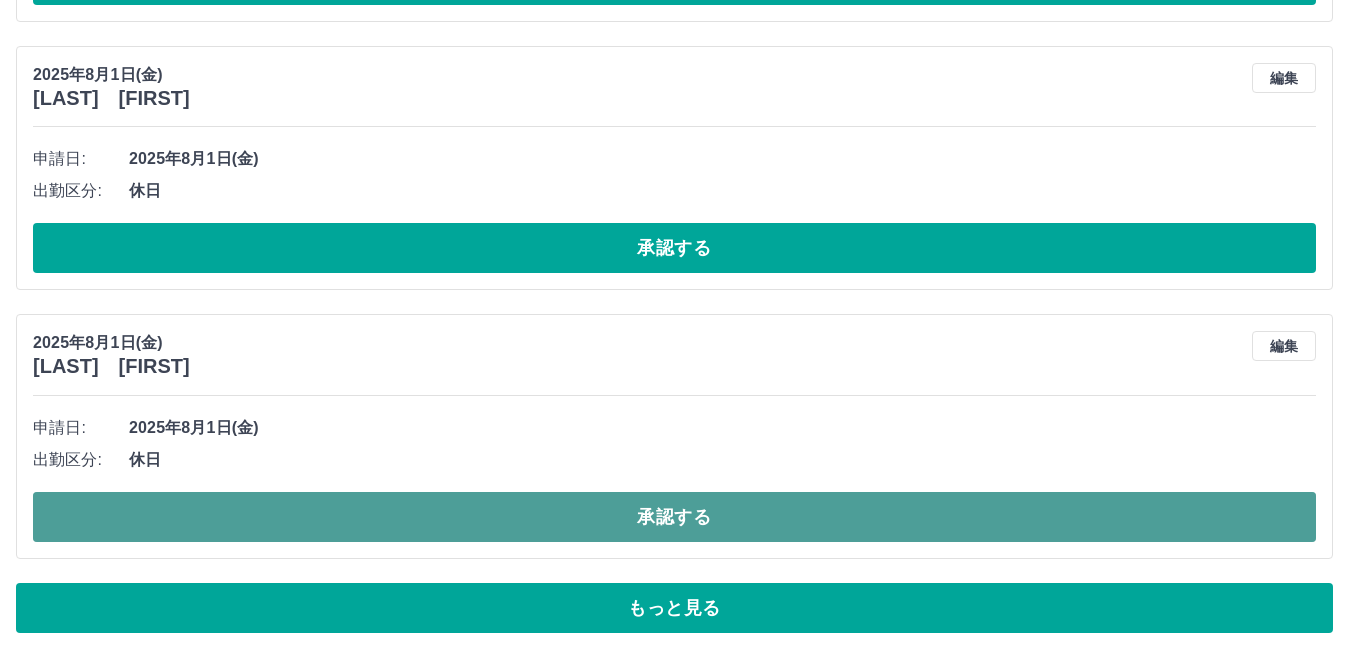 click on "承認する" at bounding box center (674, 517) 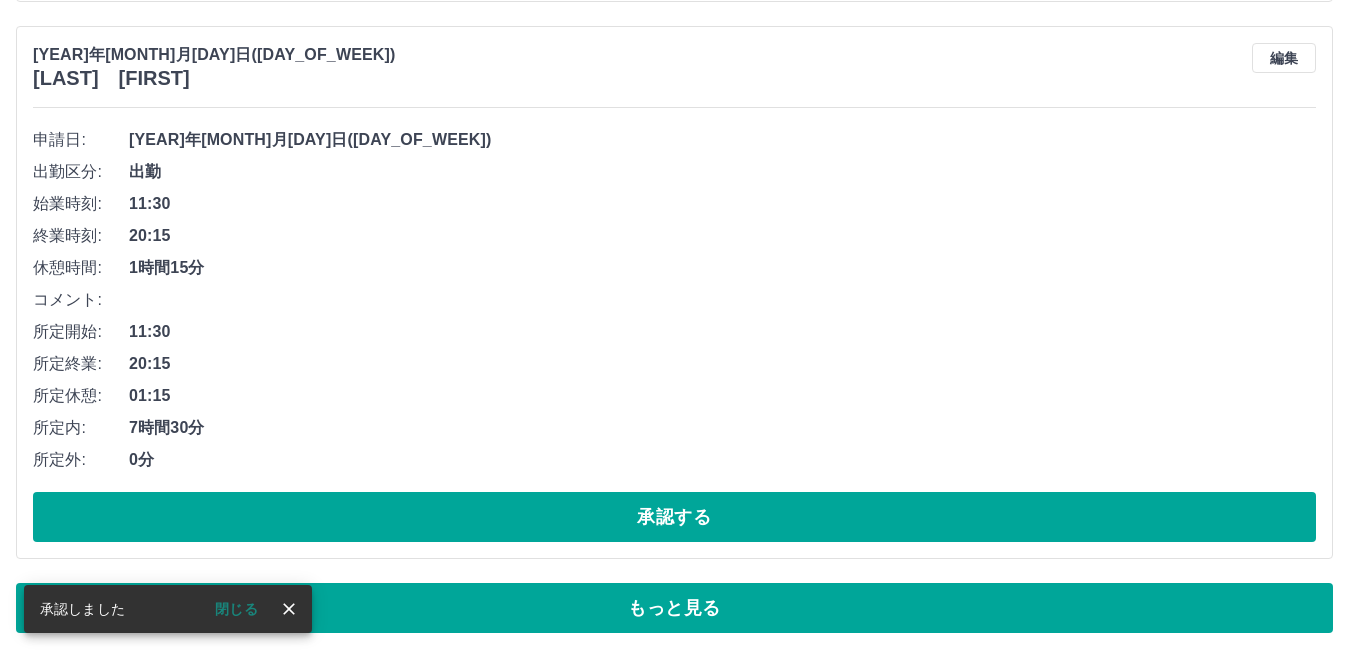 scroll, scrollTop: 11796, scrollLeft: 0, axis: vertical 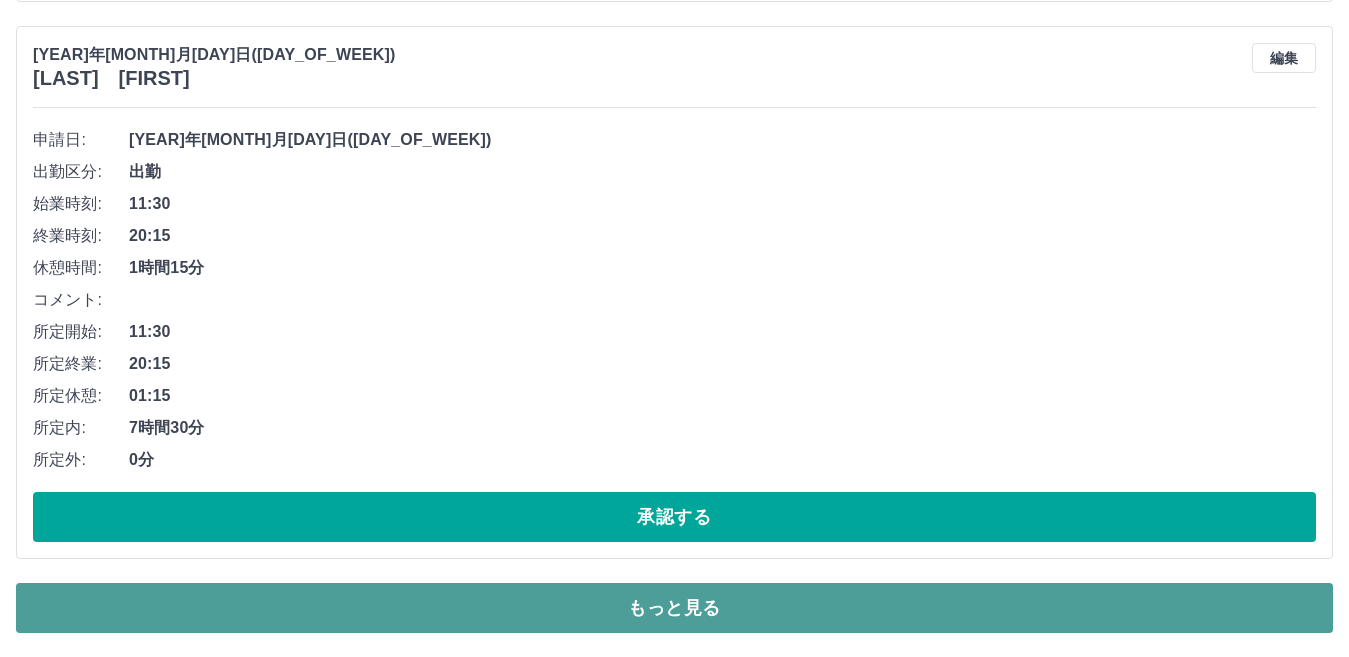 click on "もっと見る" at bounding box center (674, 608) 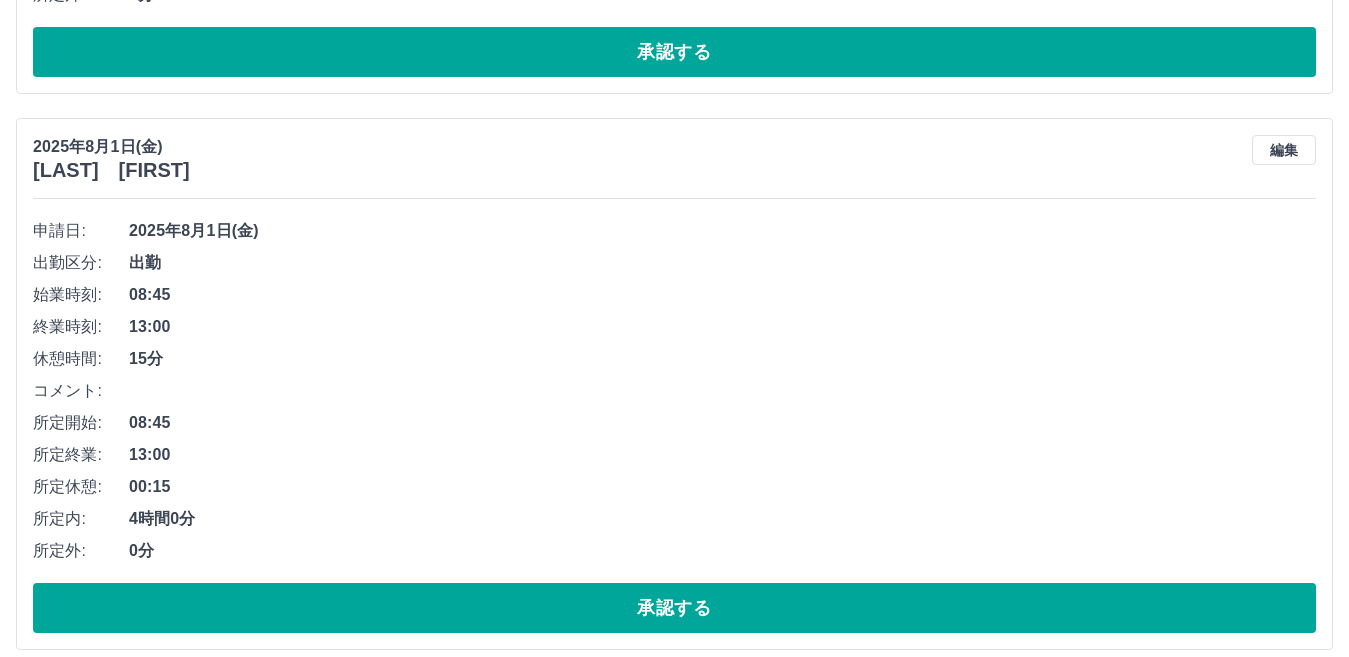 scroll, scrollTop: 20096, scrollLeft: 0, axis: vertical 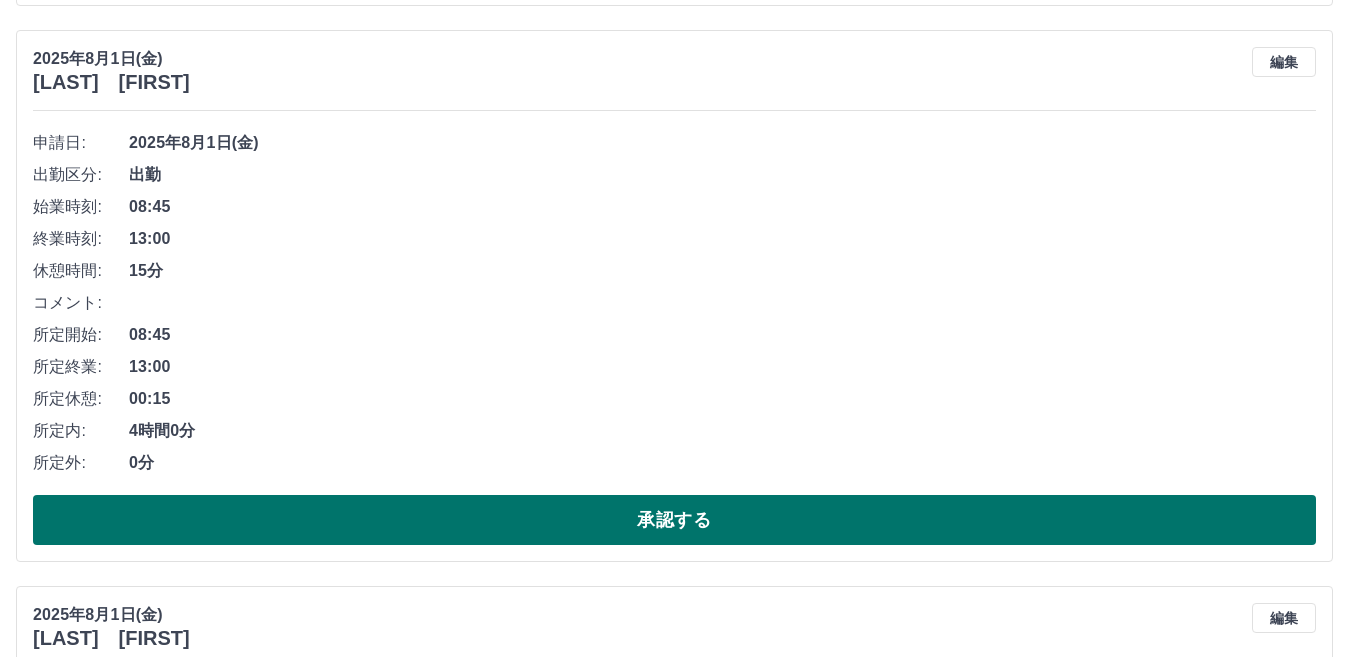 click on "承認する" at bounding box center [674, 520] 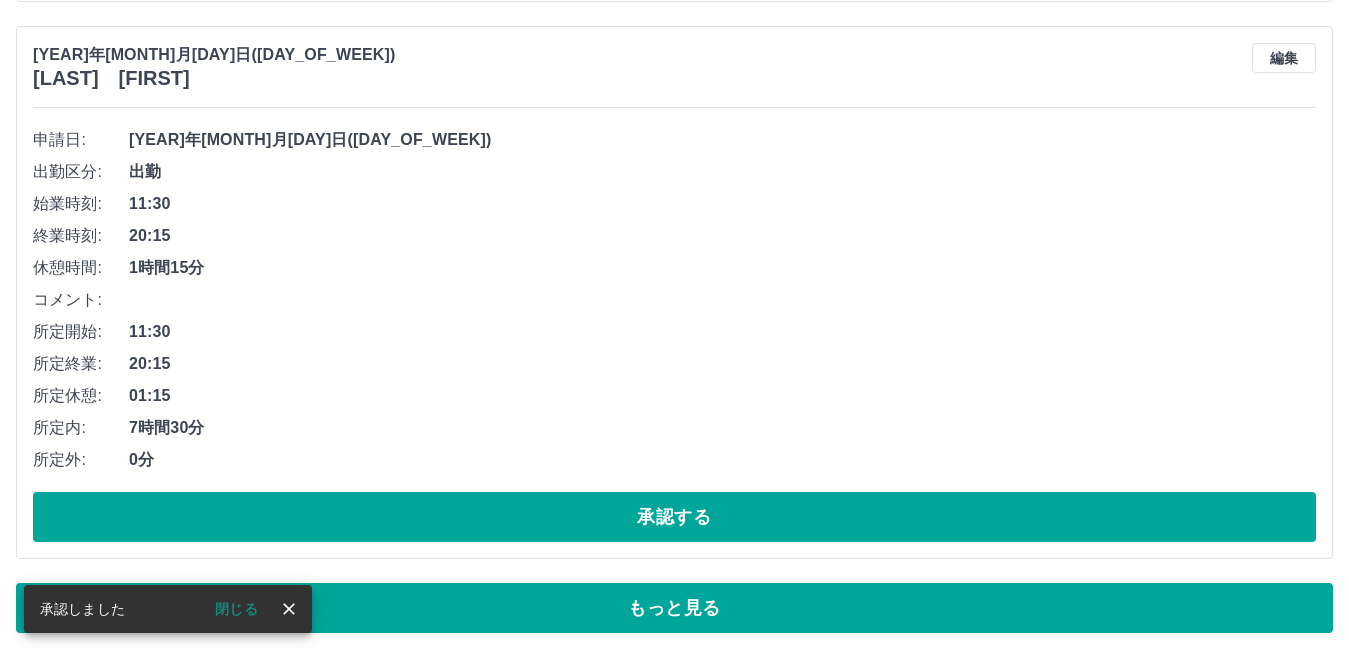 scroll, scrollTop: 11796, scrollLeft: 0, axis: vertical 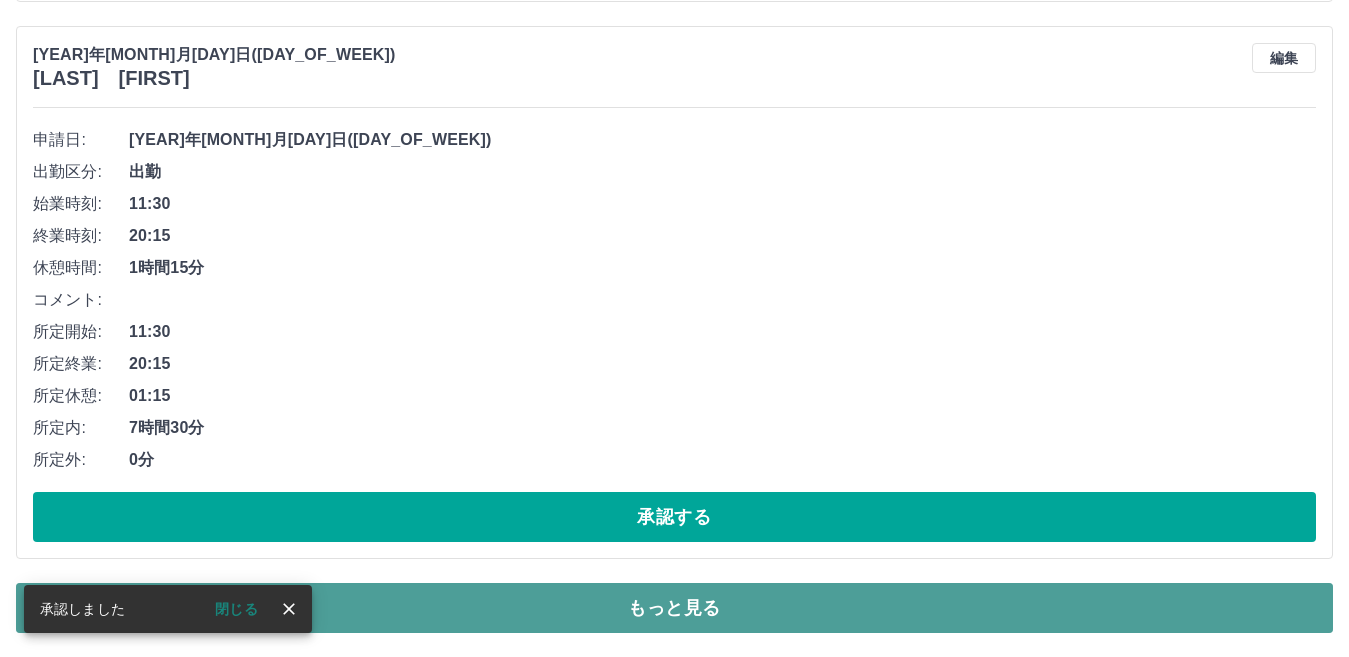 click on "もっと見る" at bounding box center [674, 608] 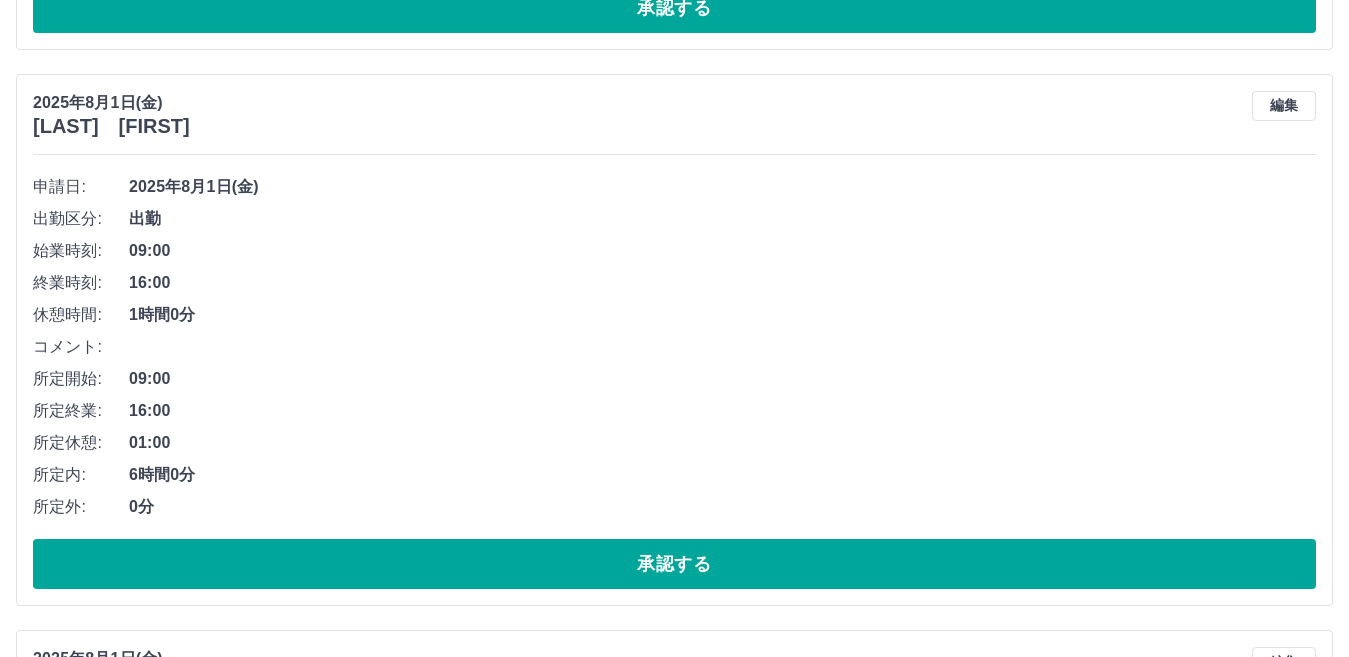 scroll, scrollTop: 20096, scrollLeft: 0, axis: vertical 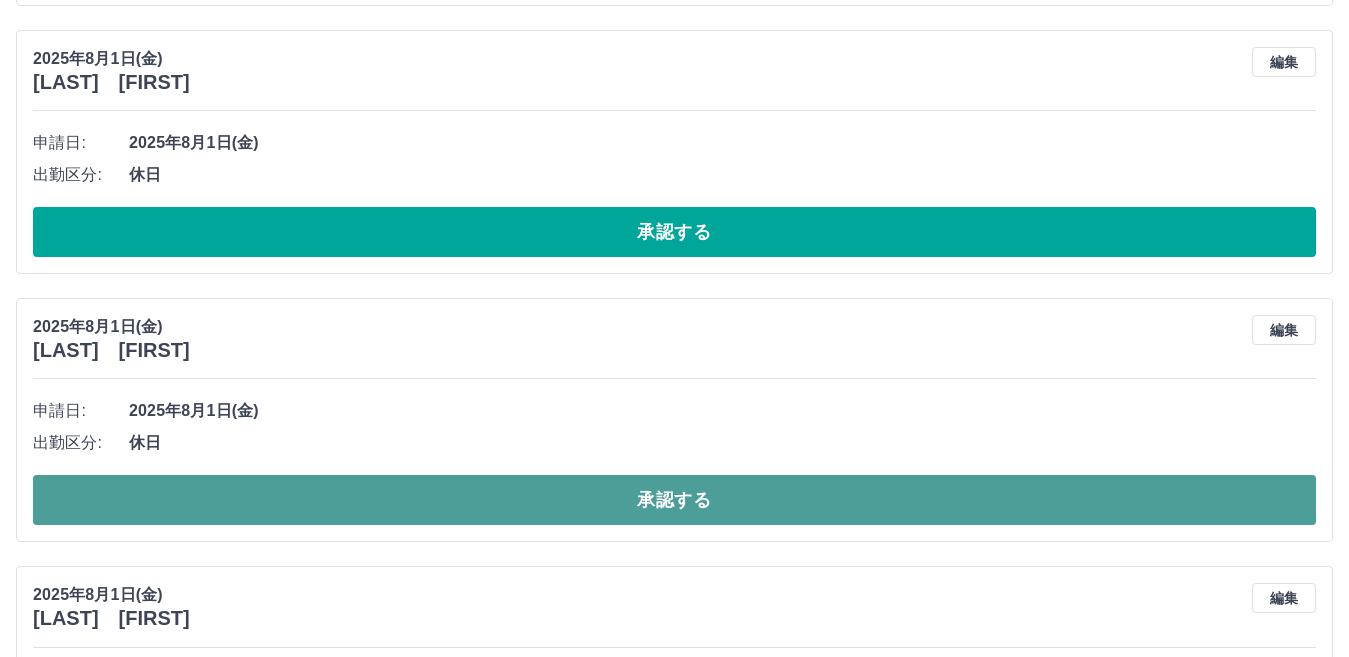 click on "承認する" at bounding box center (674, 500) 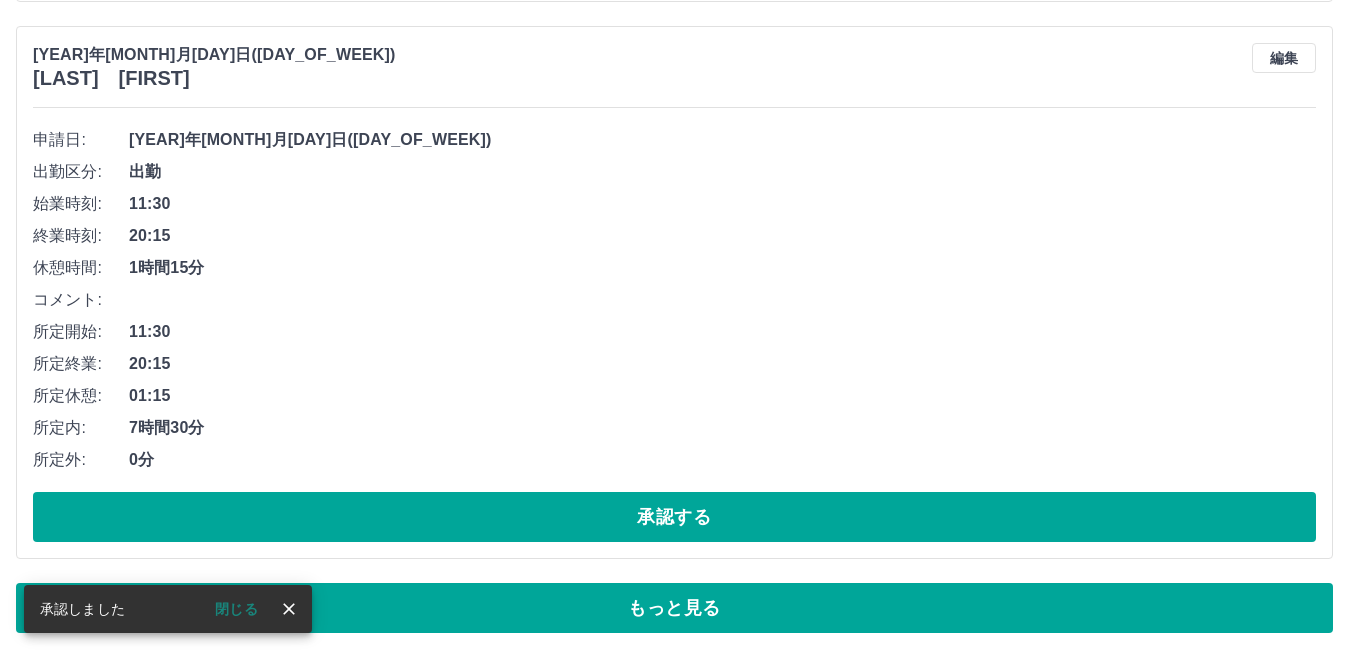scroll, scrollTop: 11796, scrollLeft: 0, axis: vertical 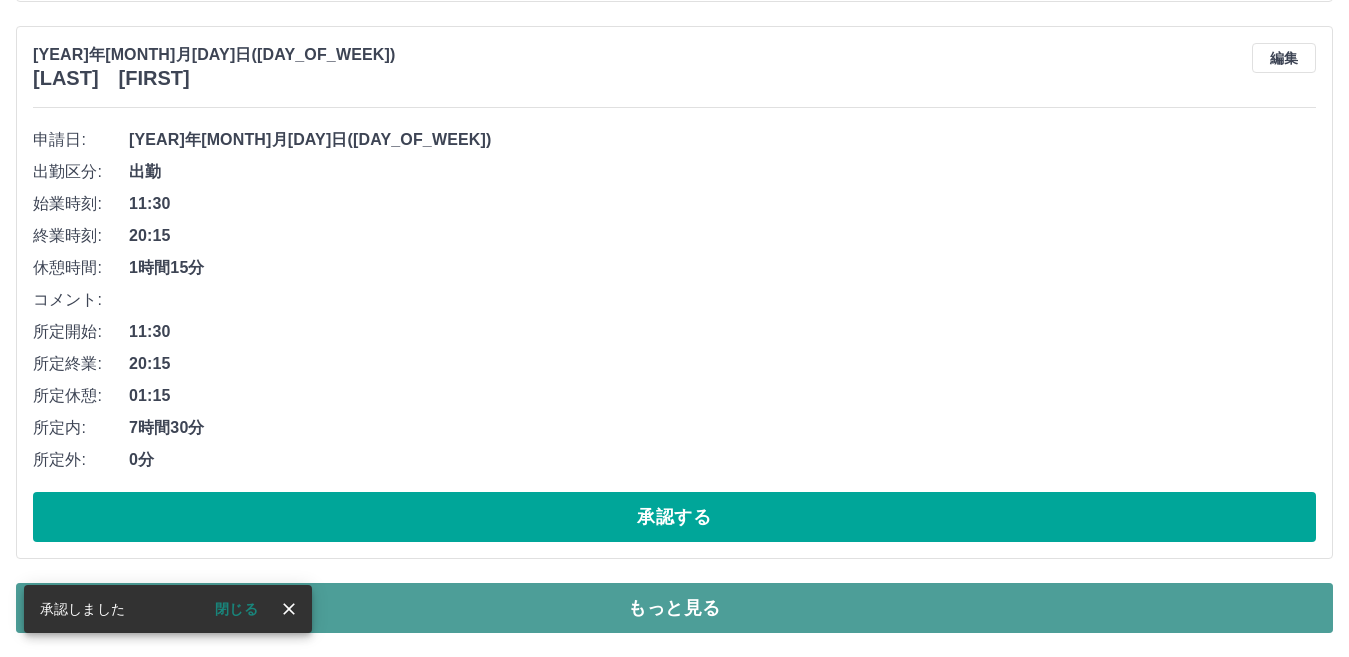 click on "もっと見る" at bounding box center (674, 608) 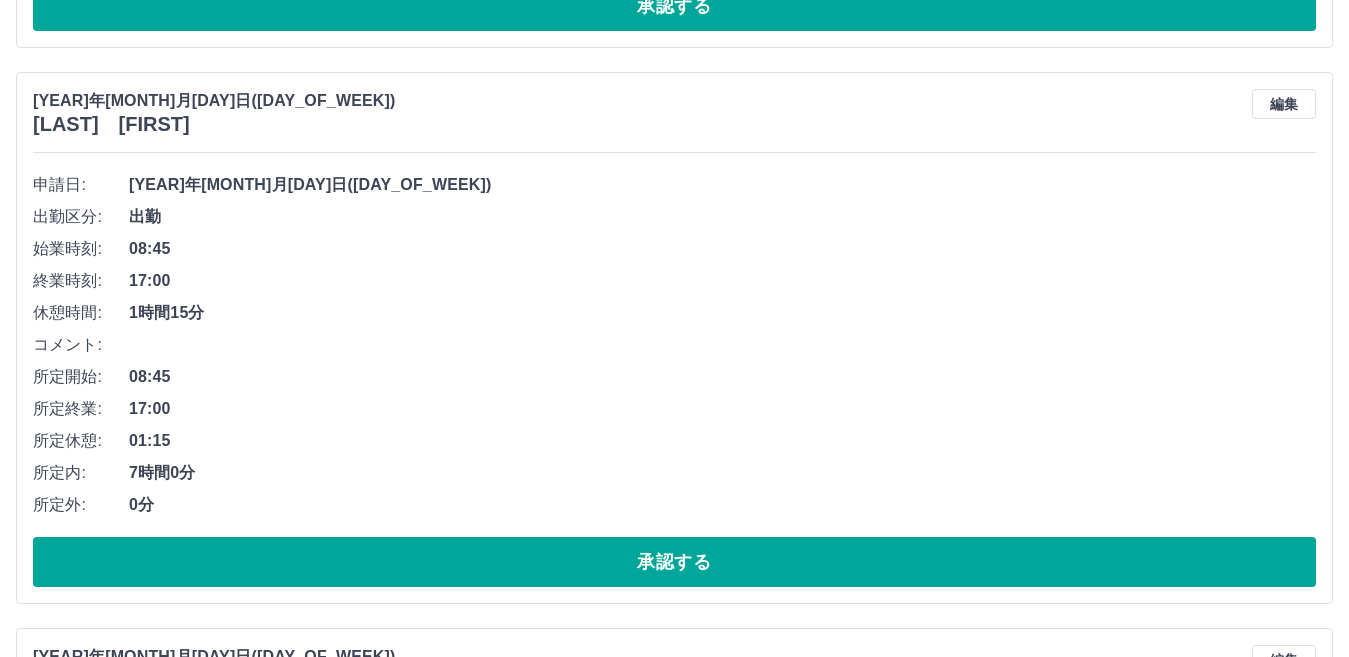 scroll, scrollTop: 12896, scrollLeft: 0, axis: vertical 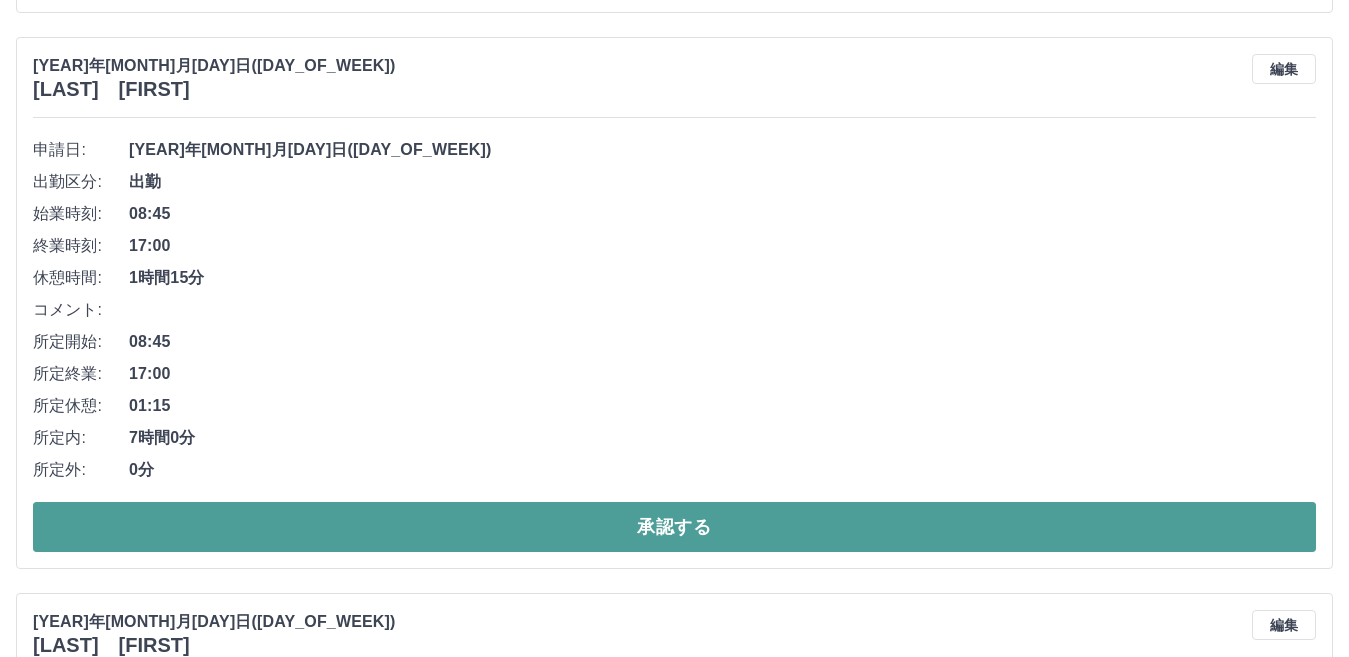 click on "承認する" at bounding box center [674, 527] 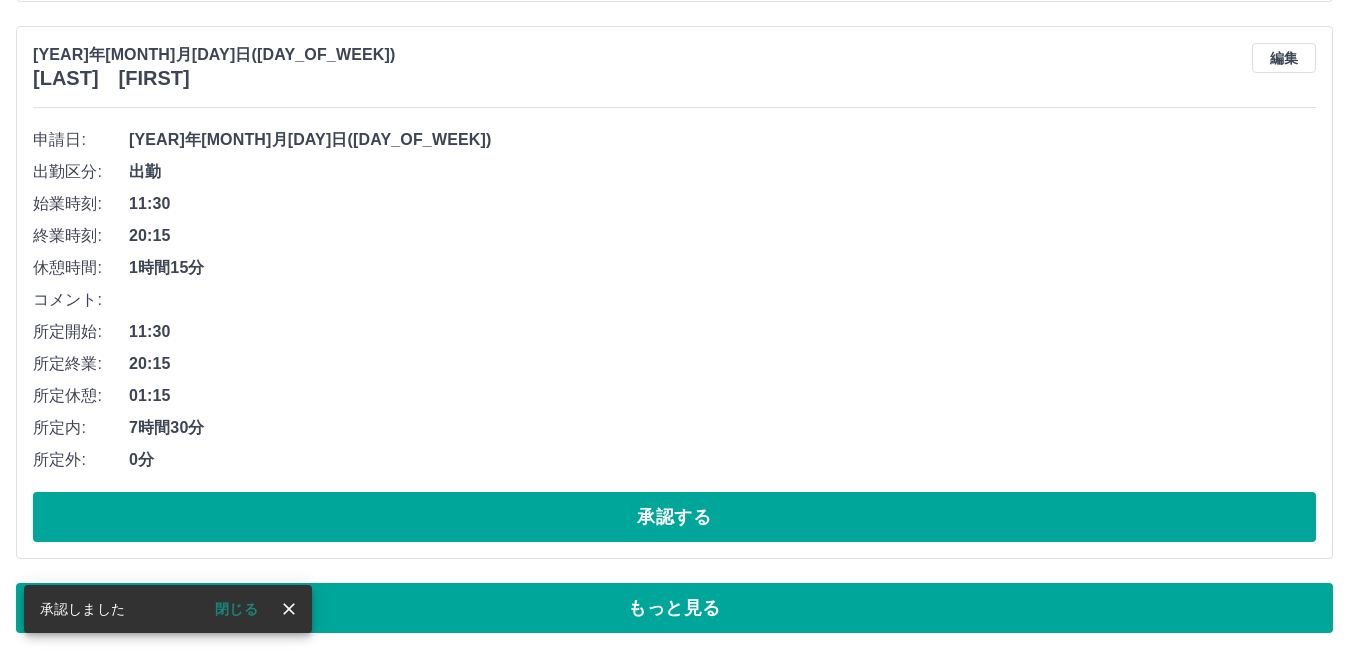 scroll, scrollTop: 11796, scrollLeft: 0, axis: vertical 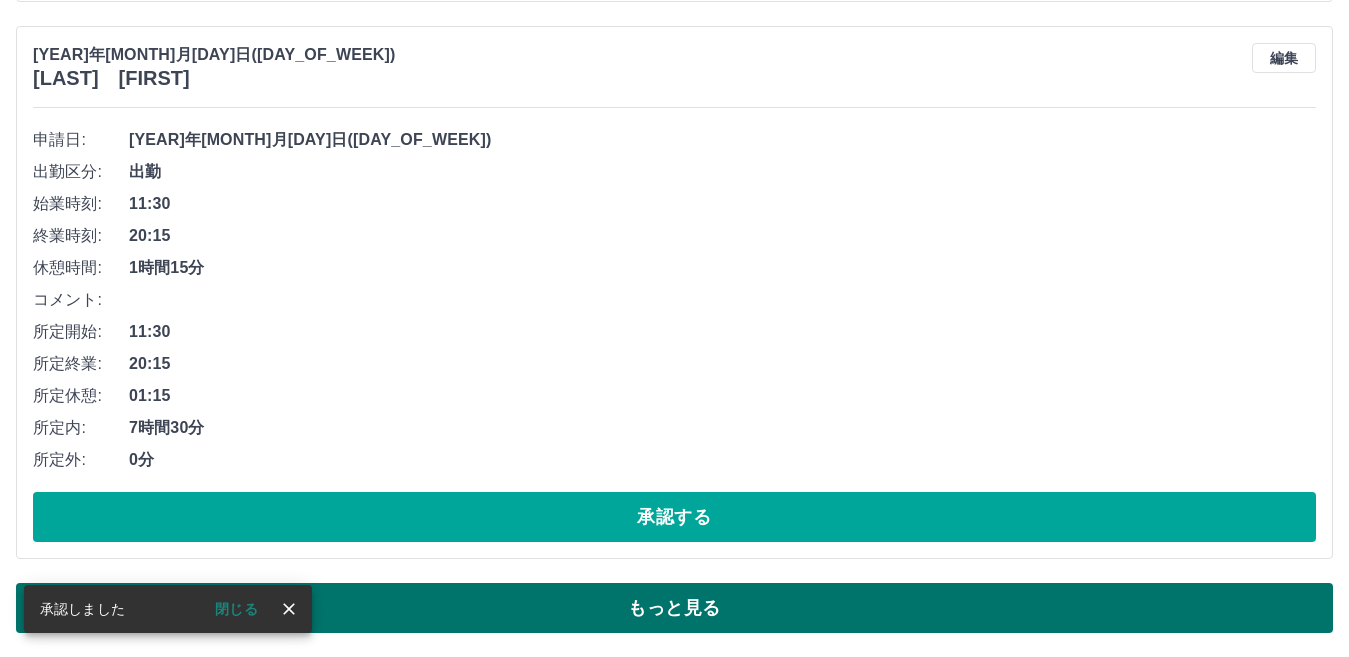 click on "もっと見る" at bounding box center (674, 608) 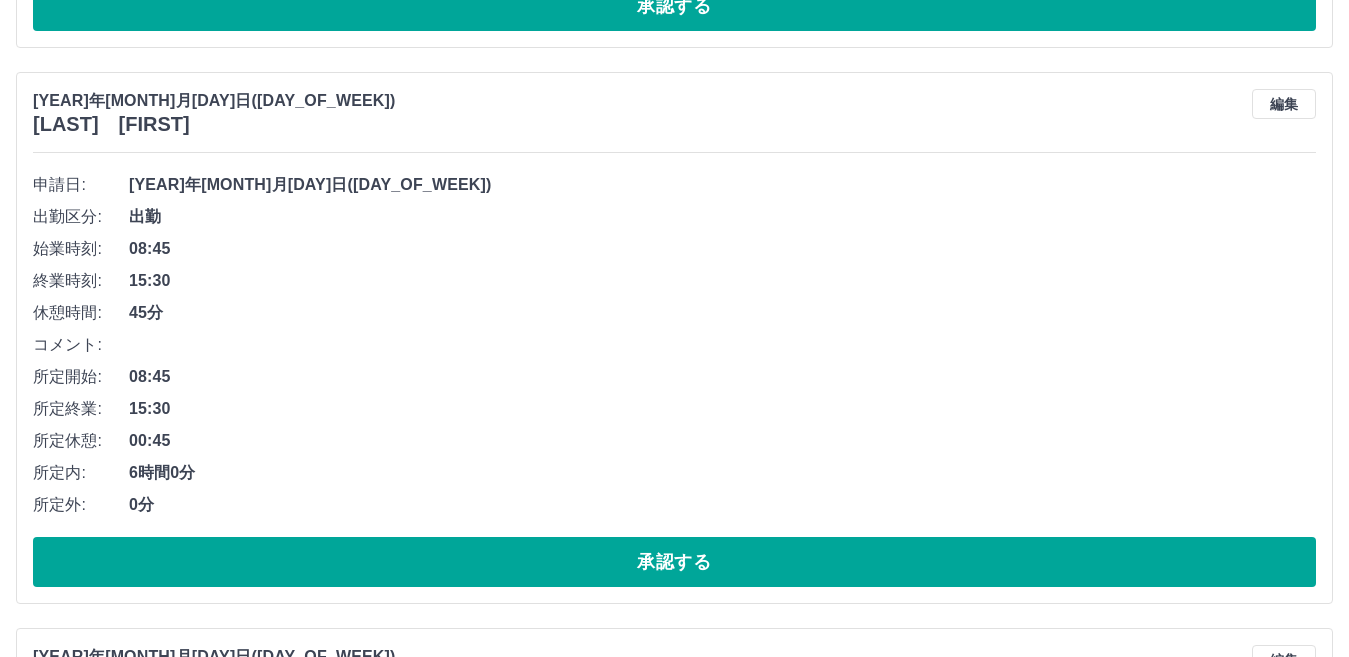 scroll, scrollTop: 12896, scrollLeft: 0, axis: vertical 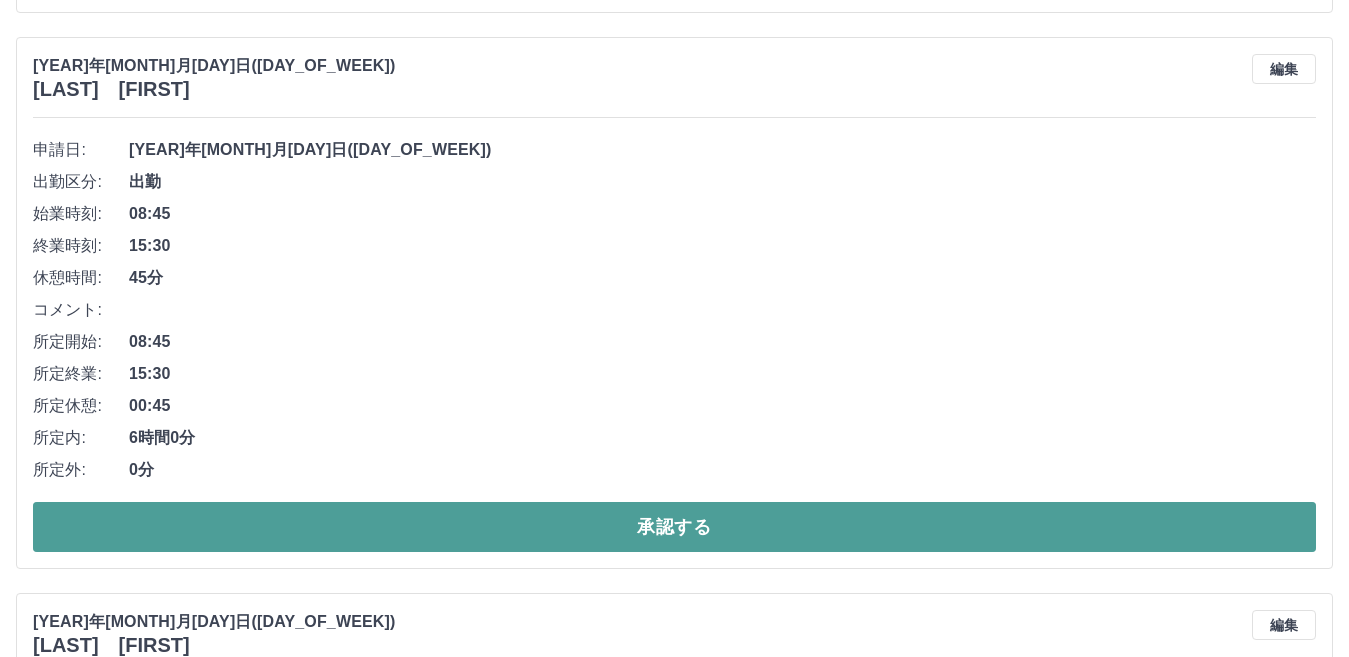click on "承認する" at bounding box center [674, 527] 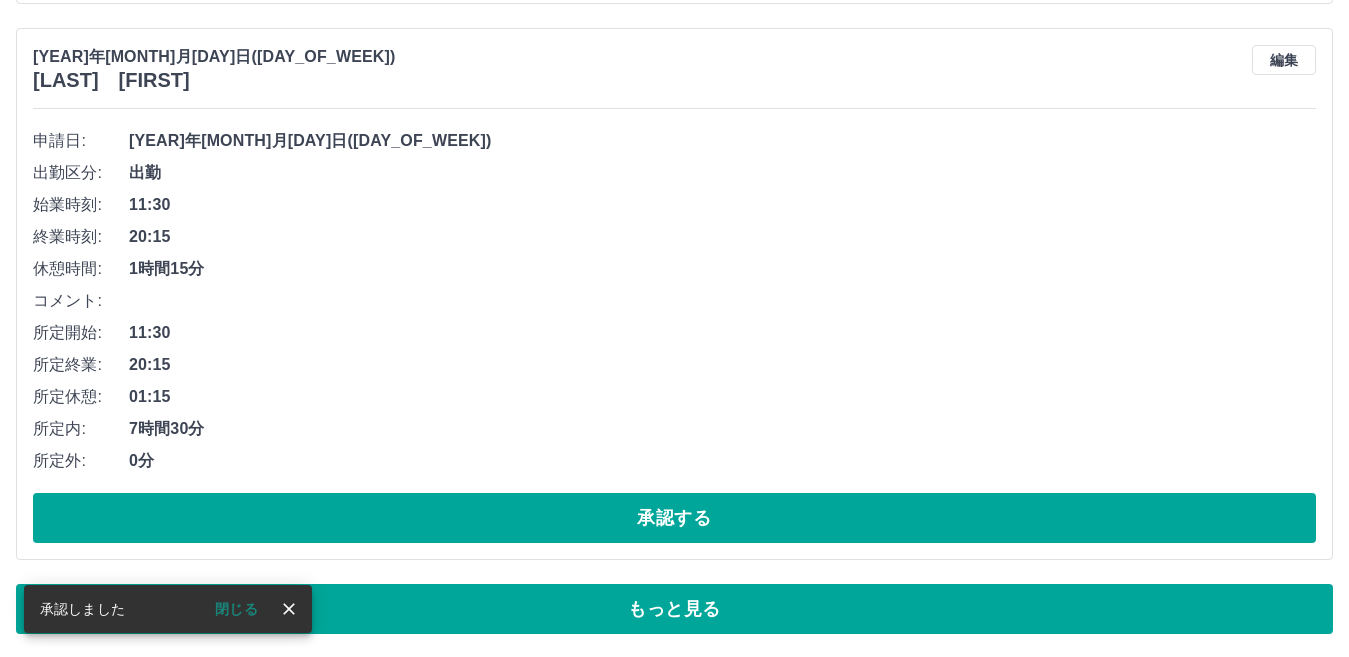 scroll, scrollTop: 15670, scrollLeft: 0, axis: vertical 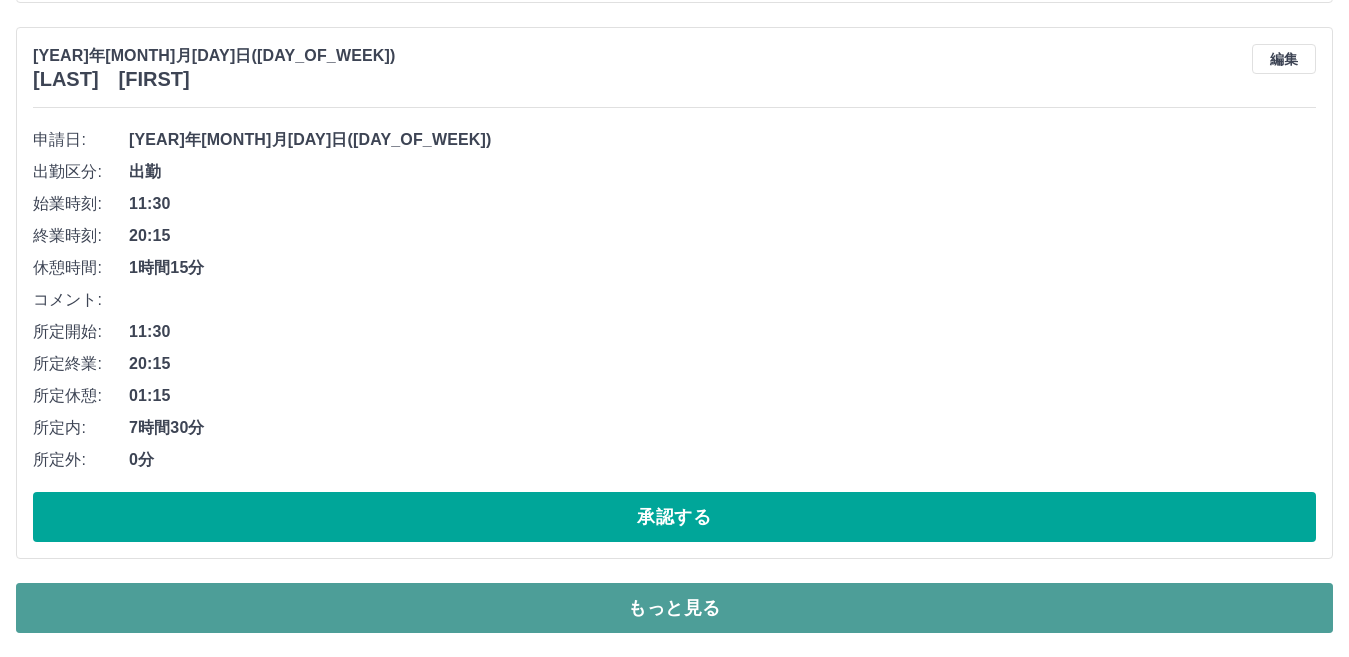 click on "もっと見る" at bounding box center (674, 608) 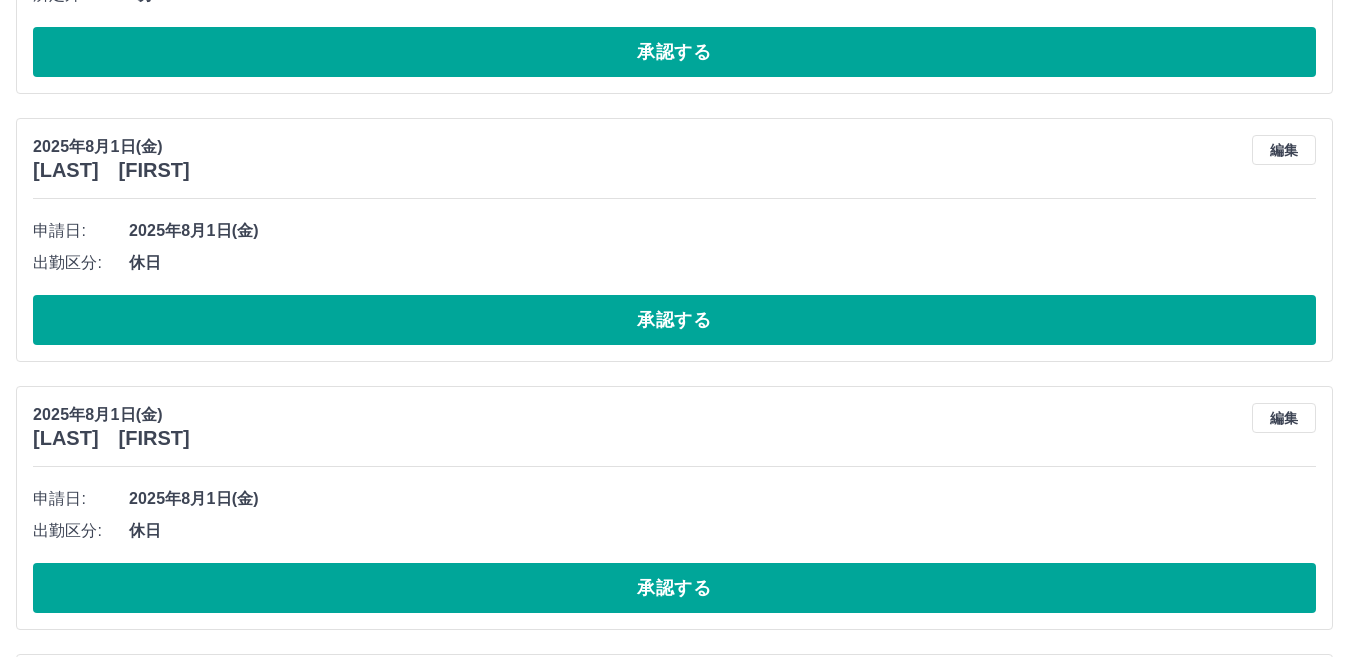 scroll, scrollTop: 22970, scrollLeft: 0, axis: vertical 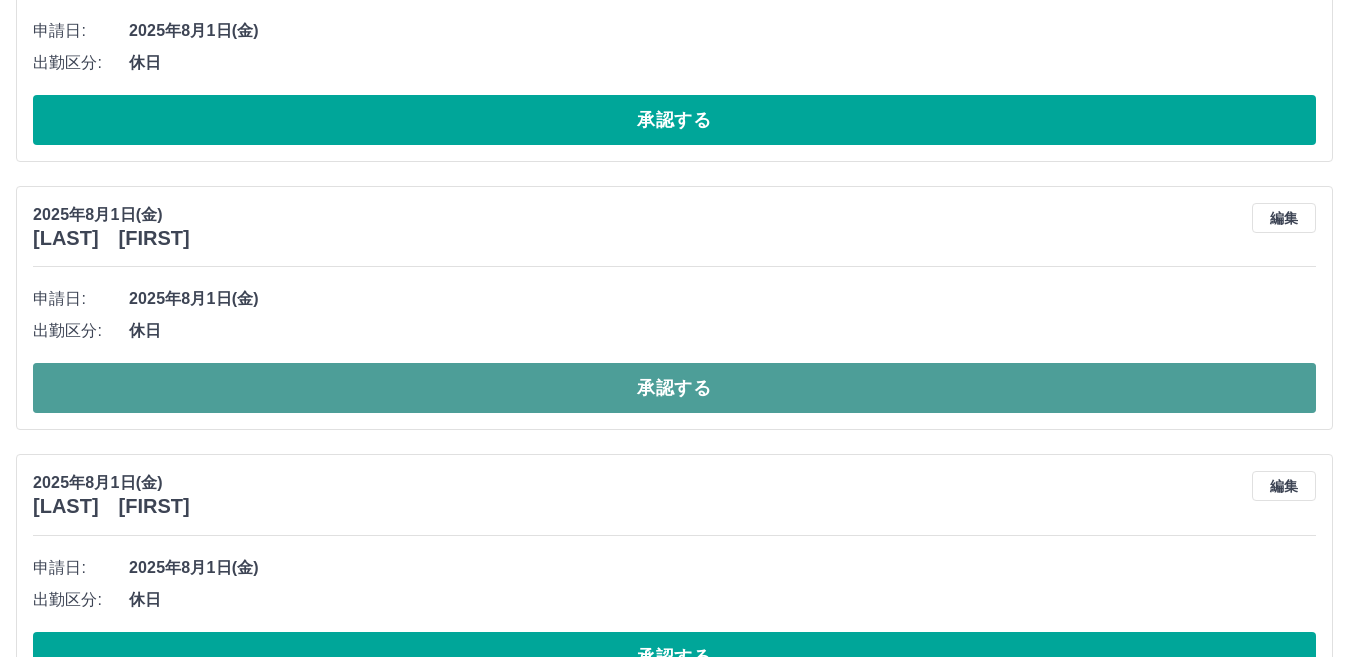 click on "承認する" at bounding box center [674, 388] 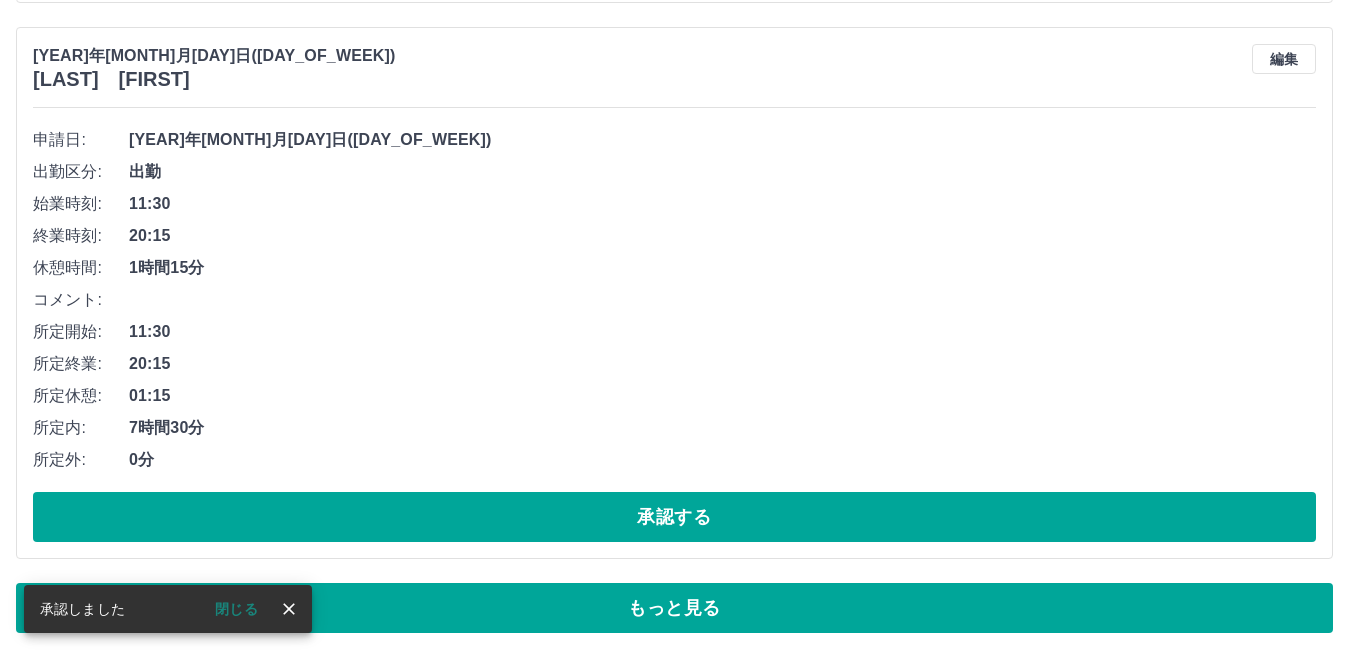 scroll, scrollTop: 15670, scrollLeft: 0, axis: vertical 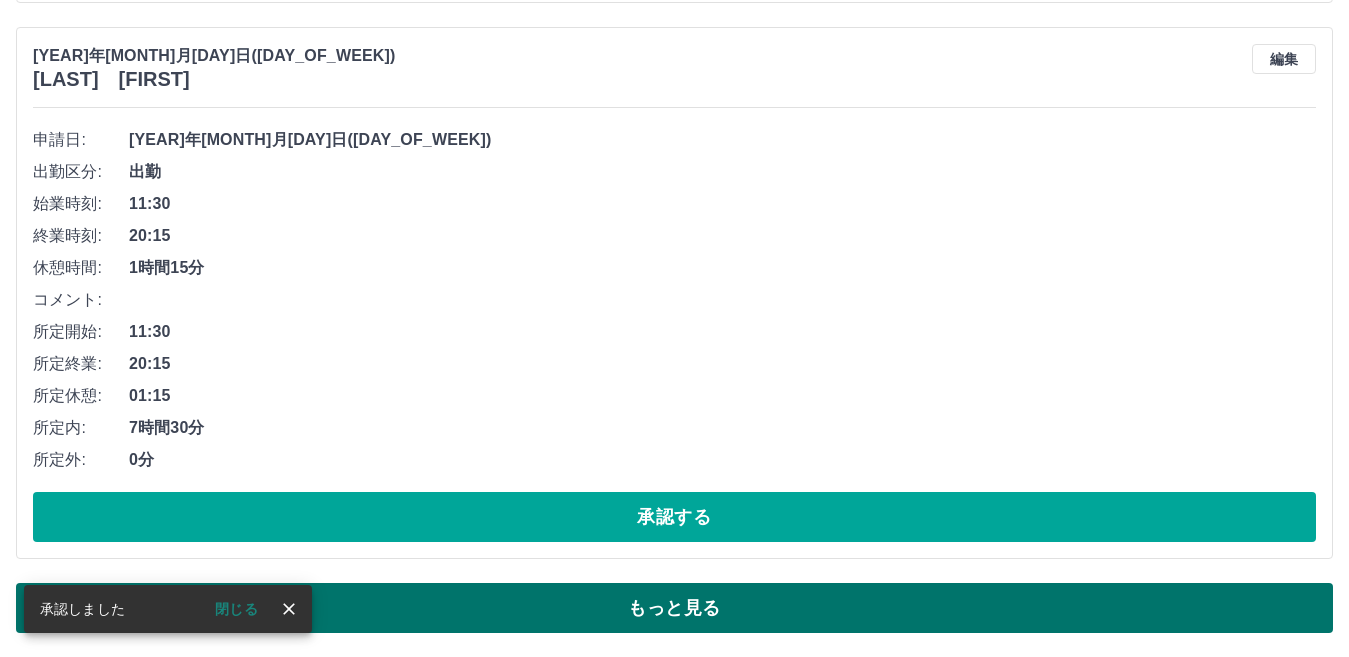 click on "もっと見る" at bounding box center [674, 608] 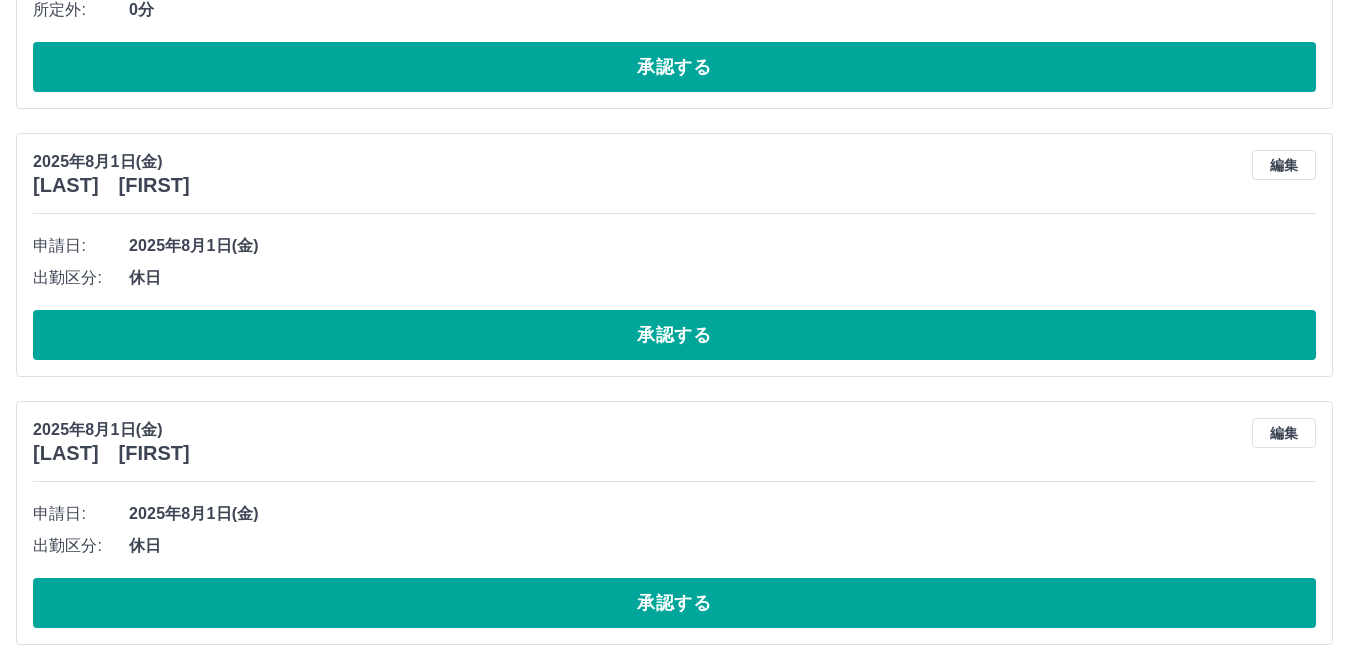 scroll, scrollTop: 25270, scrollLeft: 0, axis: vertical 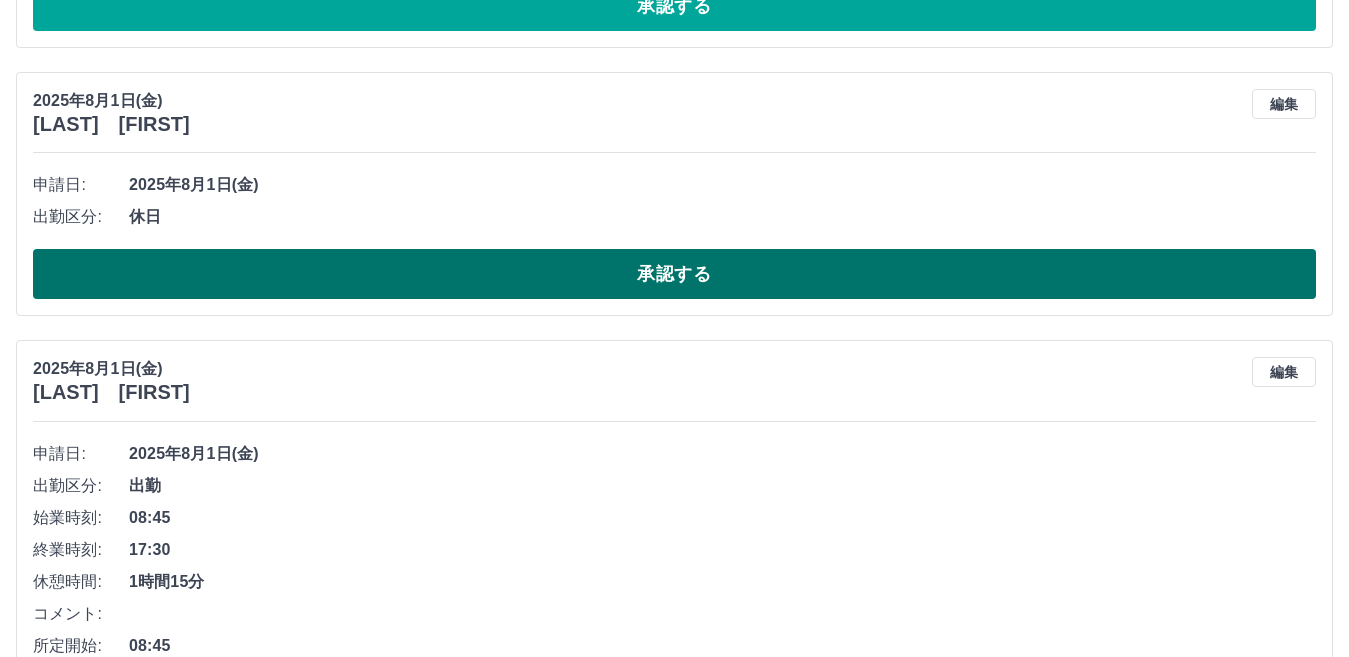 click on "承認する" at bounding box center [674, 274] 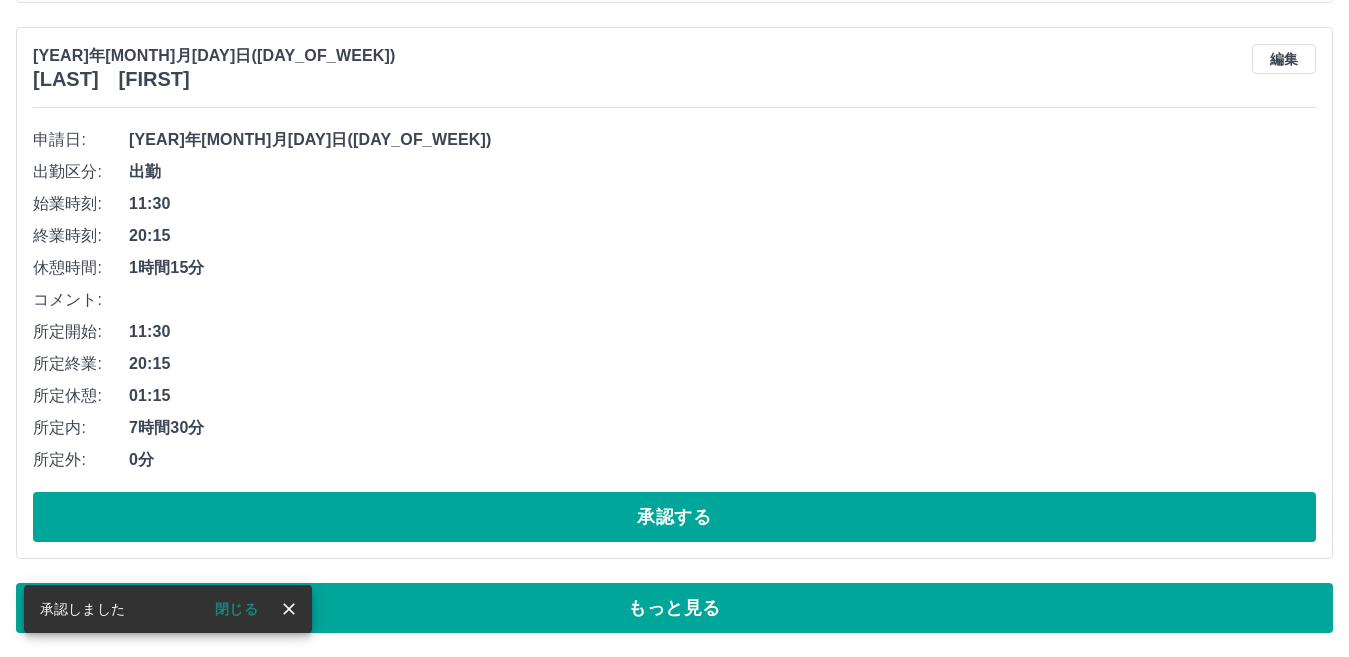 scroll, scrollTop: 15670, scrollLeft: 0, axis: vertical 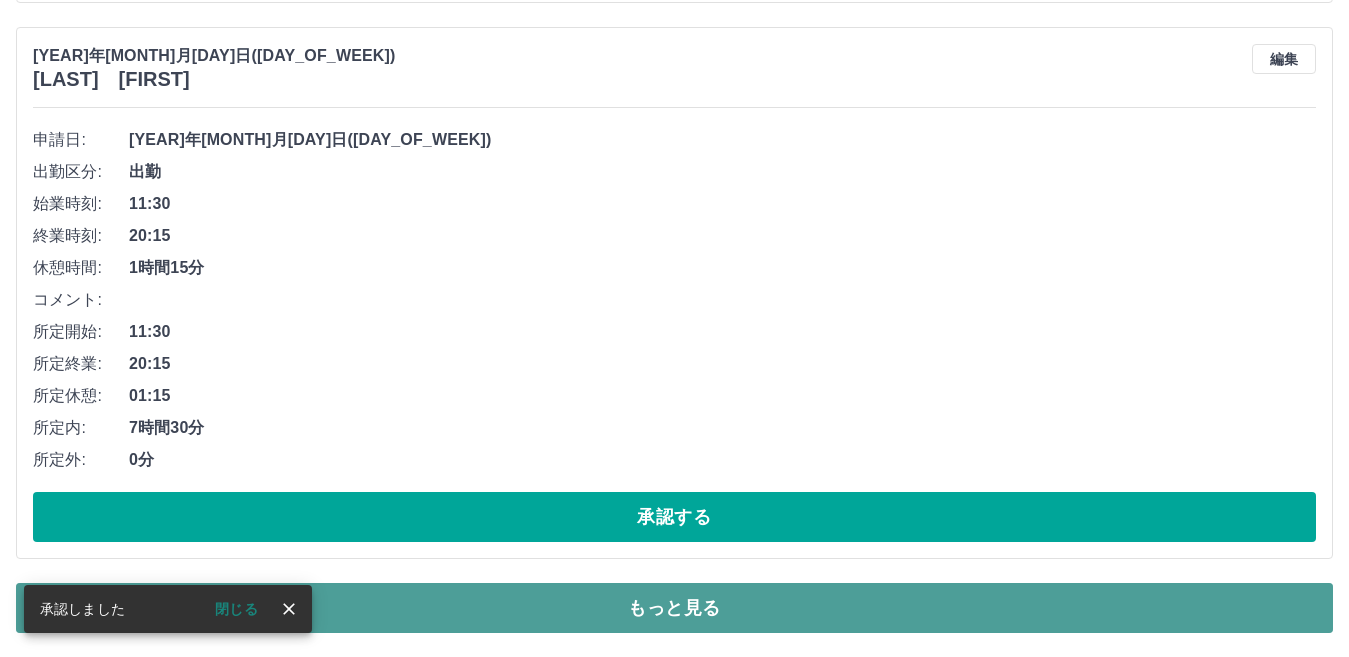 click on "もっと見る" at bounding box center [674, 608] 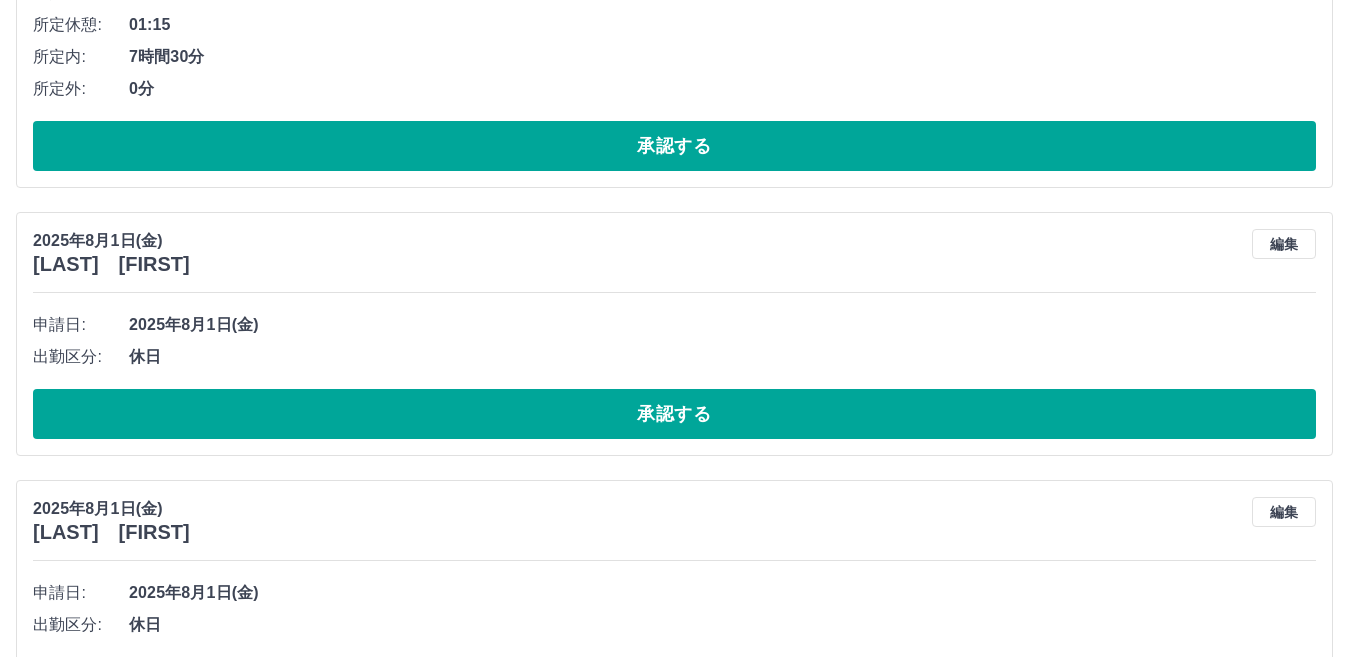 scroll, scrollTop: 23770, scrollLeft: 0, axis: vertical 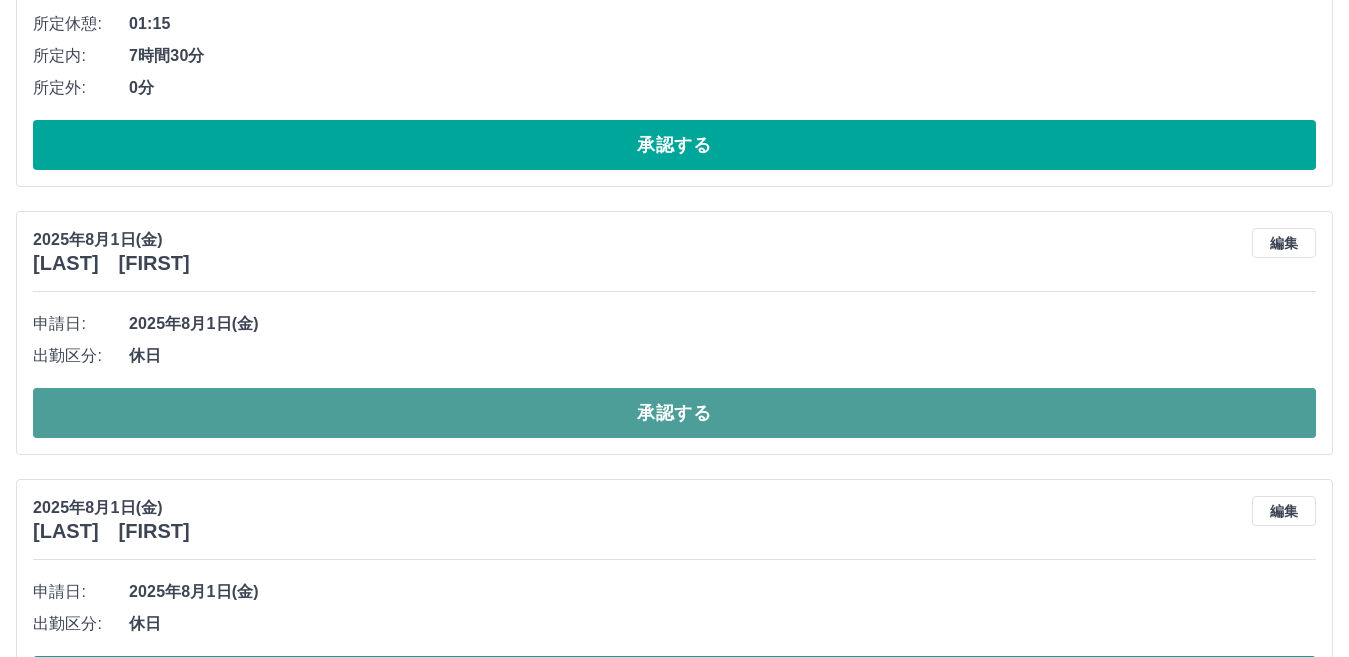 click on "承認する" at bounding box center (674, 413) 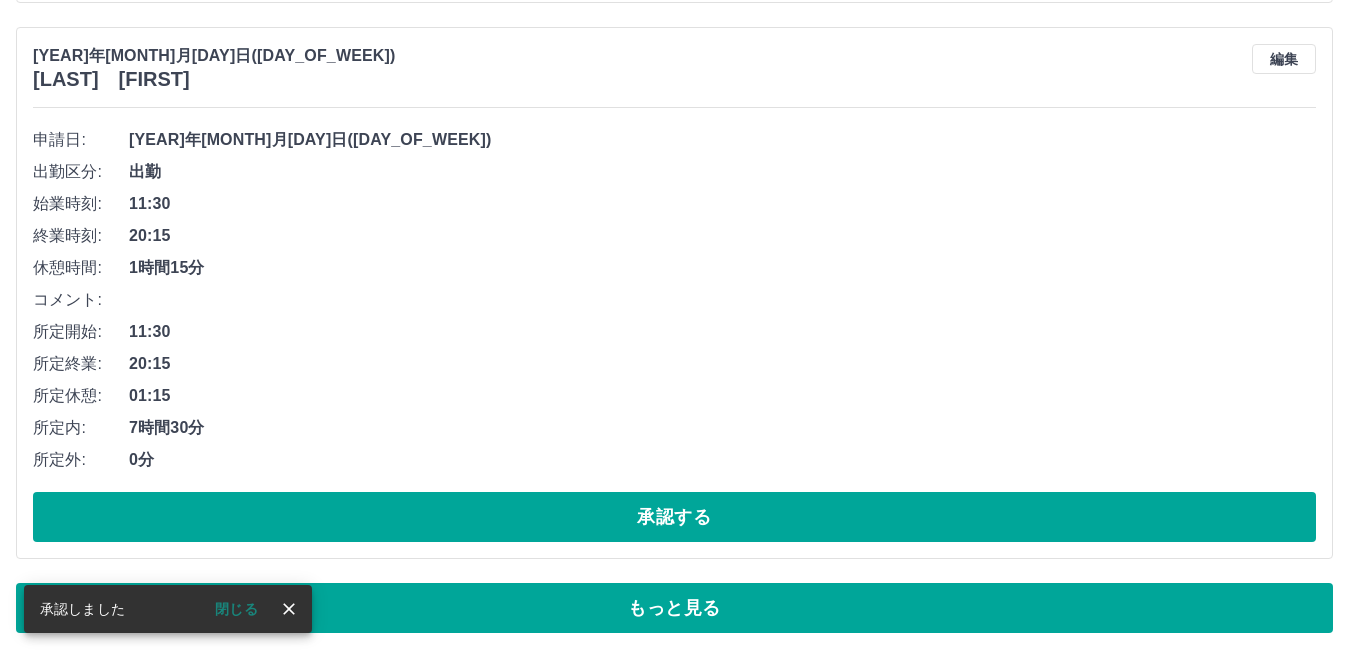 scroll, scrollTop: 15670, scrollLeft: 0, axis: vertical 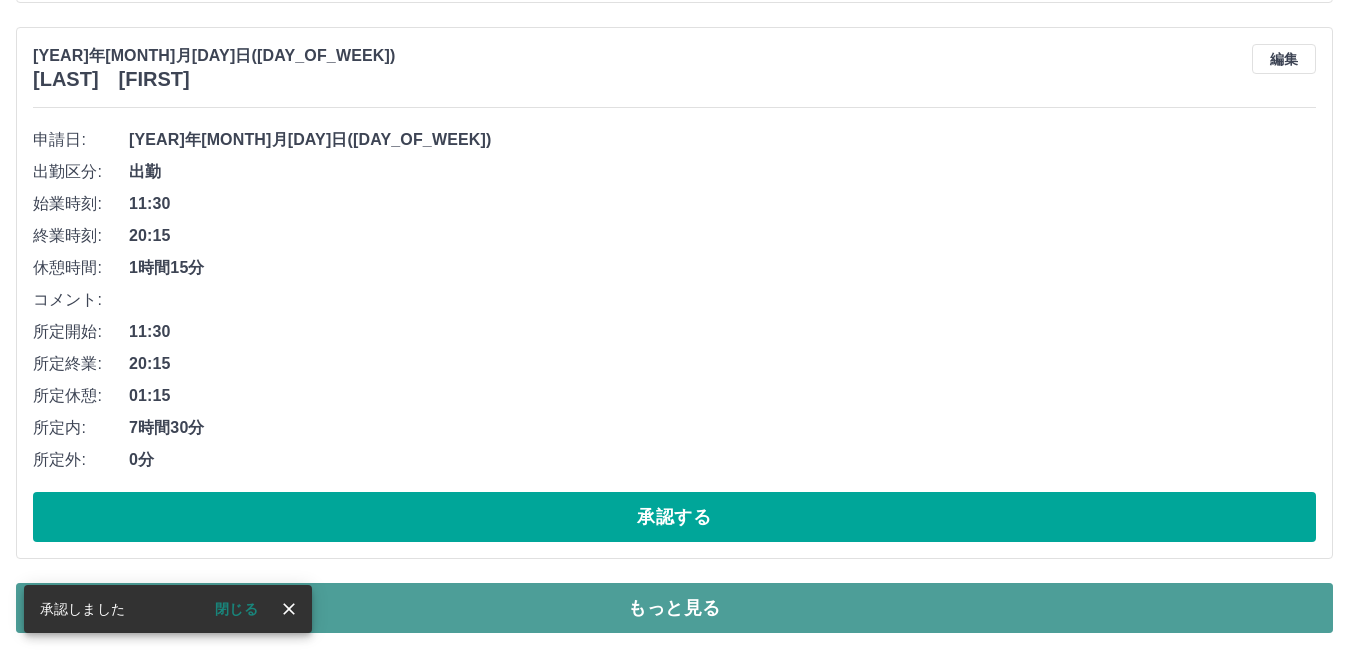 click on "もっと見る" at bounding box center [674, 608] 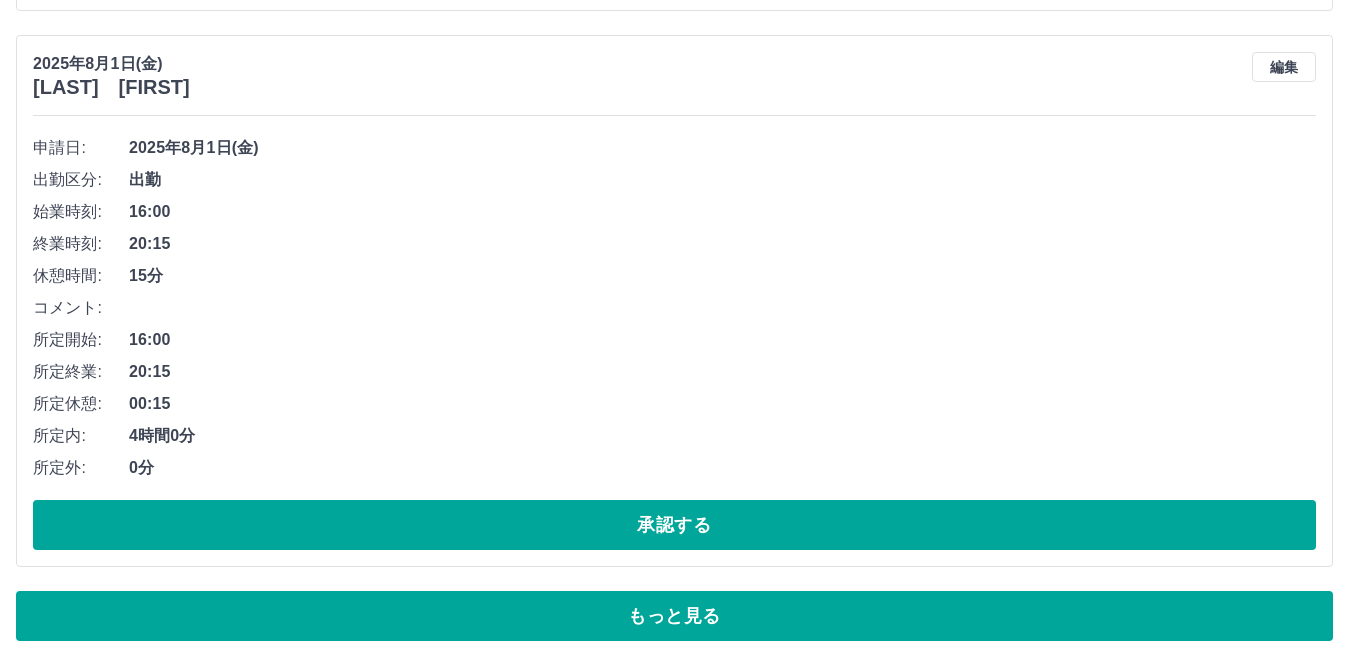 scroll, scrollTop: 26698, scrollLeft: 0, axis: vertical 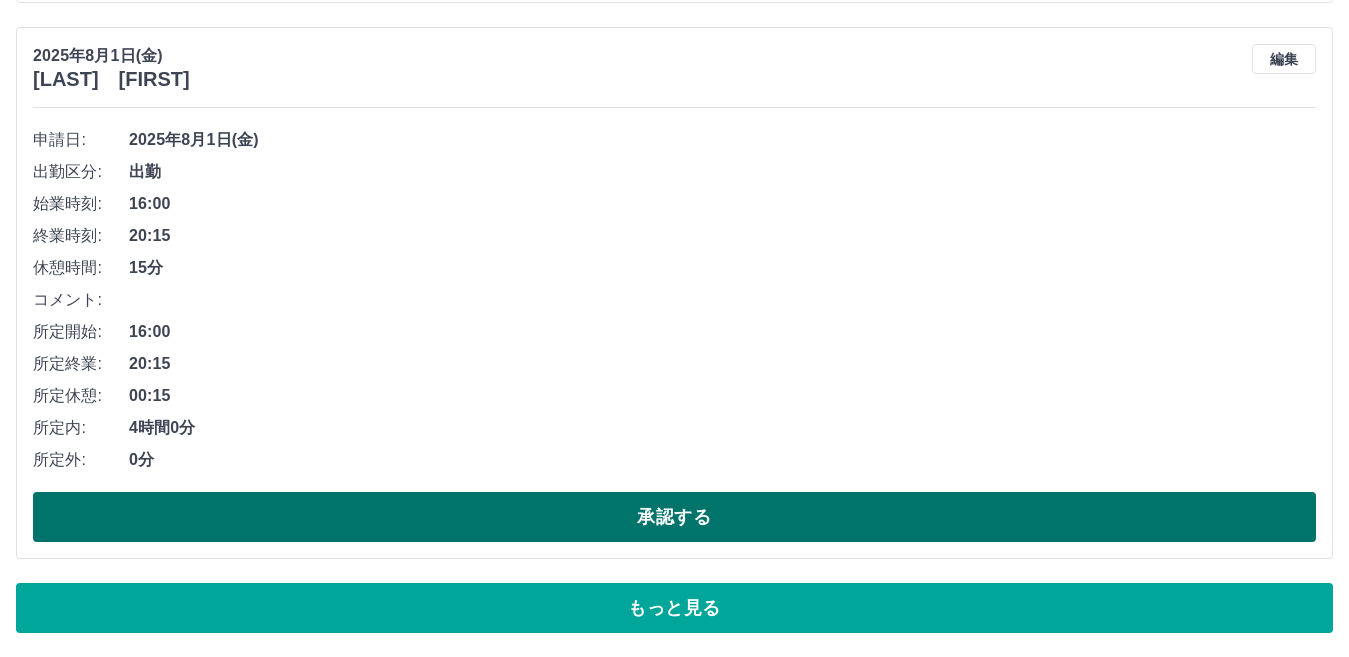 click on "承認する" at bounding box center [674, 517] 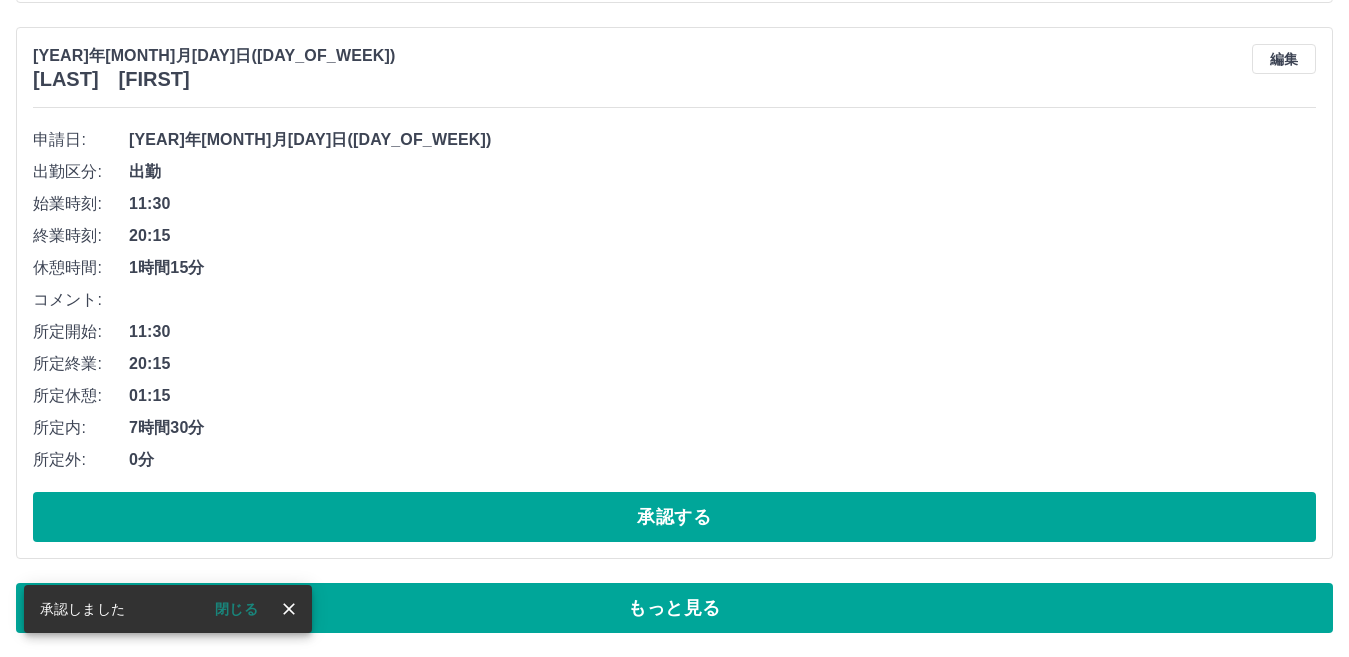 scroll, scrollTop: 15670, scrollLeft: 0, axis: vertical 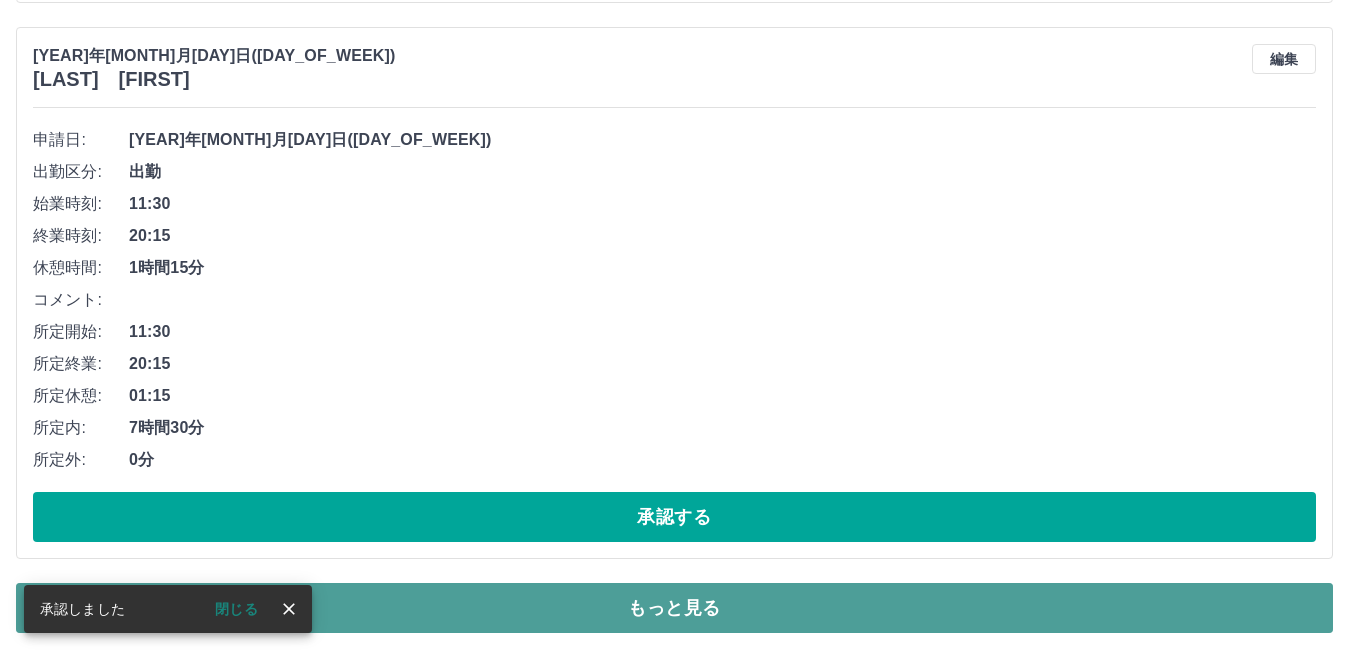 click on "もっと見る" at bounding box center (674, 608) 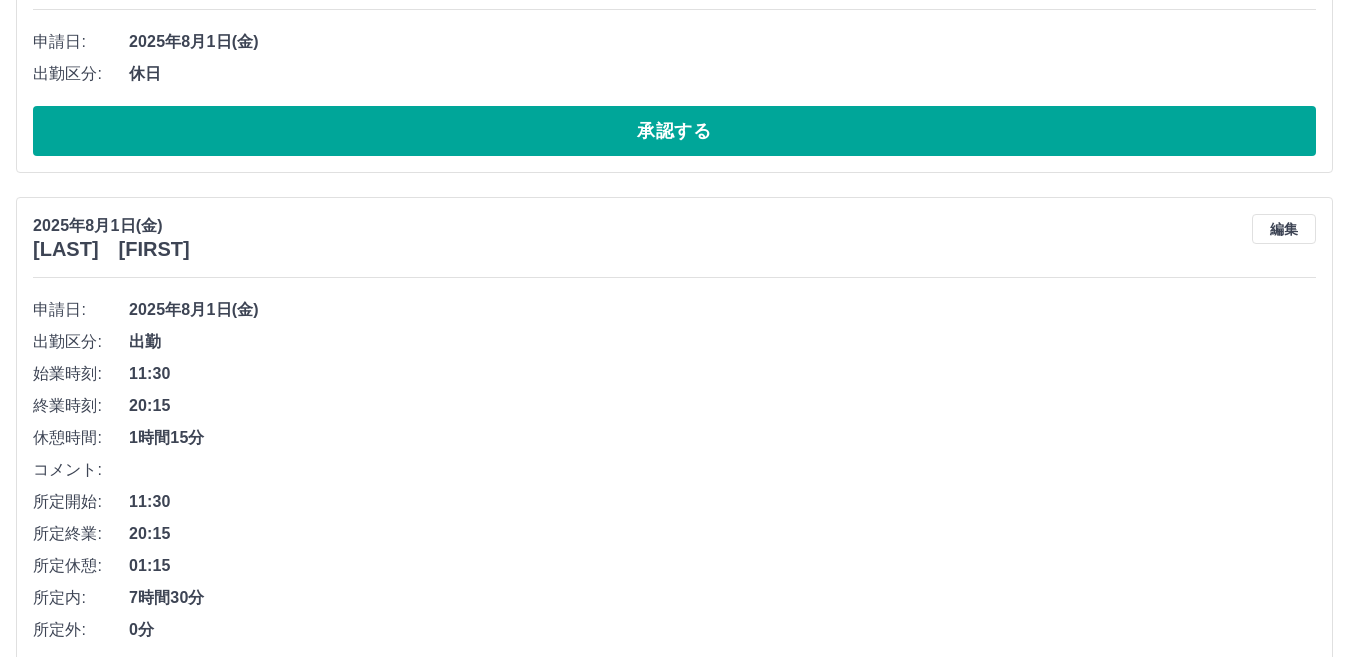 scroll, scrollTop: 26070, scrollLeft: 0, axis: vertical 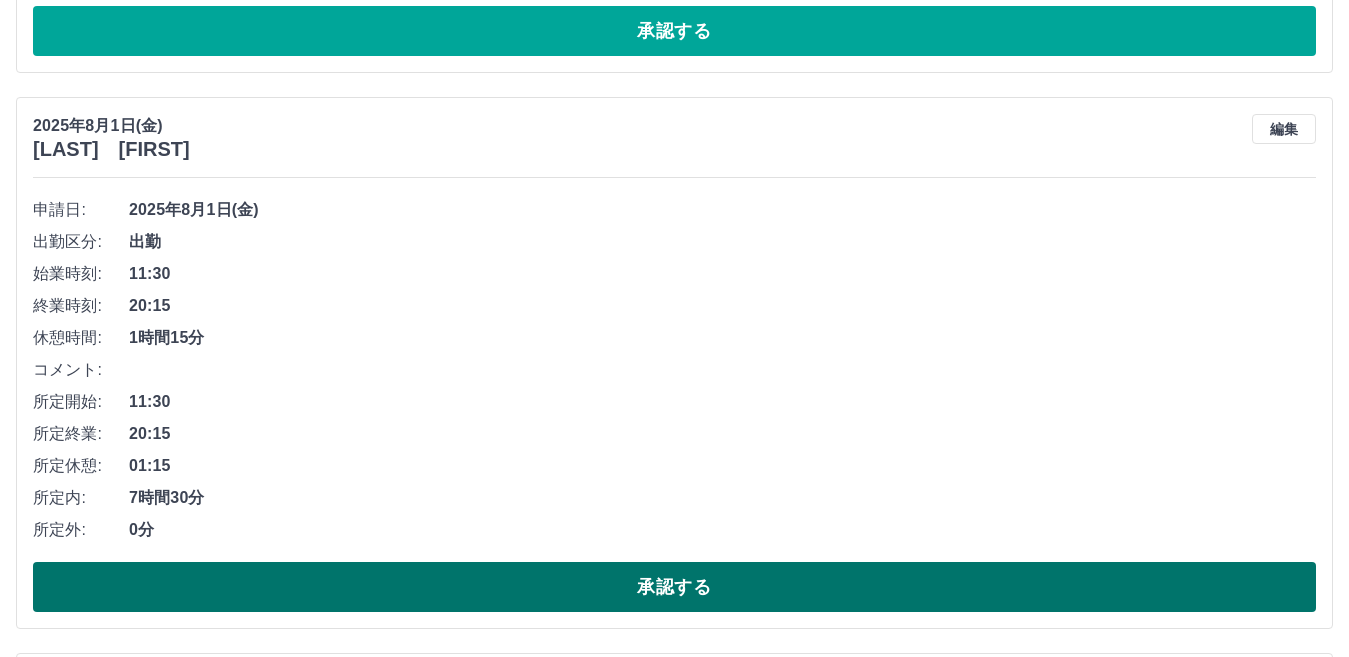 click on "承認する" at bounding box center [674, 587] 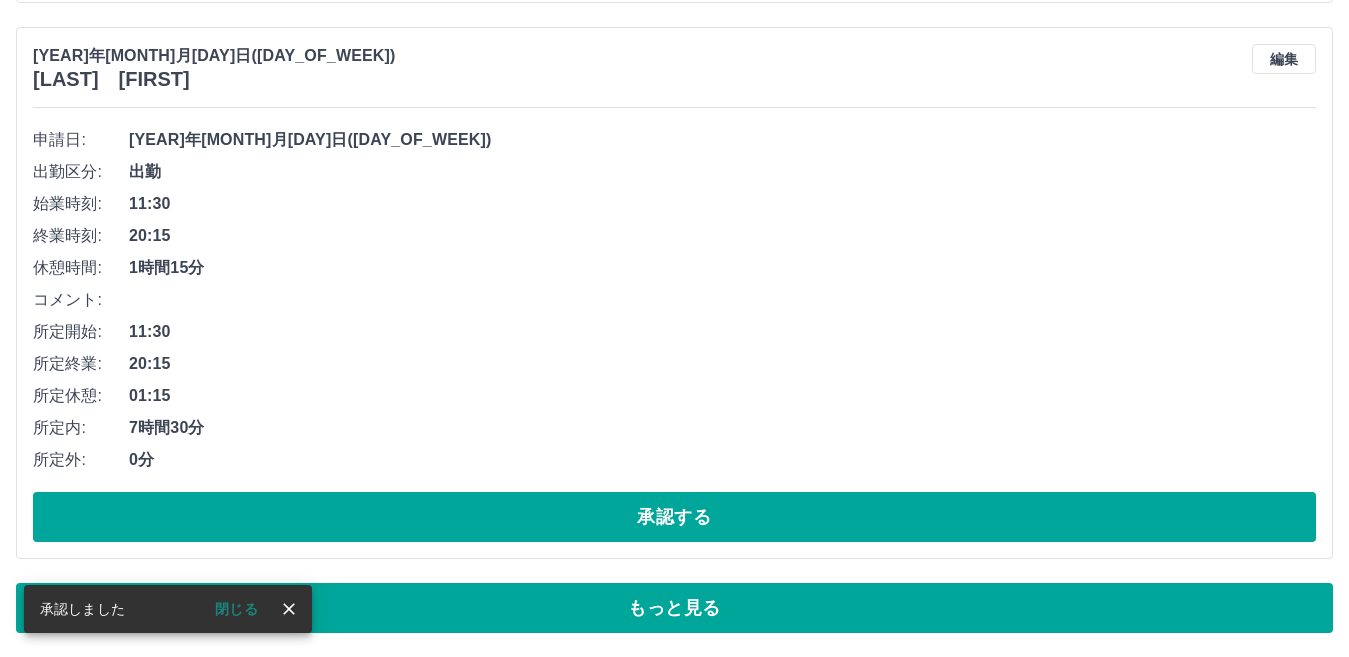 scroll, scrollTop: 15670, scrollLeft: 0, axis: vertical 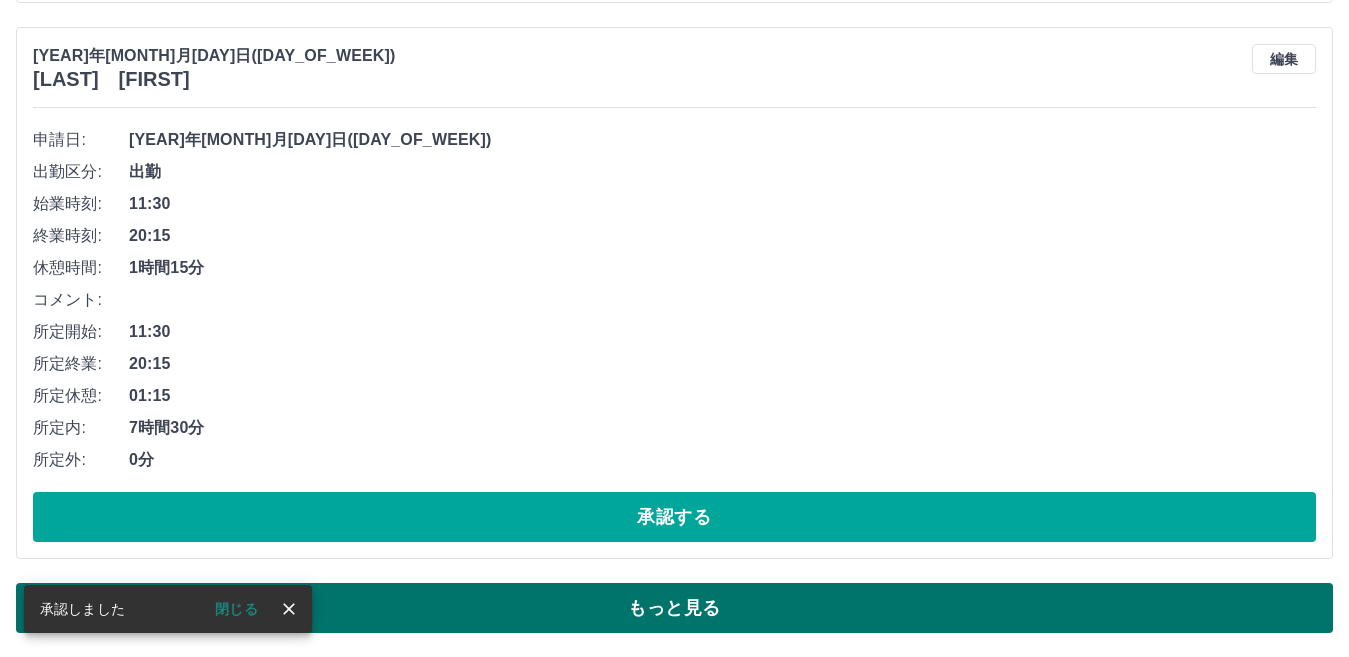 click on "もっと見る" at bounding box center (674, 608) 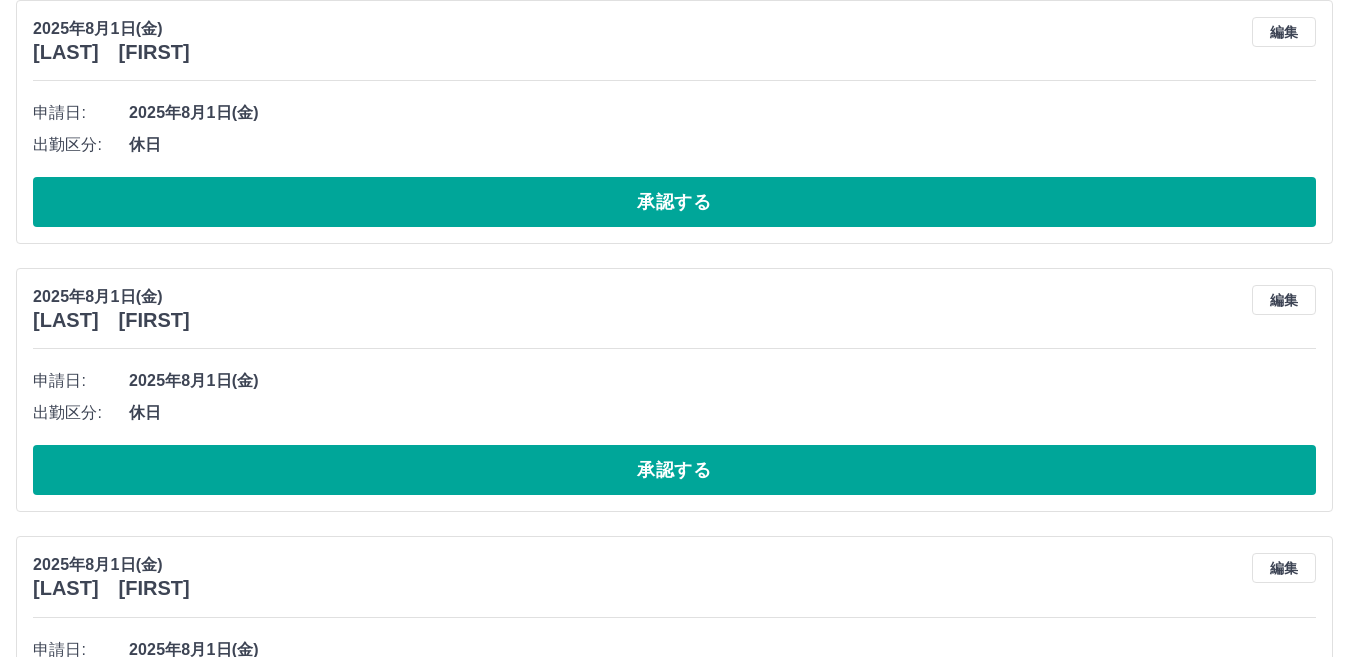 scroll, scrollTop: 23070, scrollLeft: 0, axis: vertical 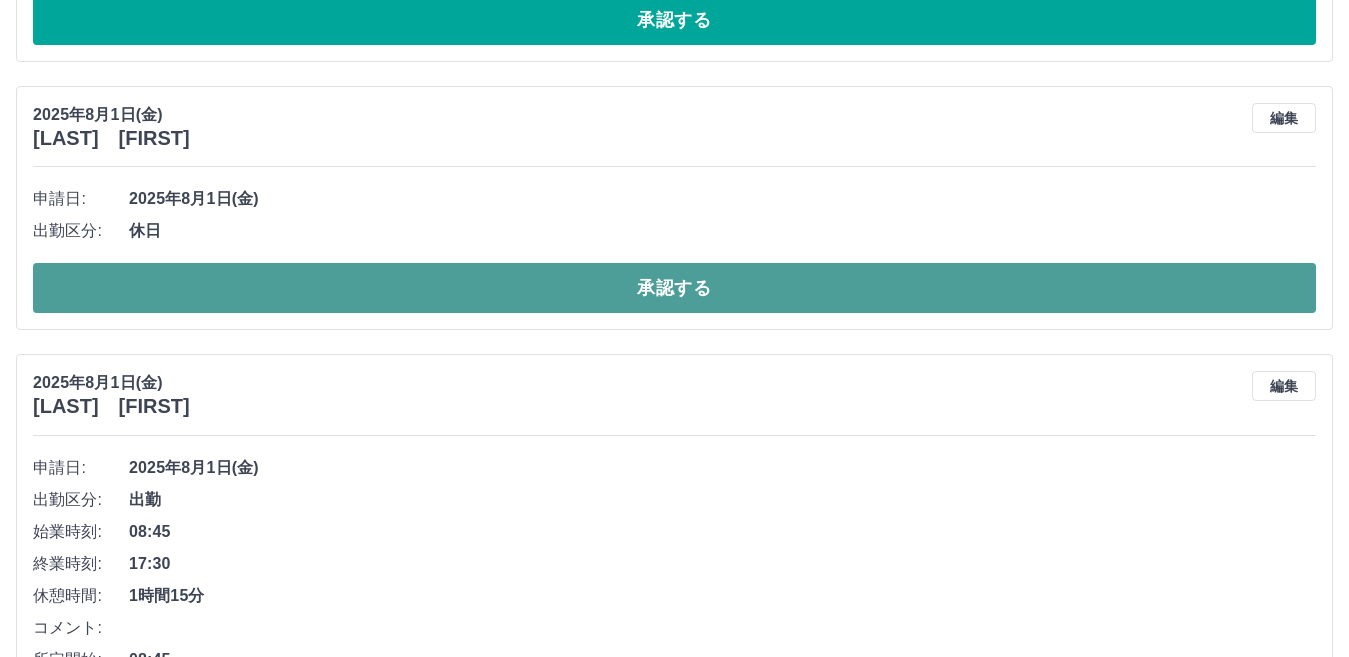 click on "承認する" at bounding box center (674, 288) 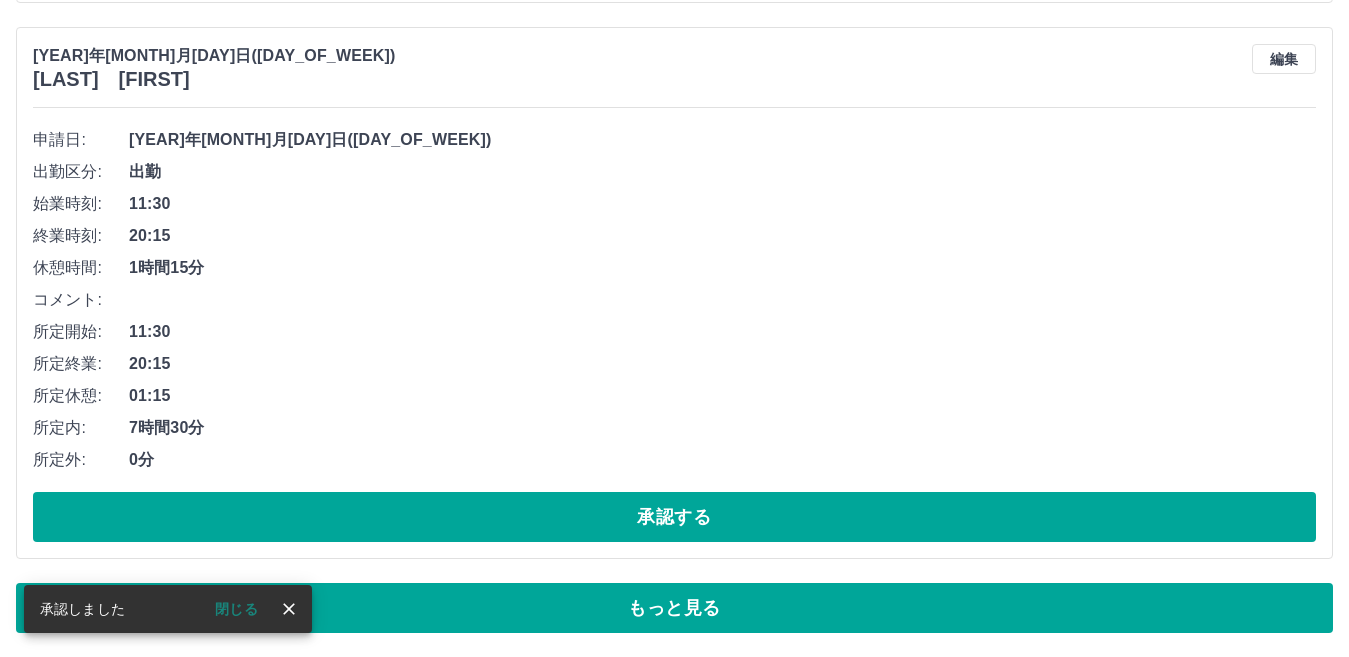 scroll, scrollTop: 15670, scrollLeft: 0, axis: vertical 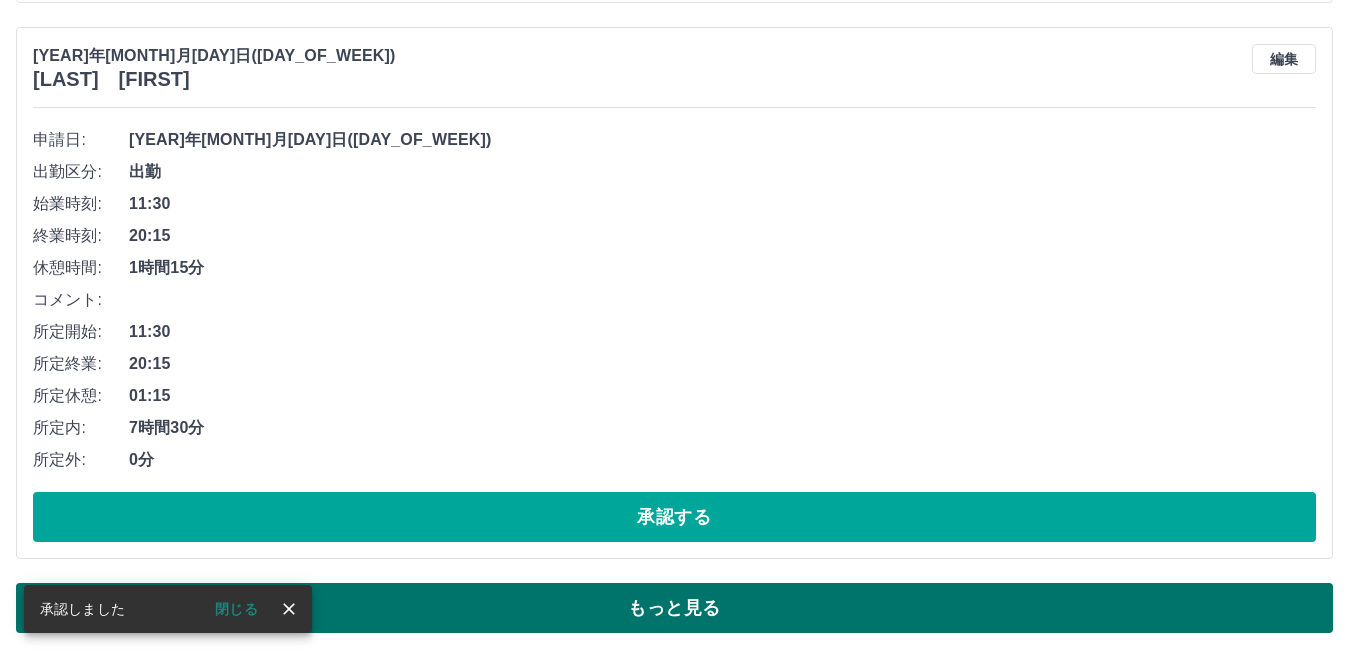 click on "もっと見る" at bounding box center [674, 608] 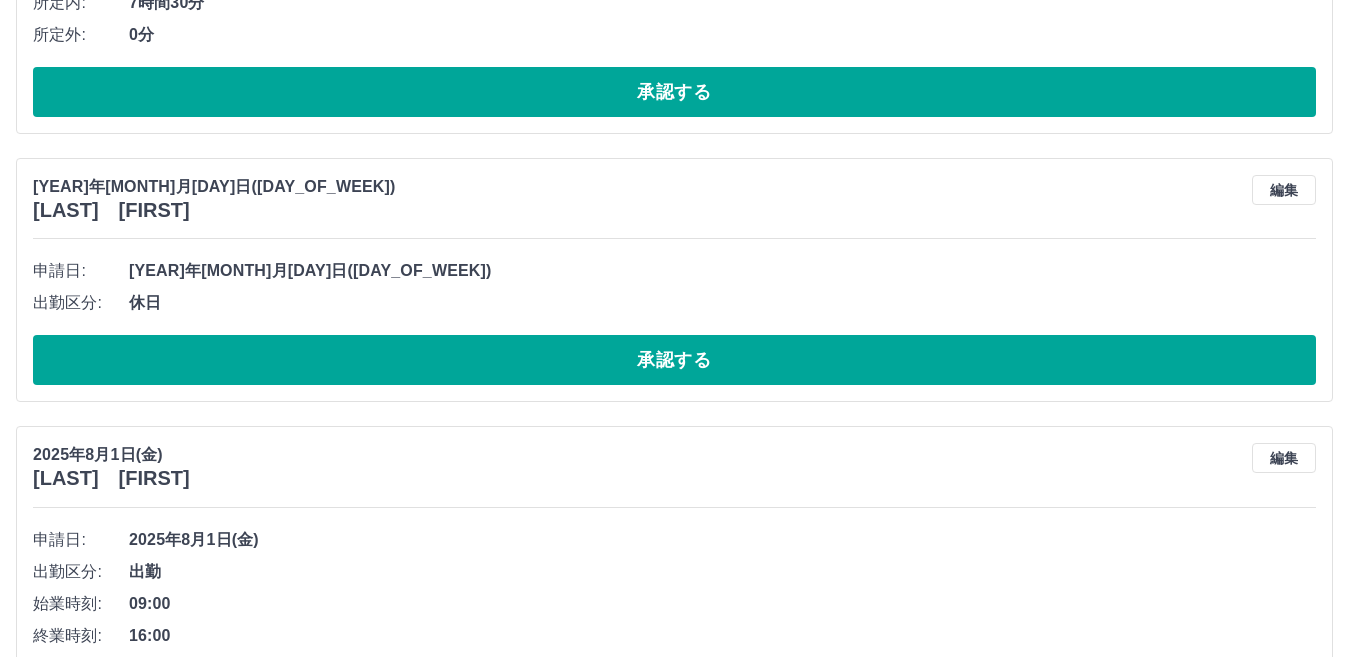 scroll, scrollTop: 21870, scrollLeft: 0, axis: vertical 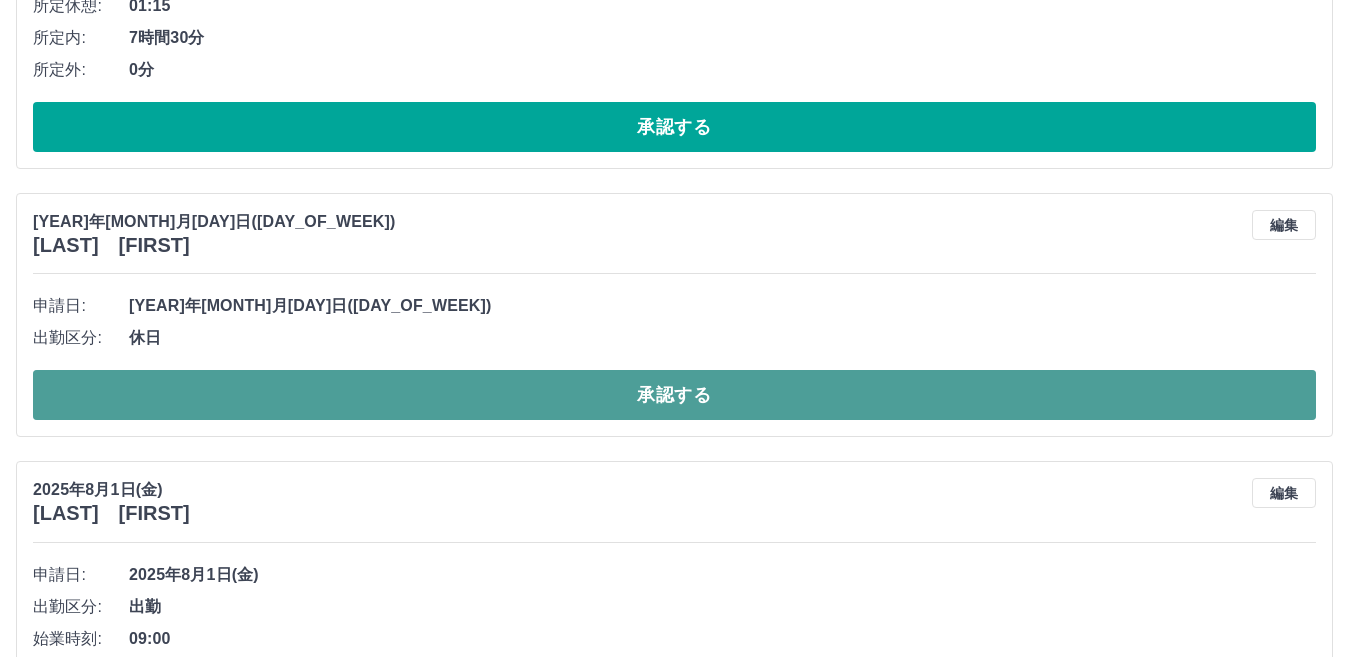 click on "承認する" at bounding box center [674, 395] 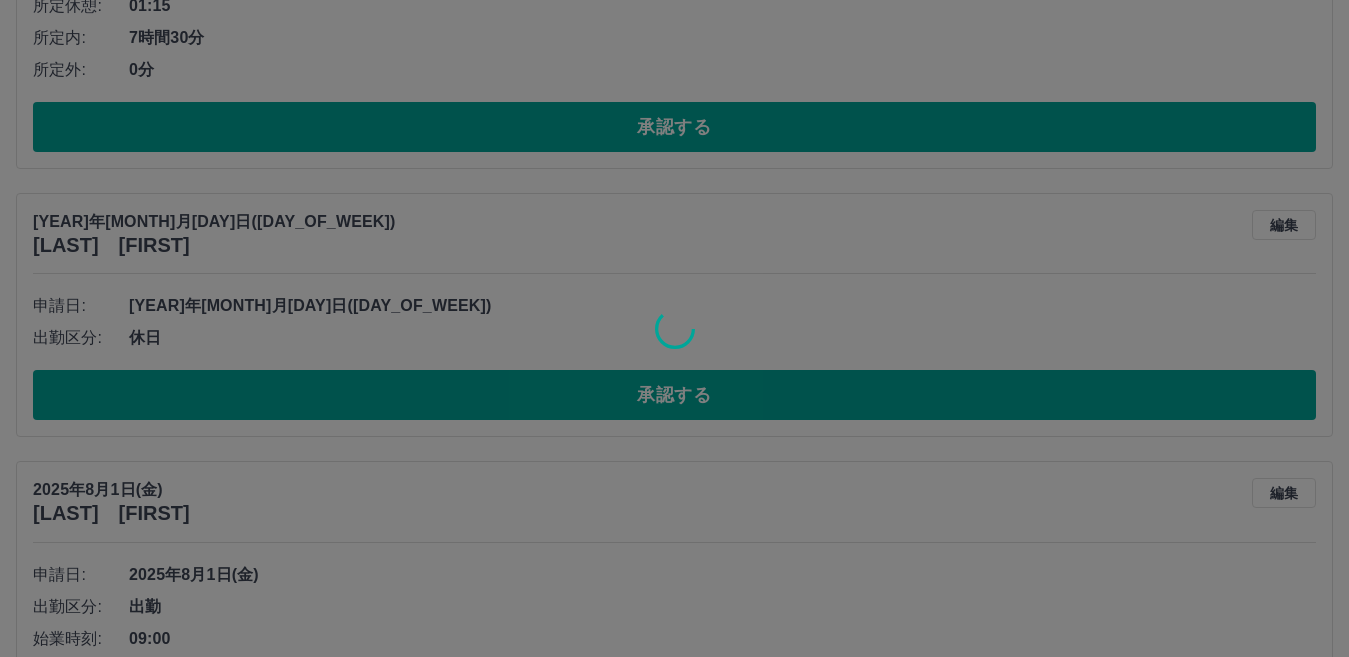 scroll, scrollTop: 19833, scrollLeft: 0, axis: vertical 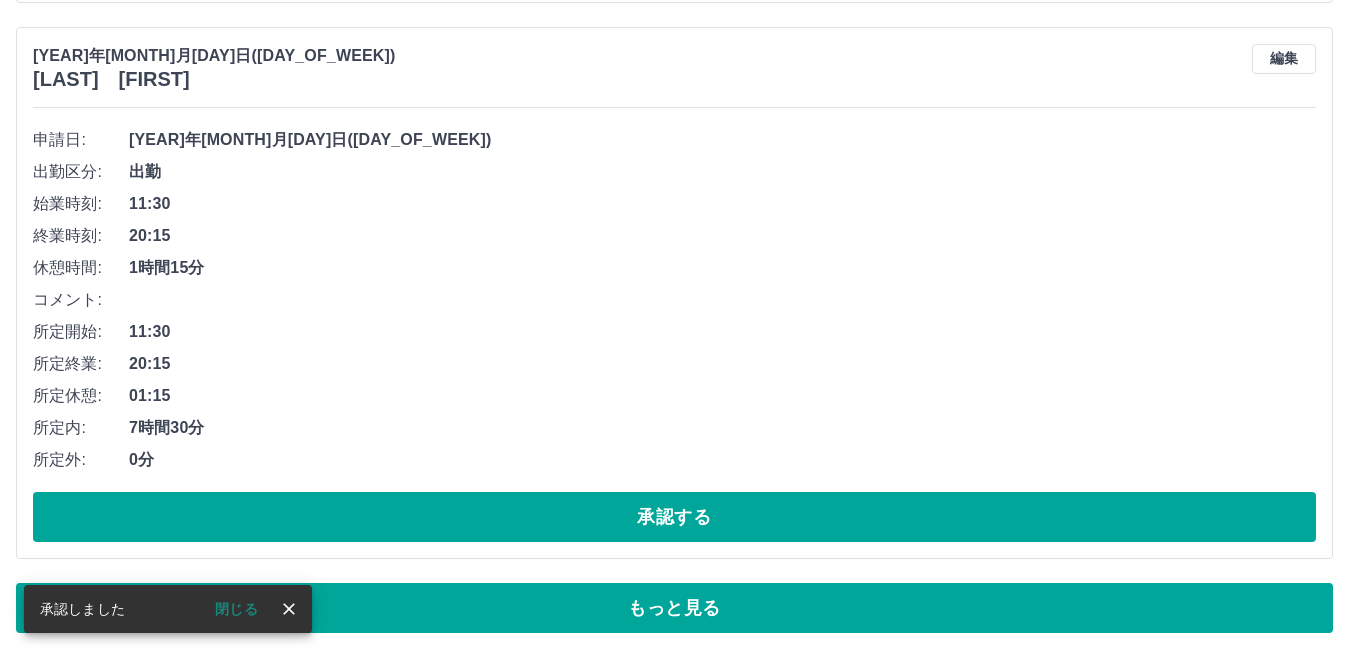 click on "もっと見る" at bounding box center (674, 608) 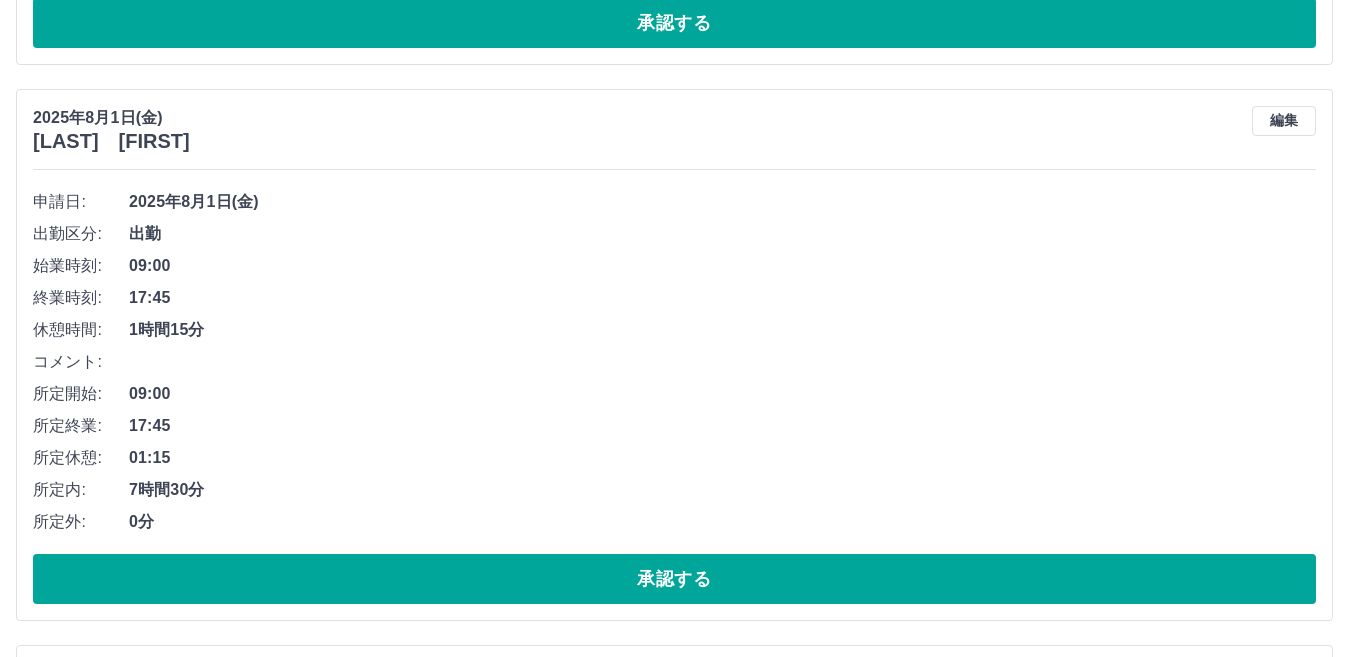 scroll, scrollTop: 29733, scrollLeft: 0, axis: vertical 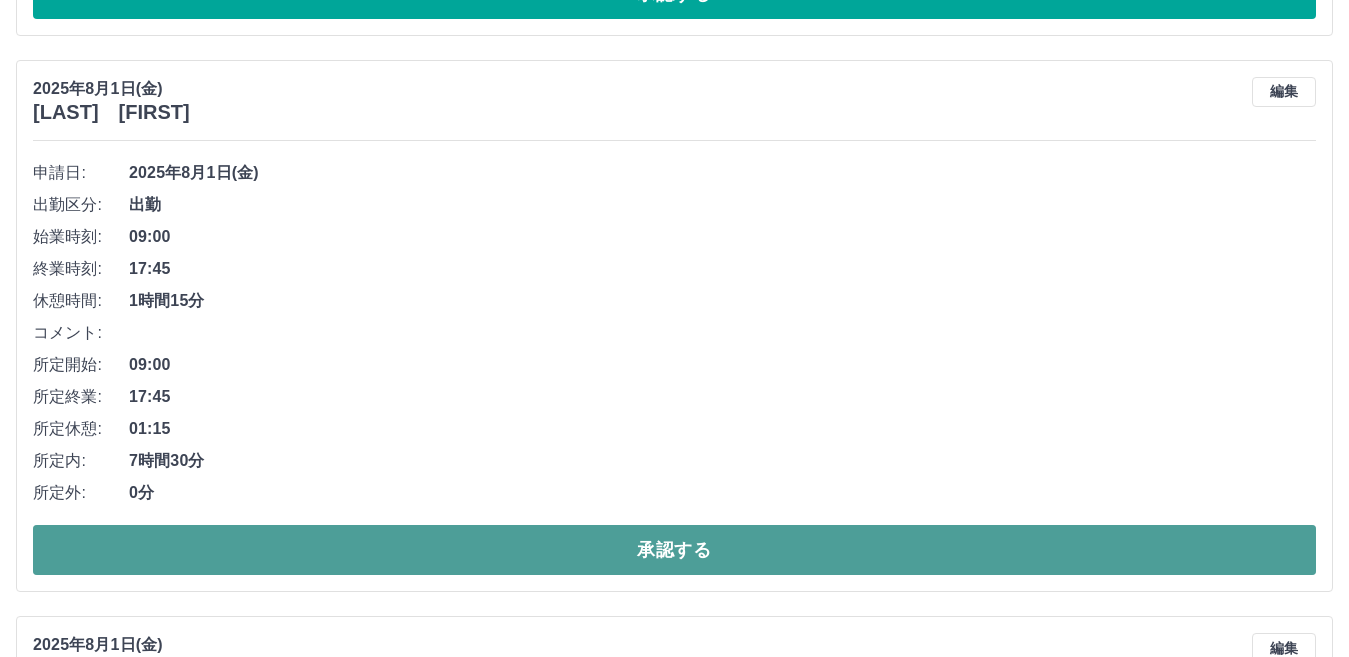 click on "承認する" at bounding box center [674, 550] 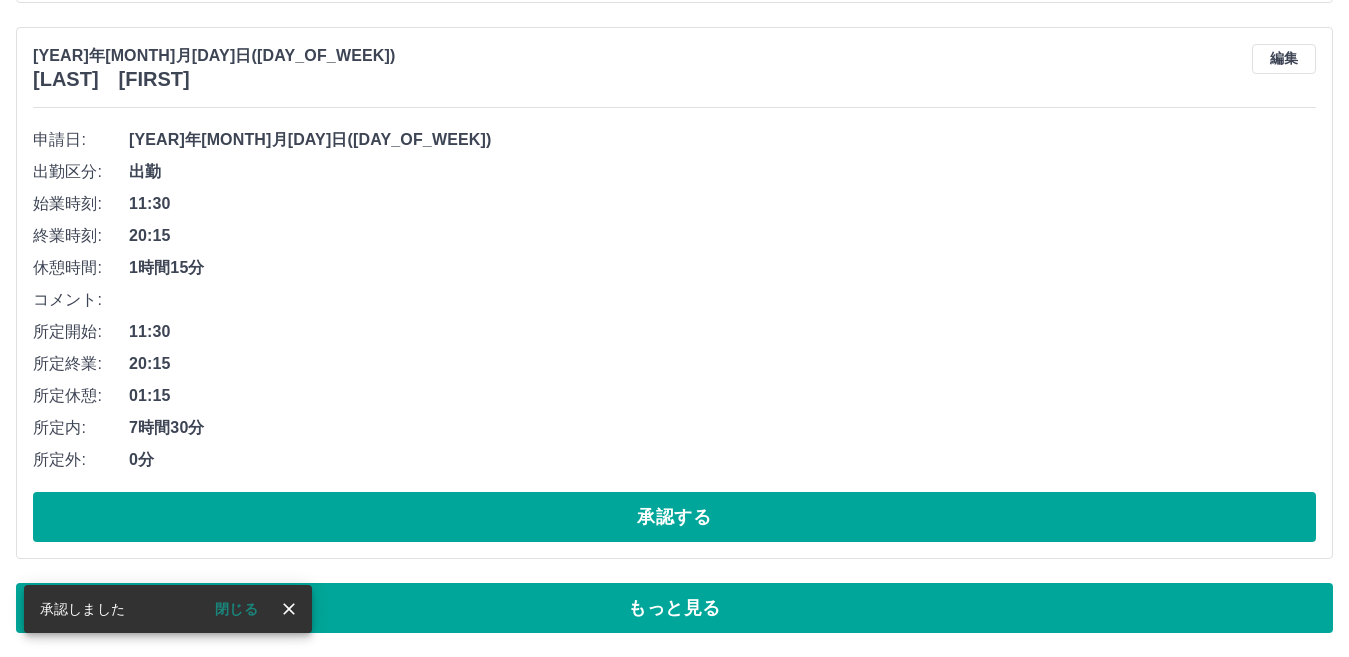 scroll, scrollTop: 19833, scrollLeft: 0, axis: vertical 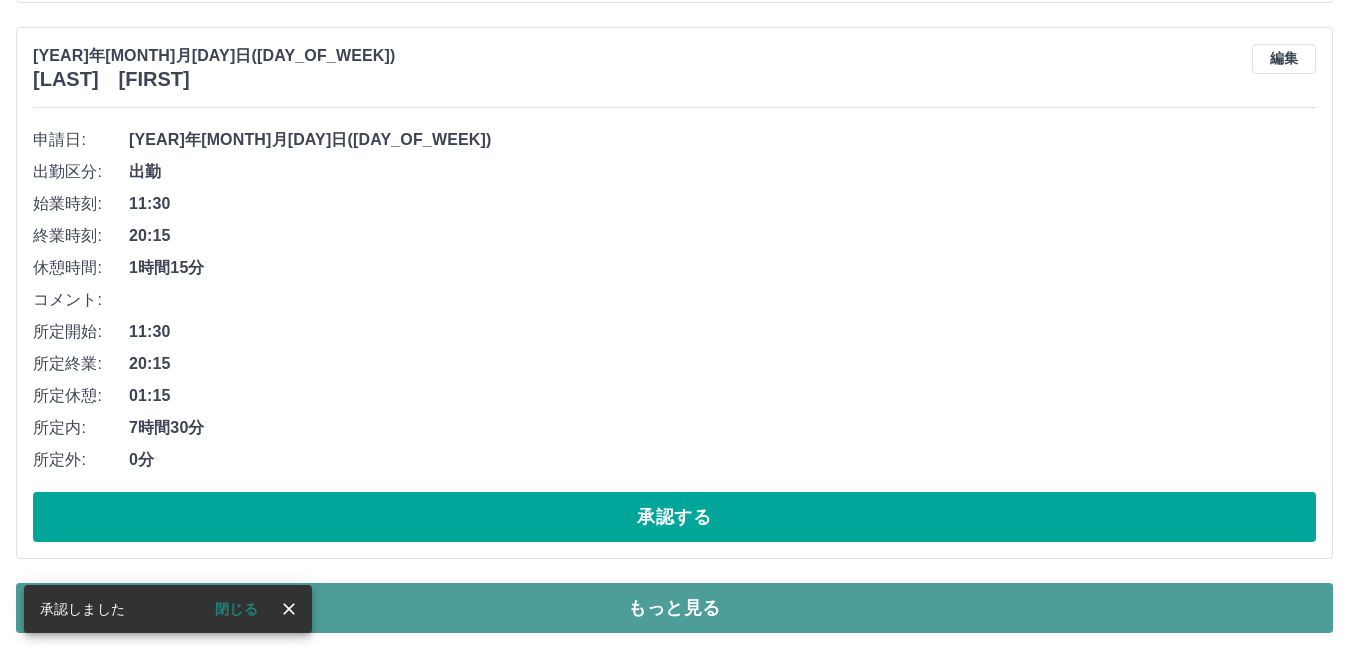 click on "もっと見る" at bounding box center [674, 608] 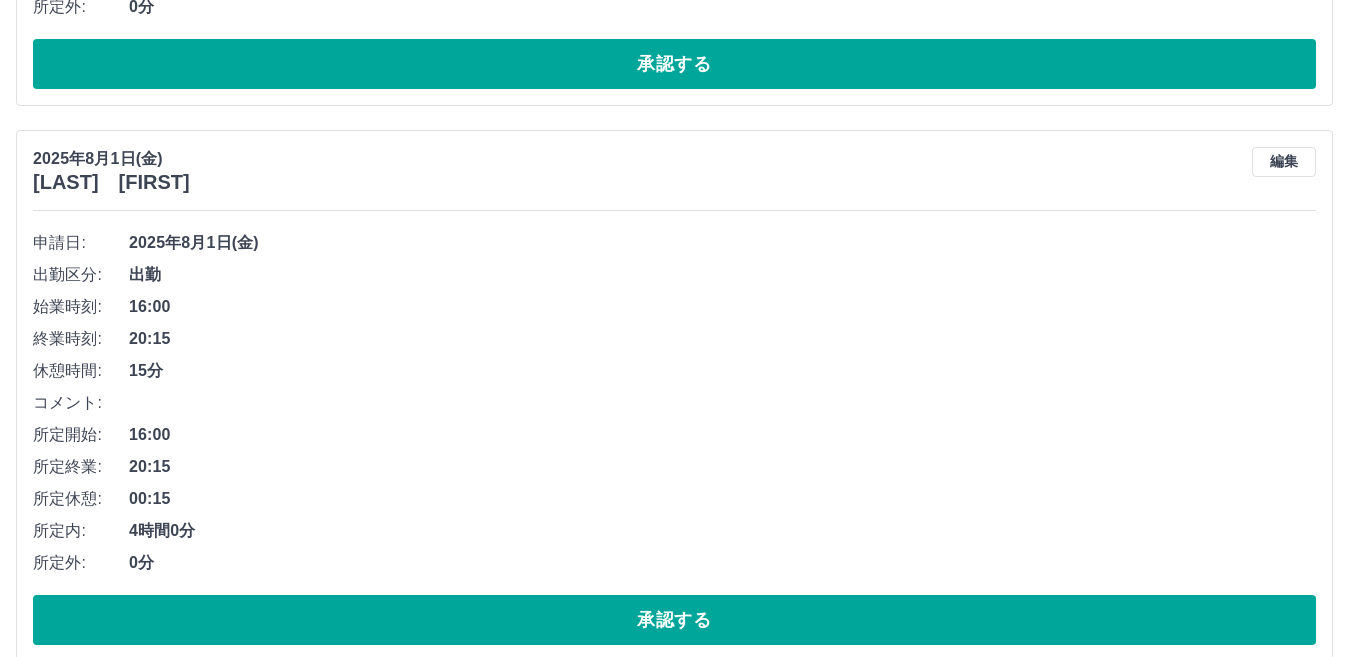 scroll, scrollTop: 31333, scrollLeft: 0, axis: vertical 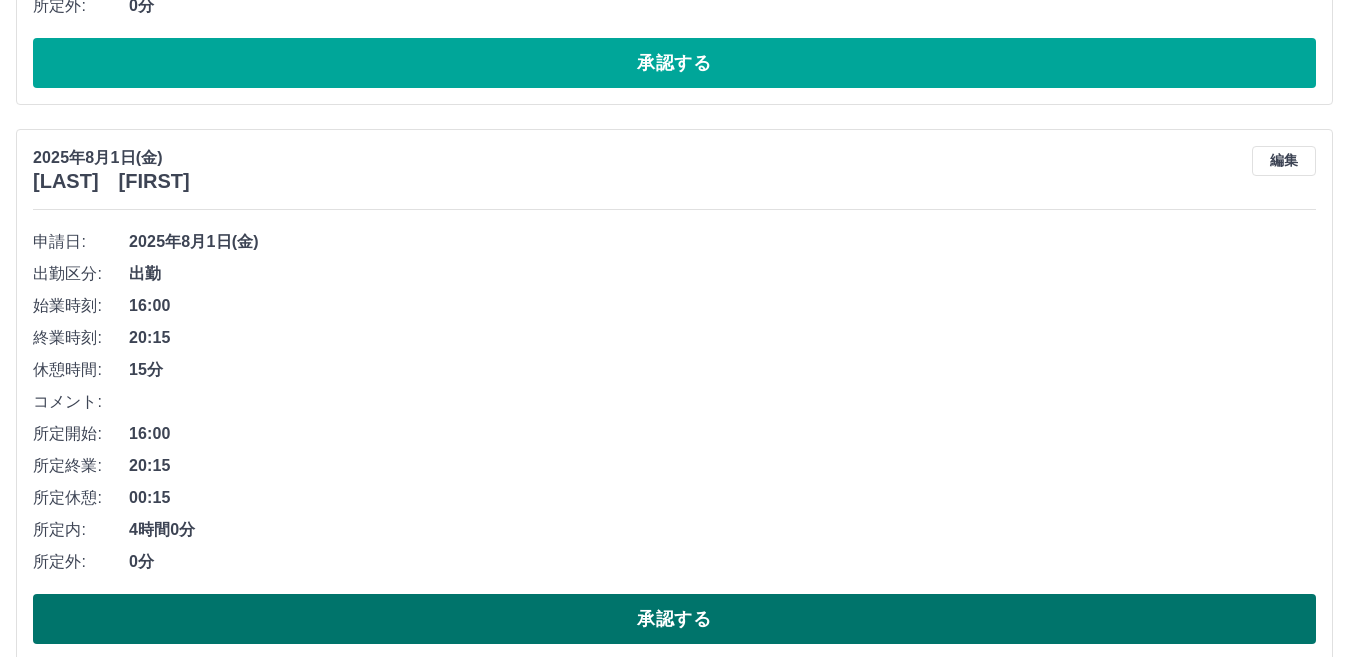 click on "承認する" at bounding box center (674, 619) 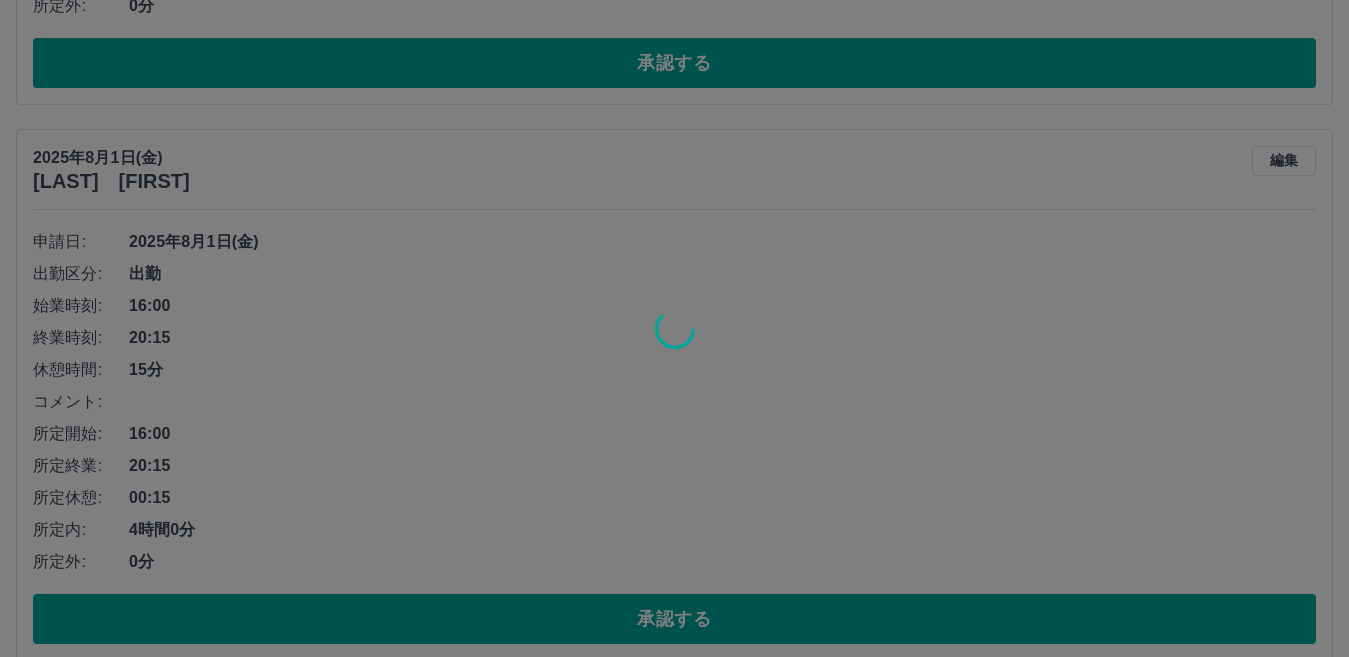 scroll, scrollTop: 19833, scrollLeft: 0, axis: vertical 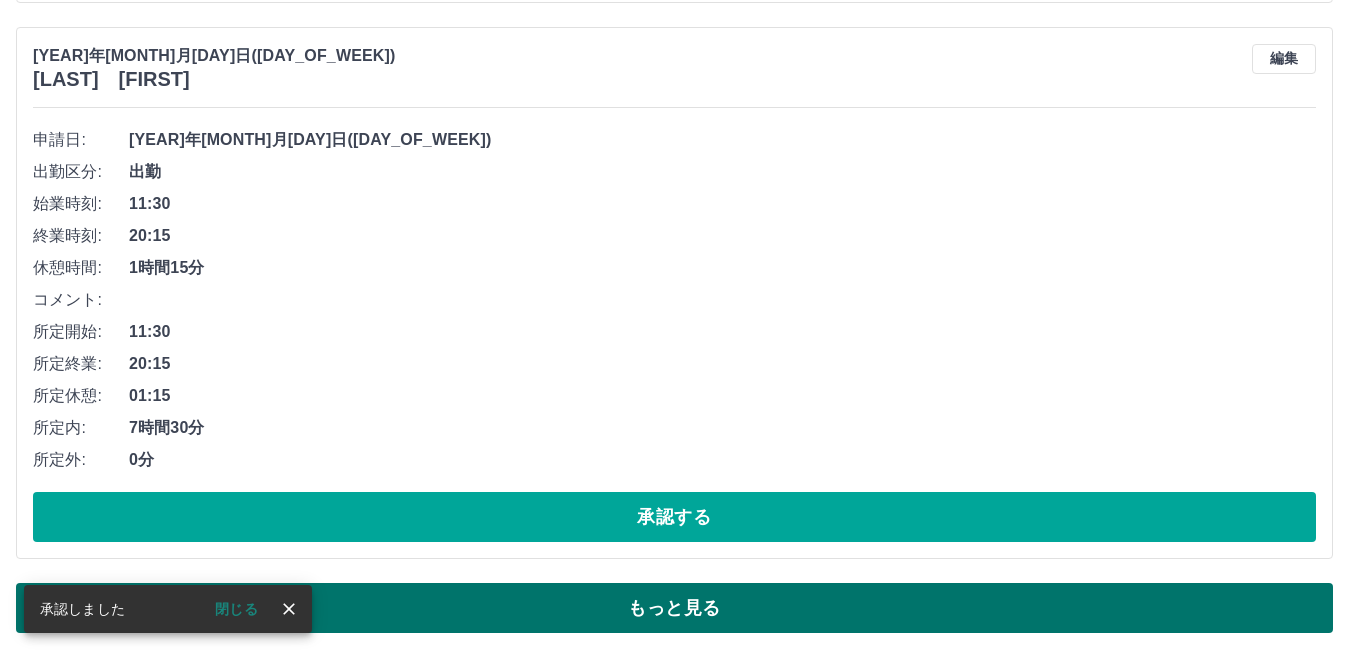 click on "もっと見る" at bounding box center (674, 608) 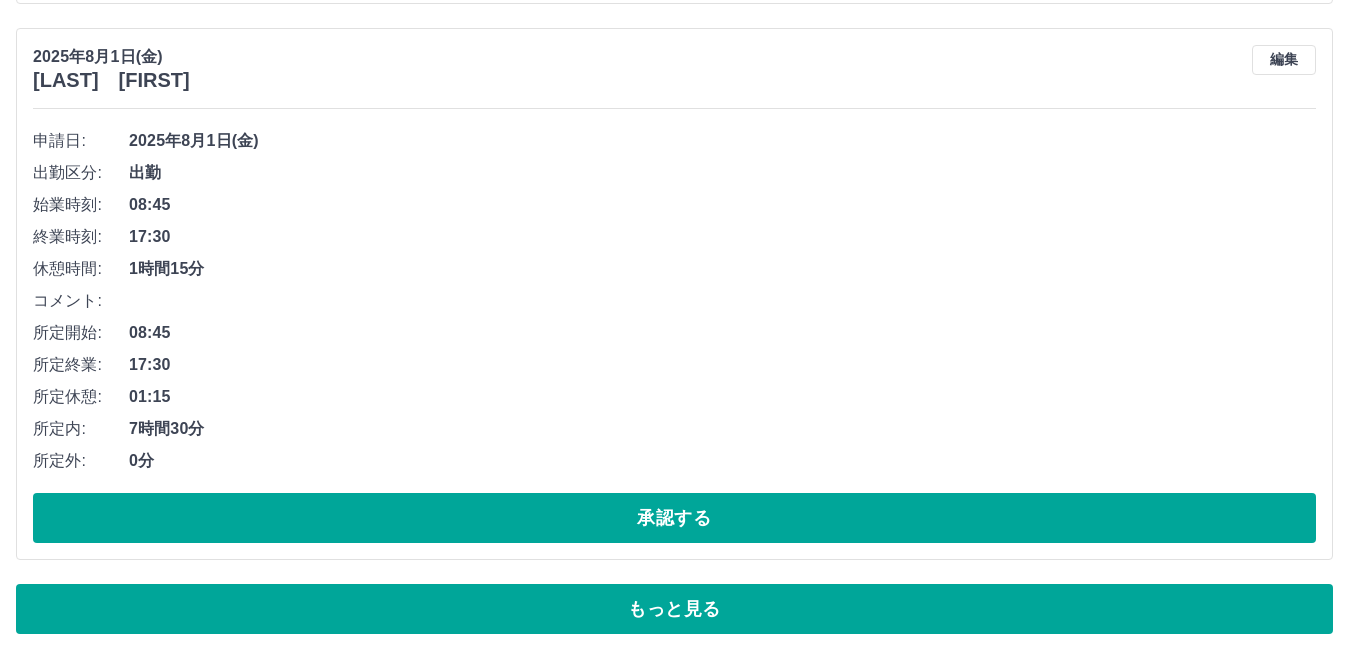 scroll, scrollTop: 31437, scrollLeft: 0, axis: vertical 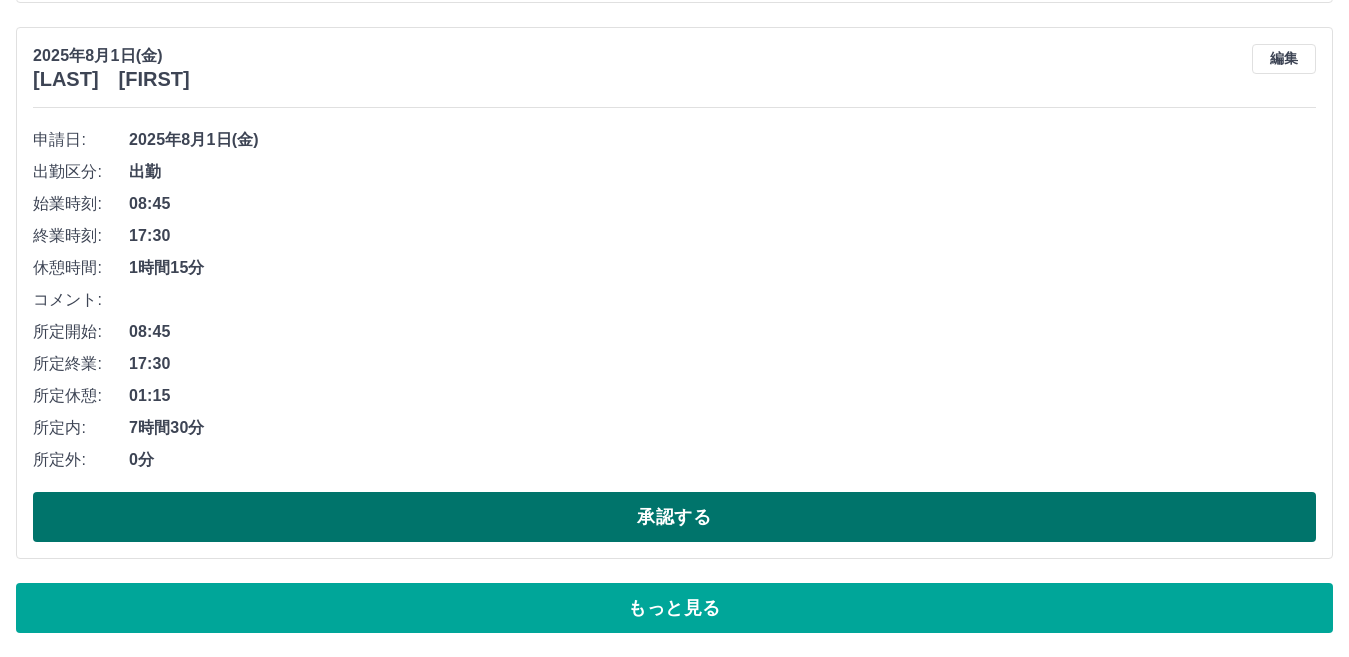 click on "承認する" at bounding box center [674, 517] 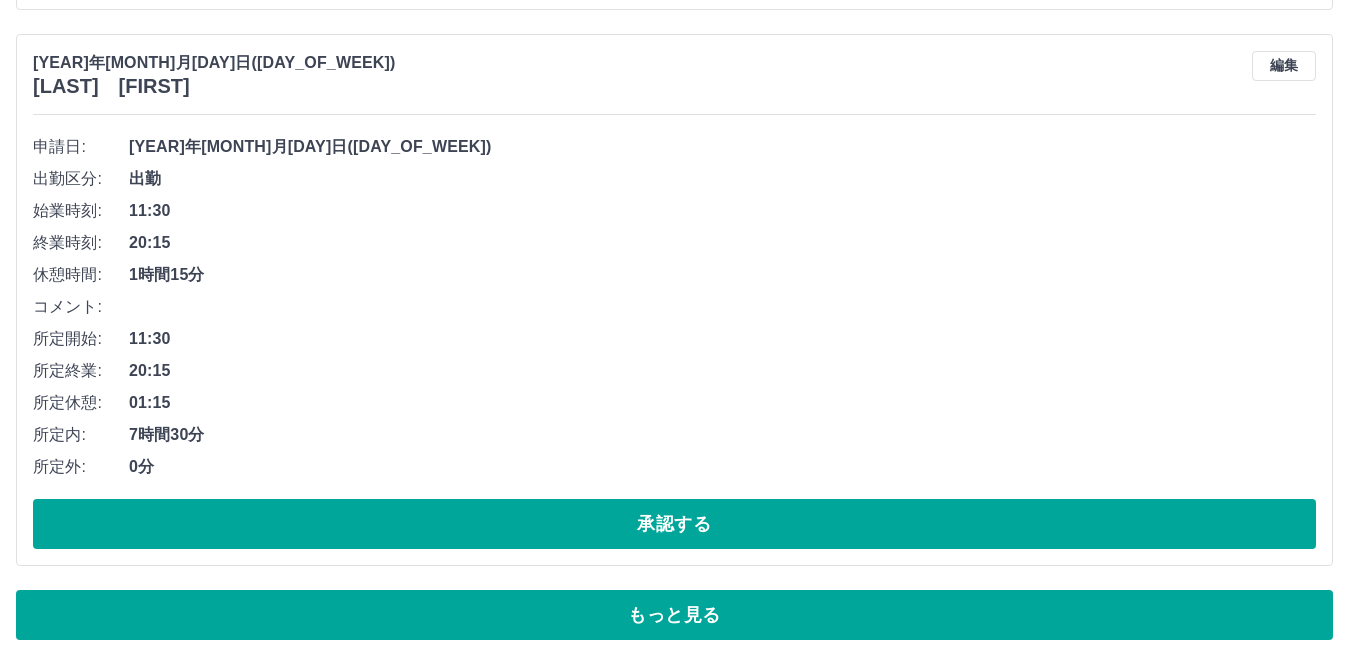 scroll, scrollTop: 19833, scrollLeft: 0, axis: vertical 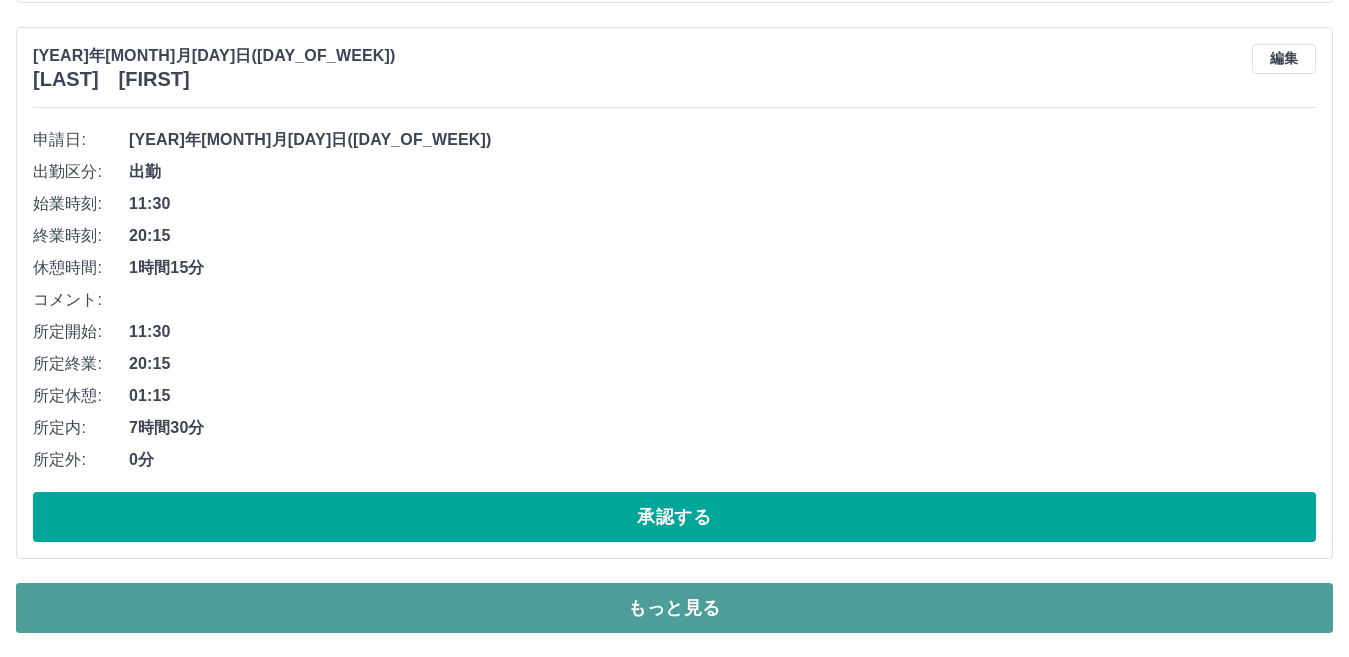 click on "もっと見る" at bounding box center [674, 608] 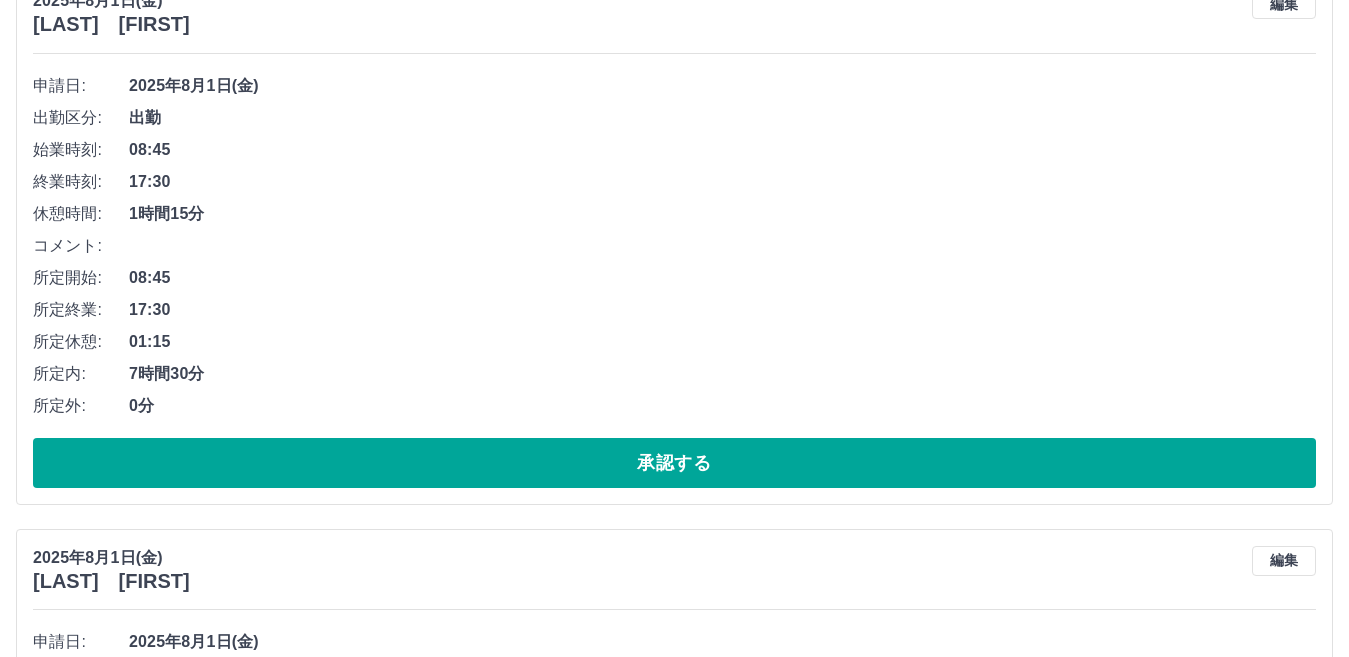 scroll, scrollTop: 31437, scrollLeft: 0, axis: vertical 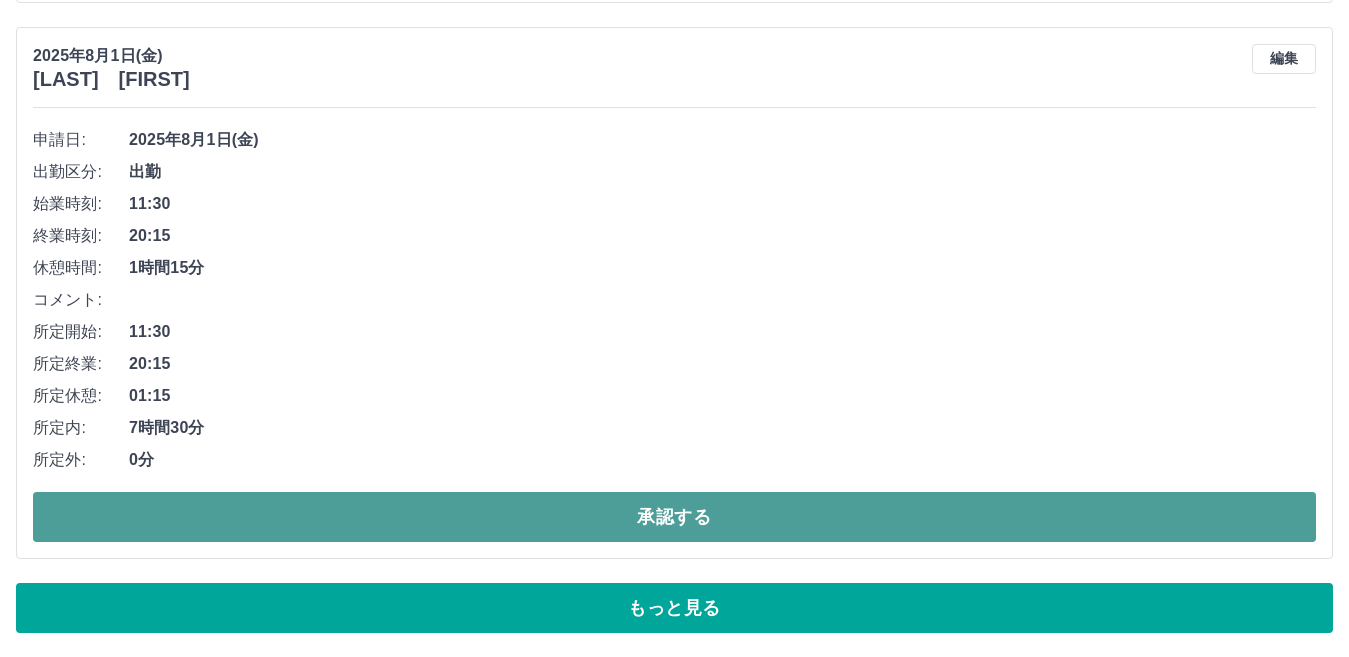 click on "承認する" at bounding box center (674, 517) 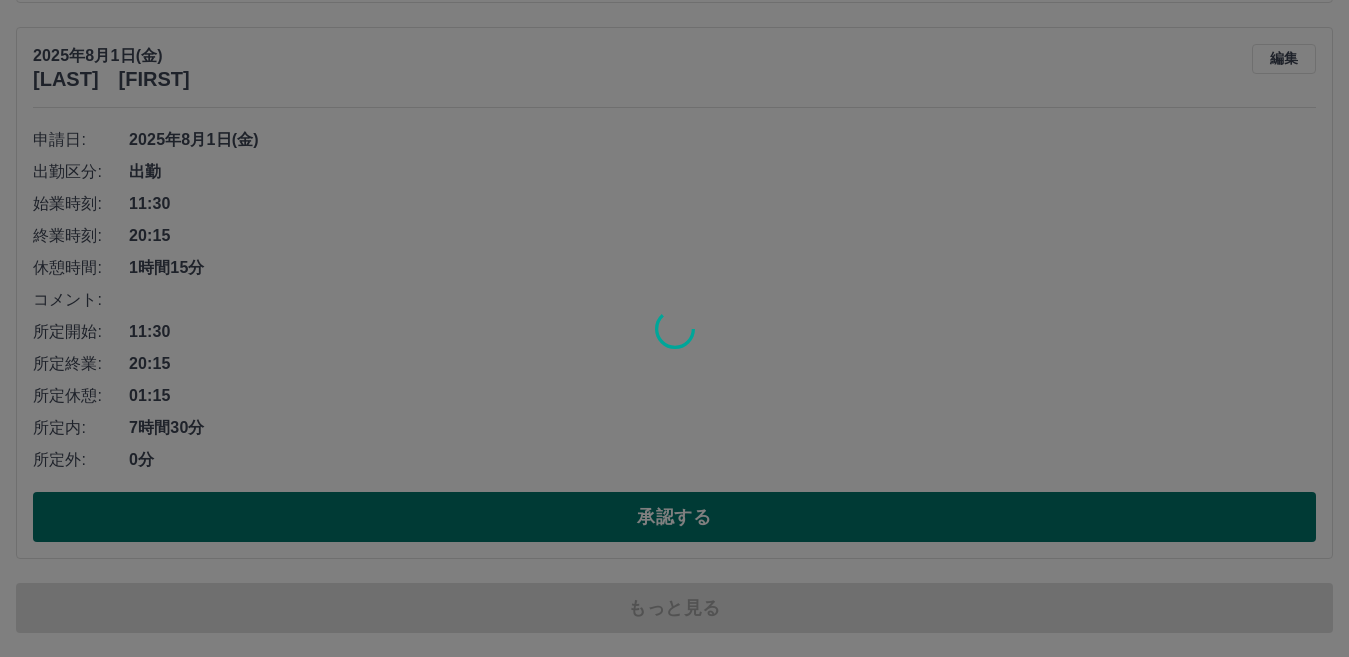 scroll, scrollTop: 19833, scrollLeft: 0, axis: vertical 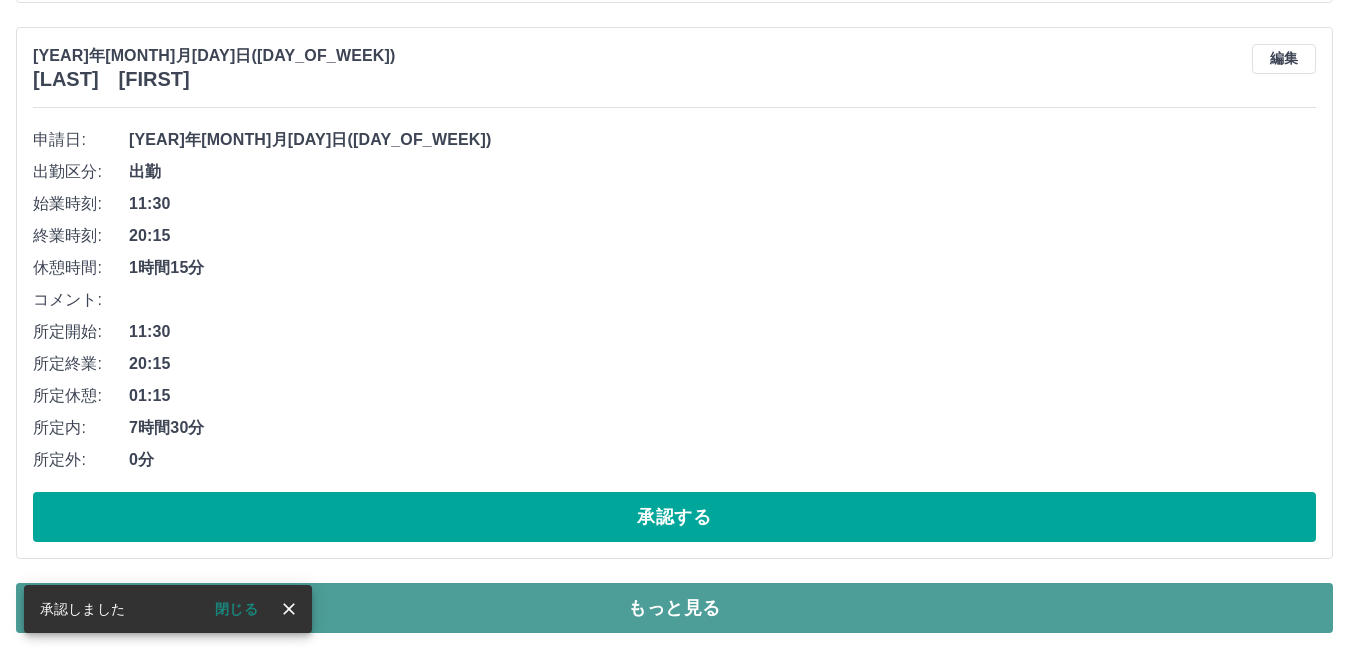 click on "もっと見る" at bounding box center (674, 608) 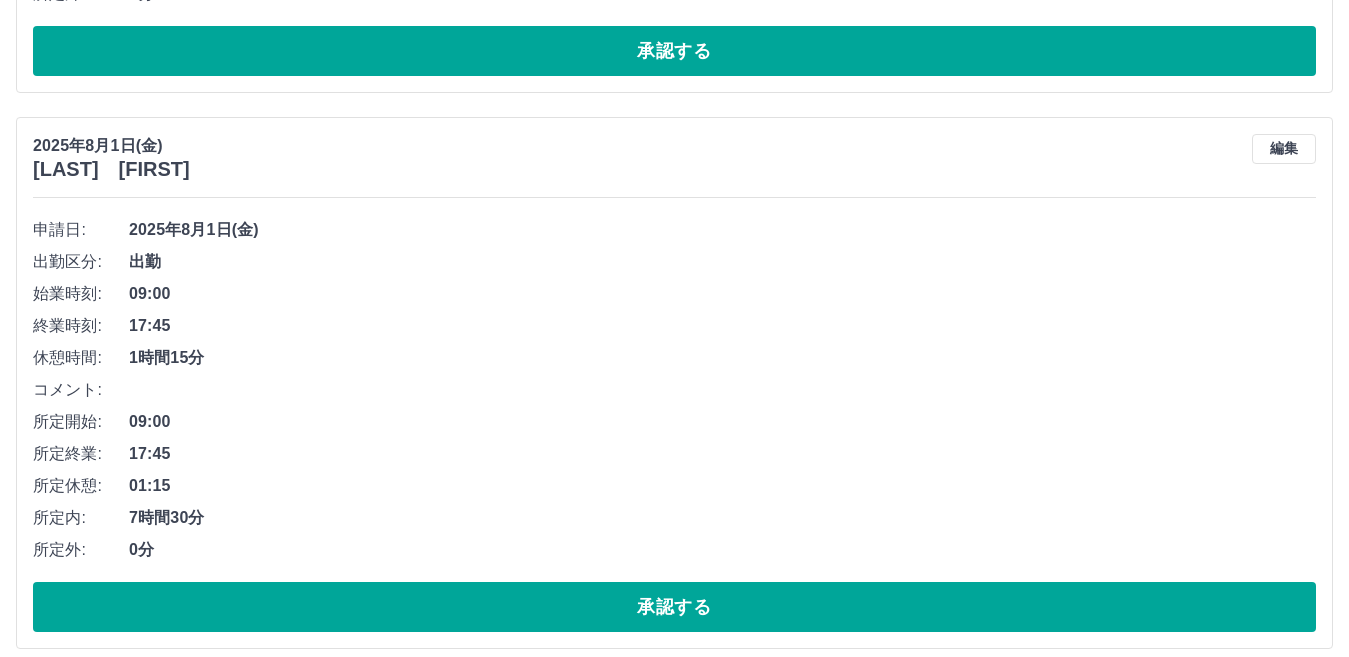 scroll, scrollTop: 31437, scrollLeft: 0, axis: vertical 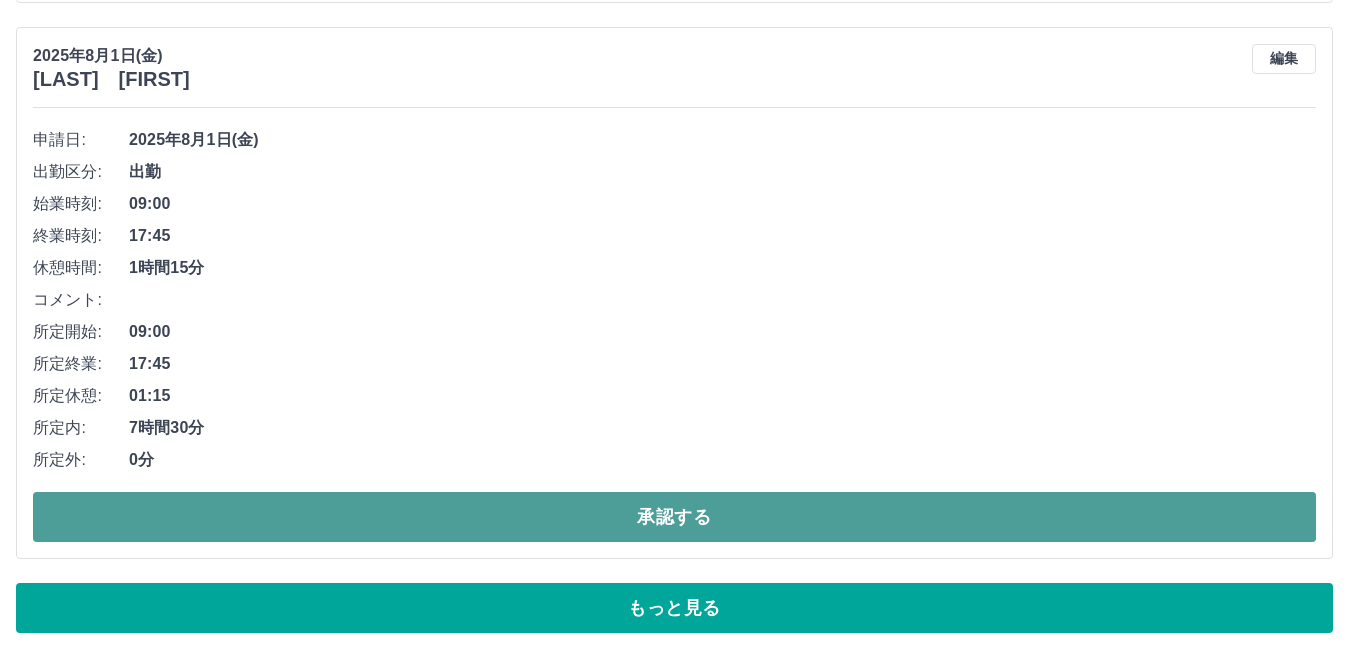 click on "承認する" at bounding box center (674, 517) 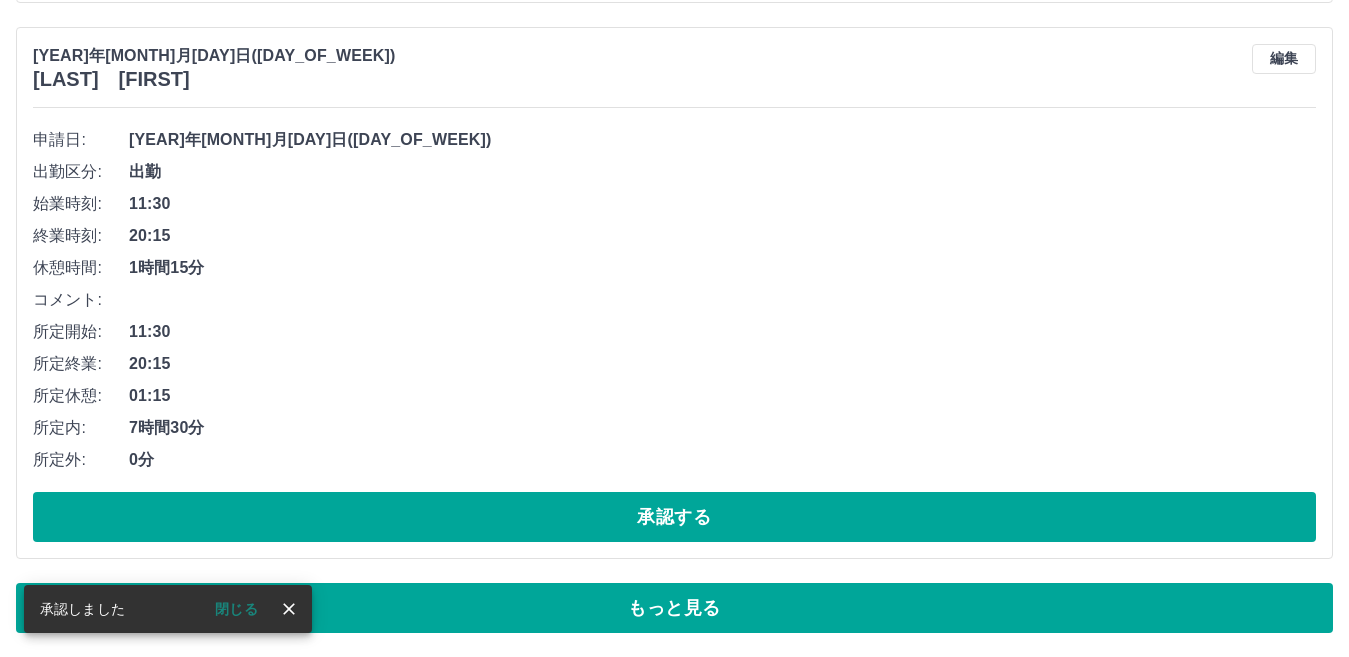 scroll, scrollTop: 19833, scrollLeft: 0, axis: vertical 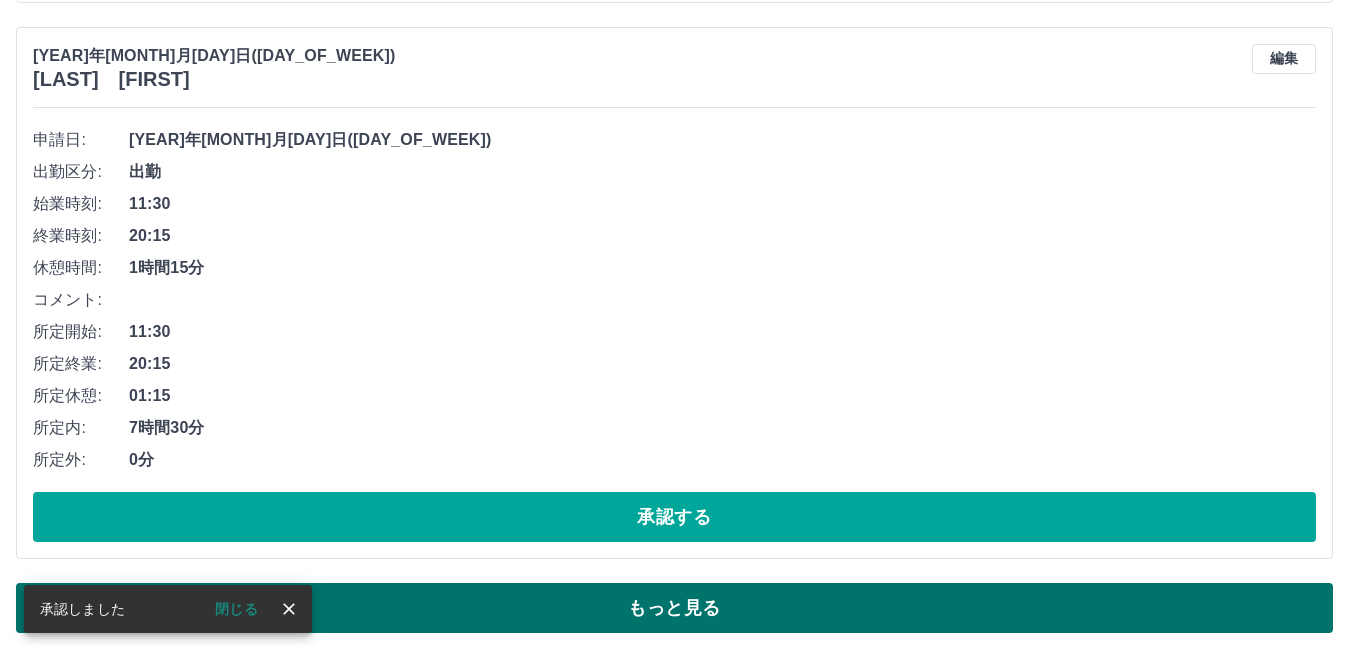 click on "もっと見る" at bounding box center (674, 608) 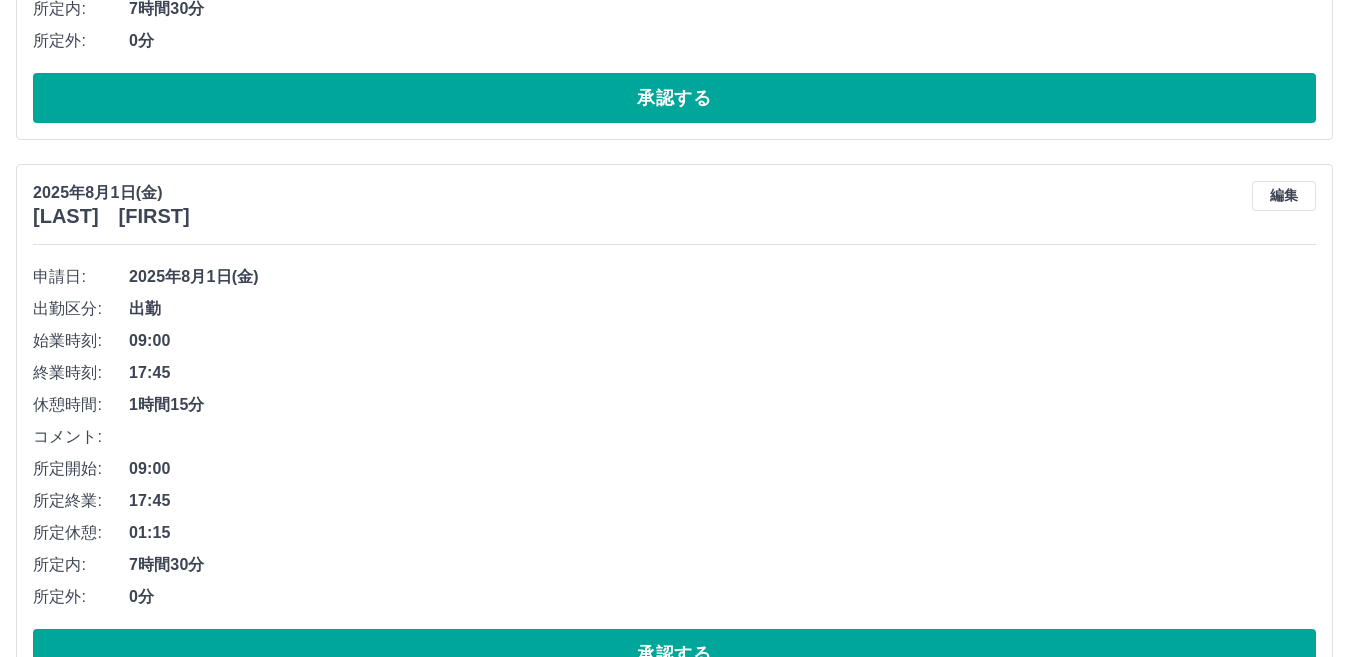scroll, scrollTop: 31437, scrollLeft: 0, axis: vertical 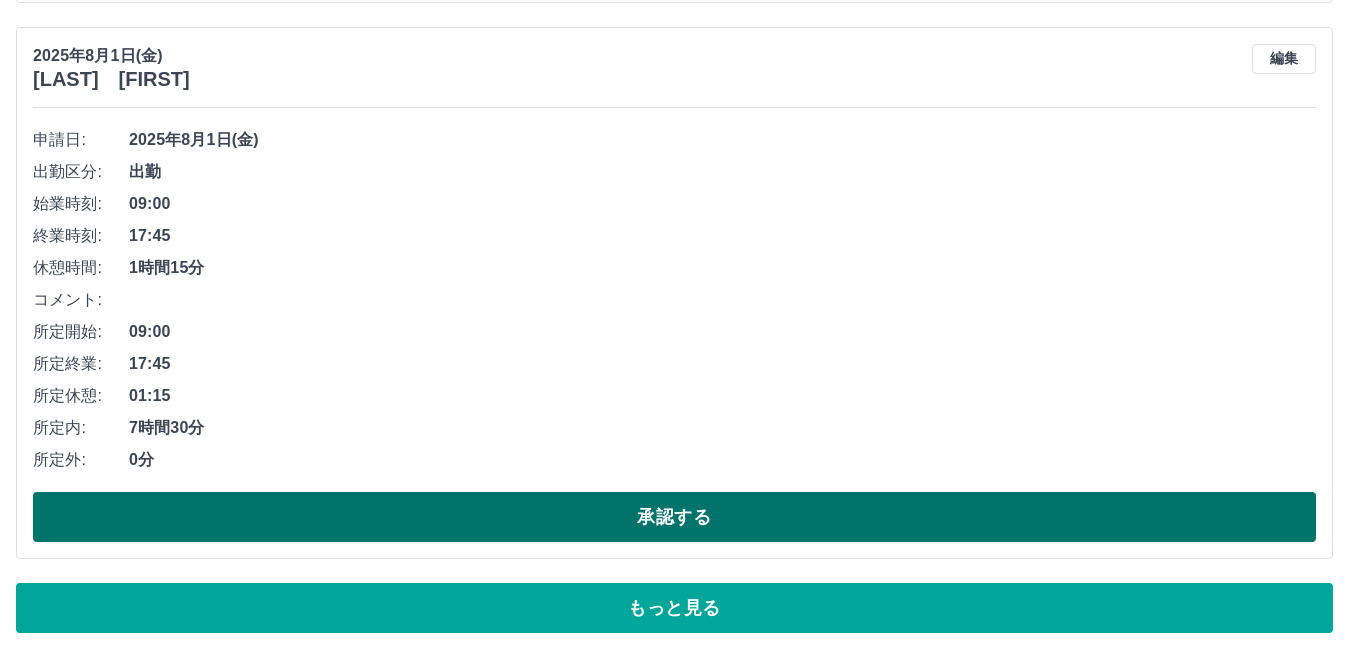 click on "承認する" at bounding box center [674, 517] 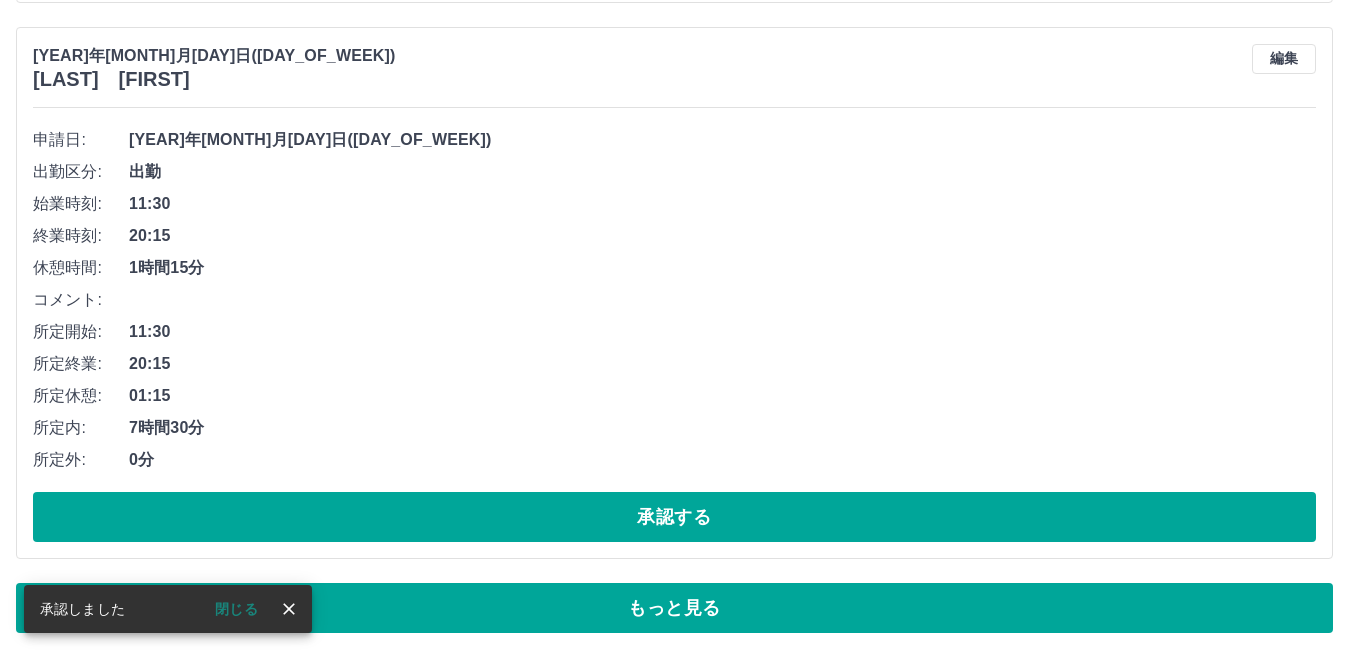 scroll, scrollTop: 19833, scrollLeft: 0, axis: vertical 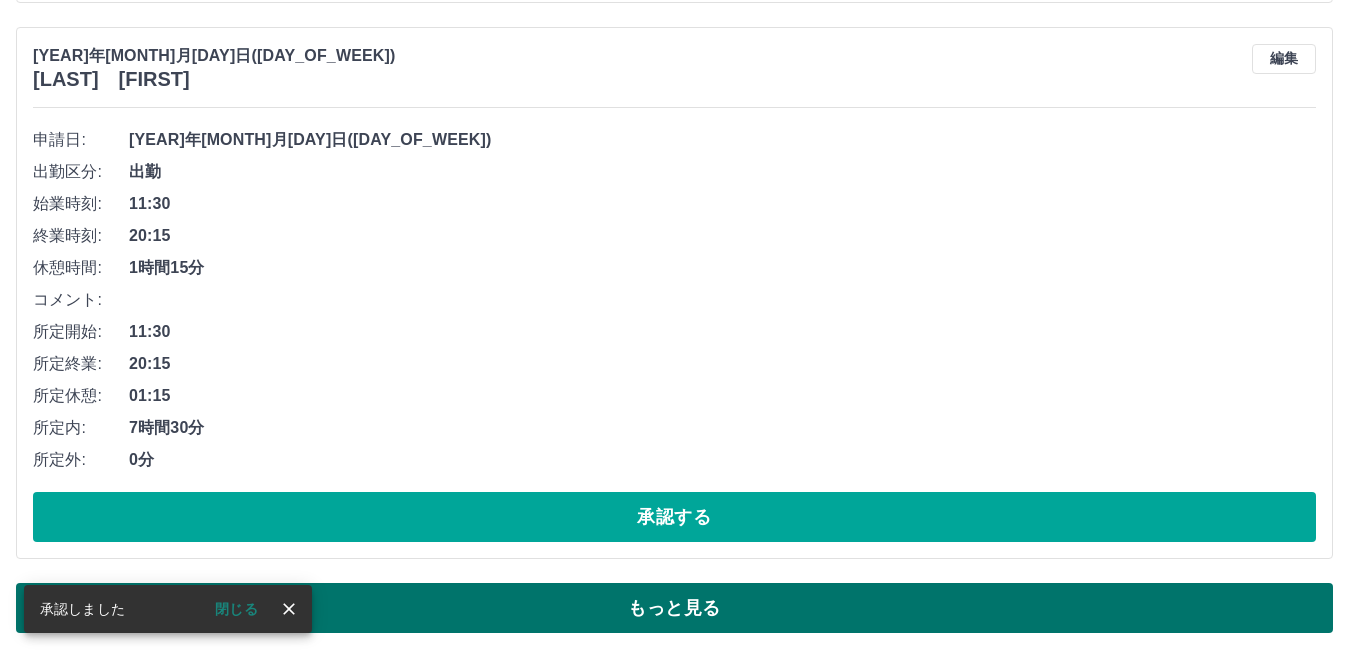 click on "もっと見る" at bounding box center [674, 608] 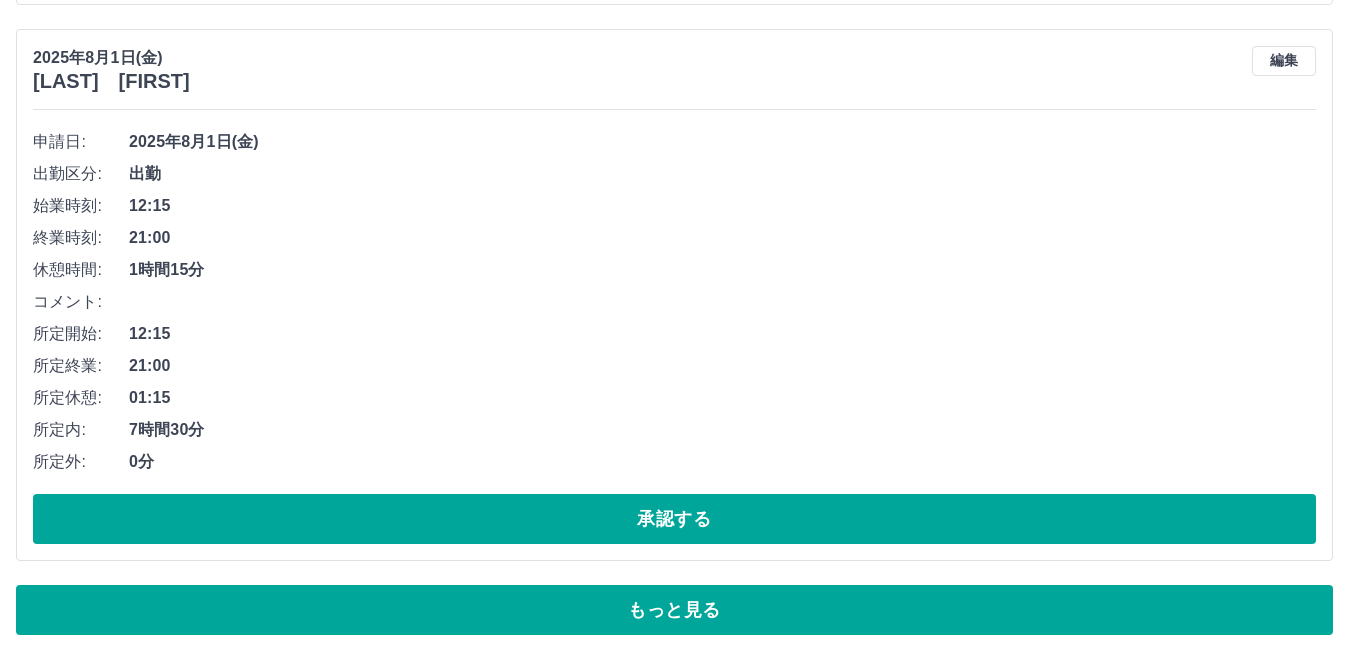 scroll, scrollTop: 31437, scrollLeft: 0, axis: vertical 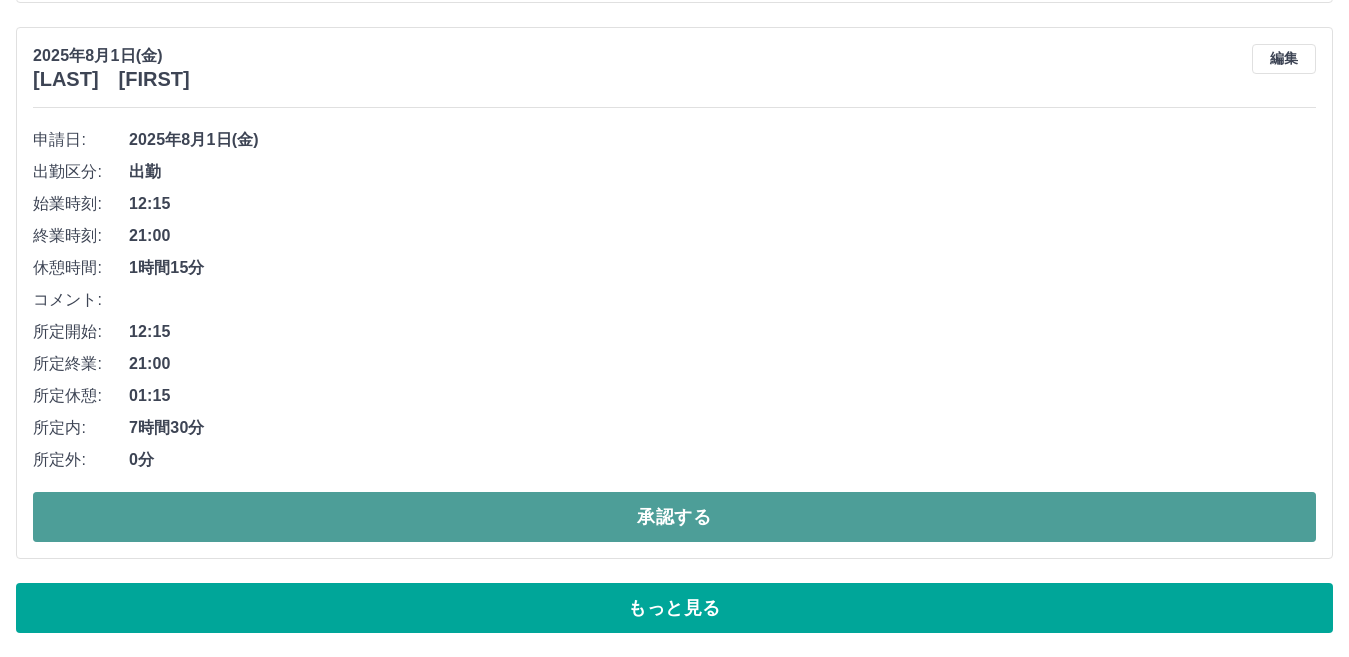 click on "承認する" at bounding box center (674, 517) 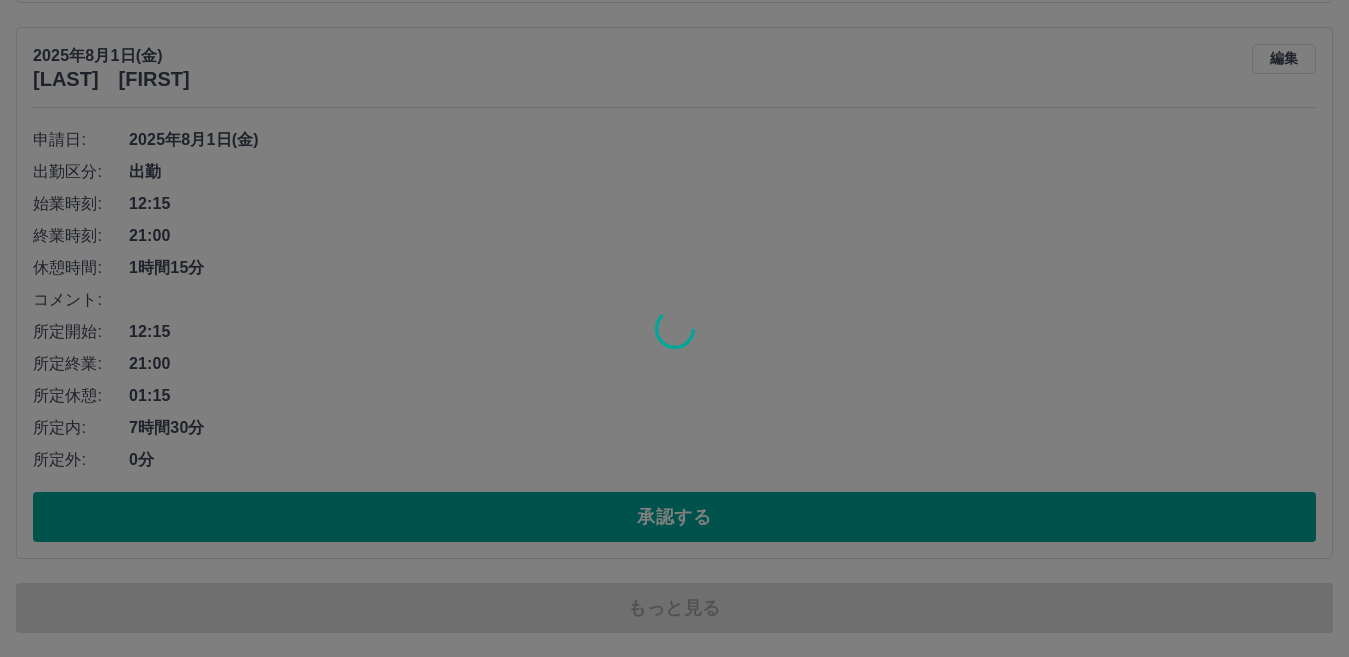 scroll, scrollTop: 19833, scrollLeft: 0, axis: vertical 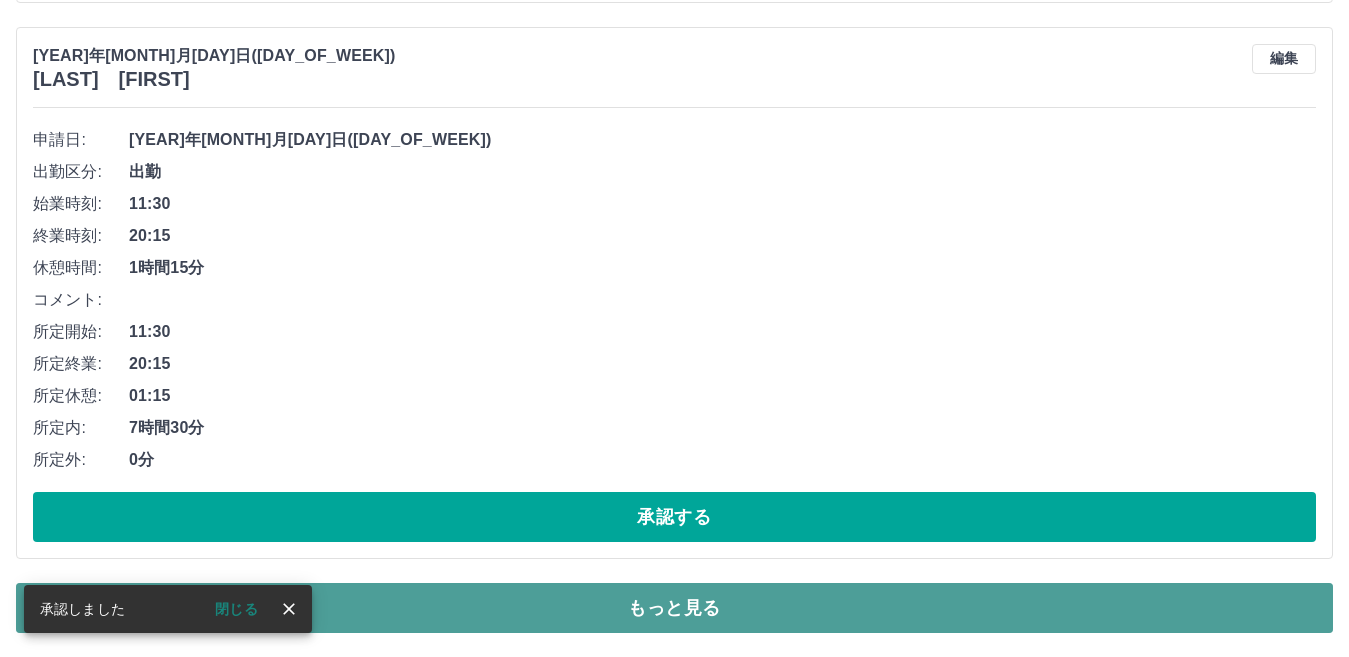 click on "もっと見る" at bounding box center (674, 608) 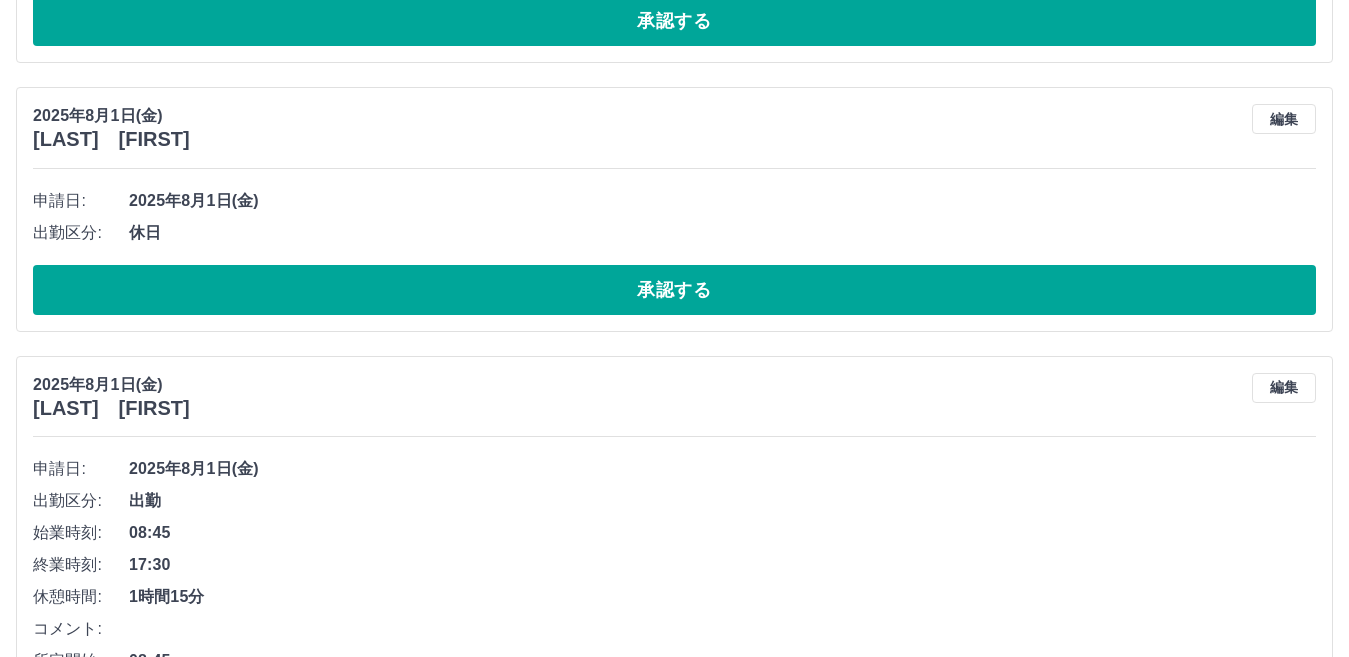 scroll, scrollTop: 29137, scrollLeft: 0, axis: vertical 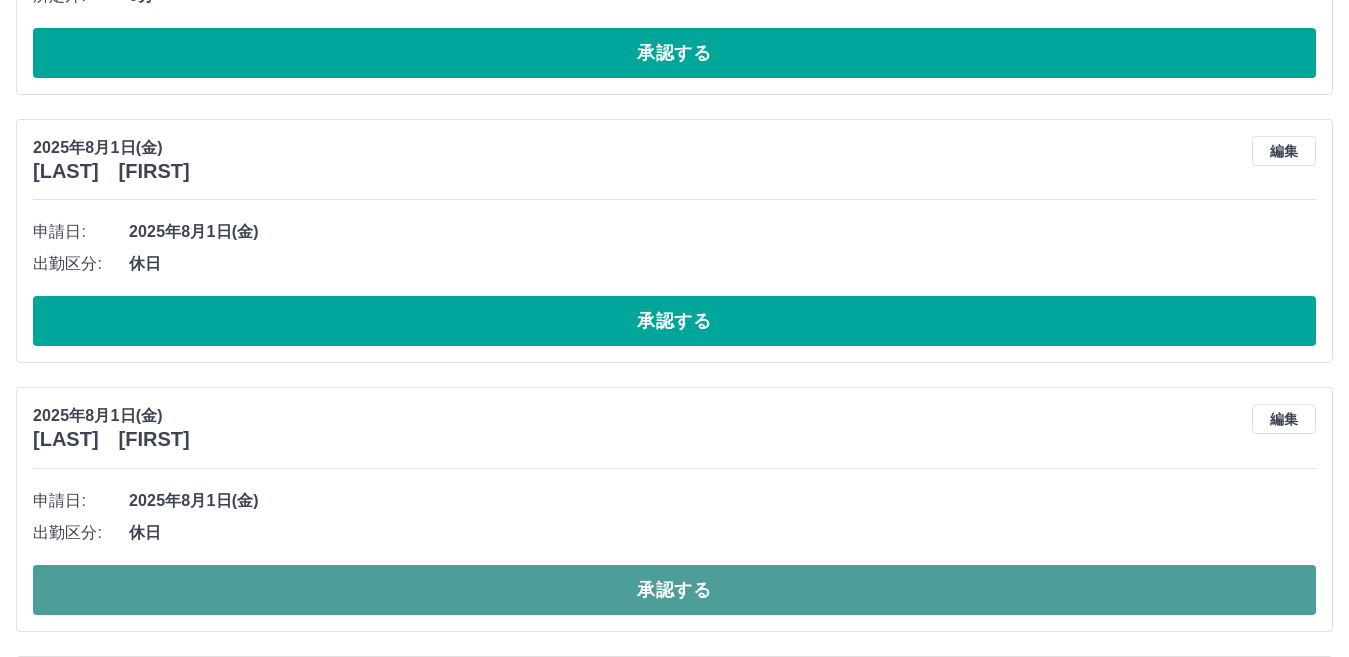 click on "承認する" at bounding box center [674, 590] 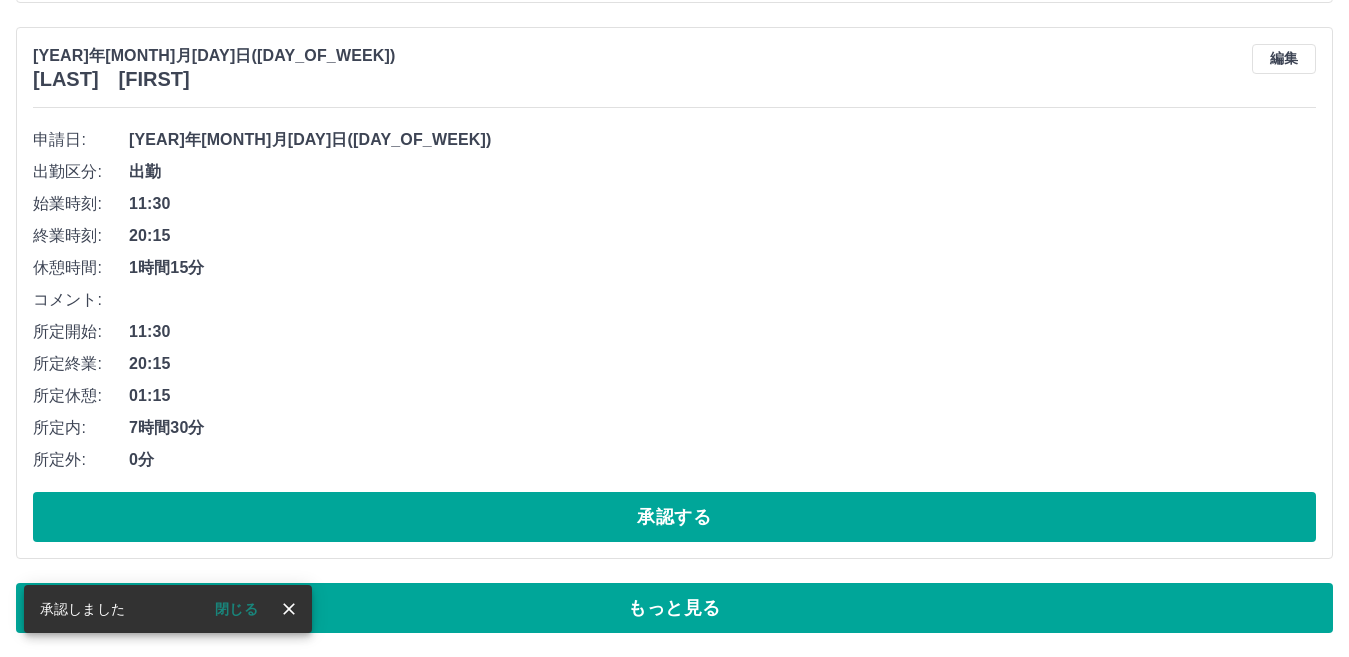 scroll, scrollTop: 19833, scrollLeft: 0, axis: vertical 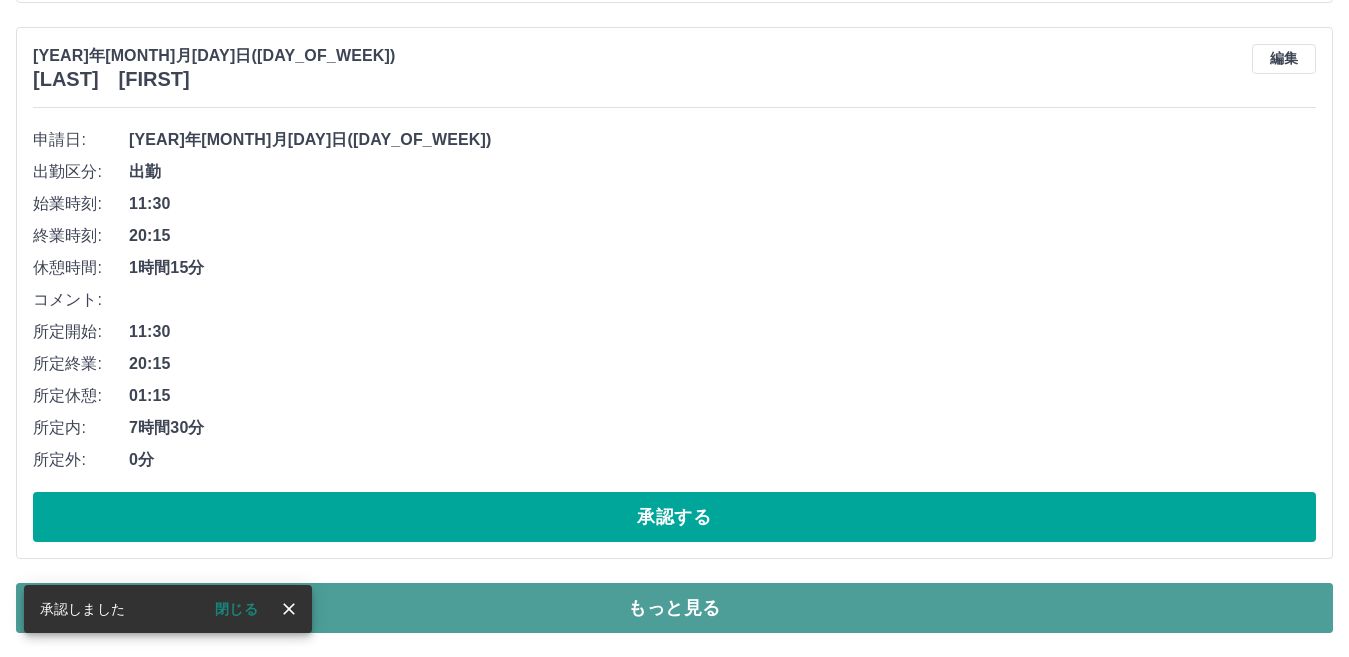 click on "もっと見る" at bounding box center [674, 608] 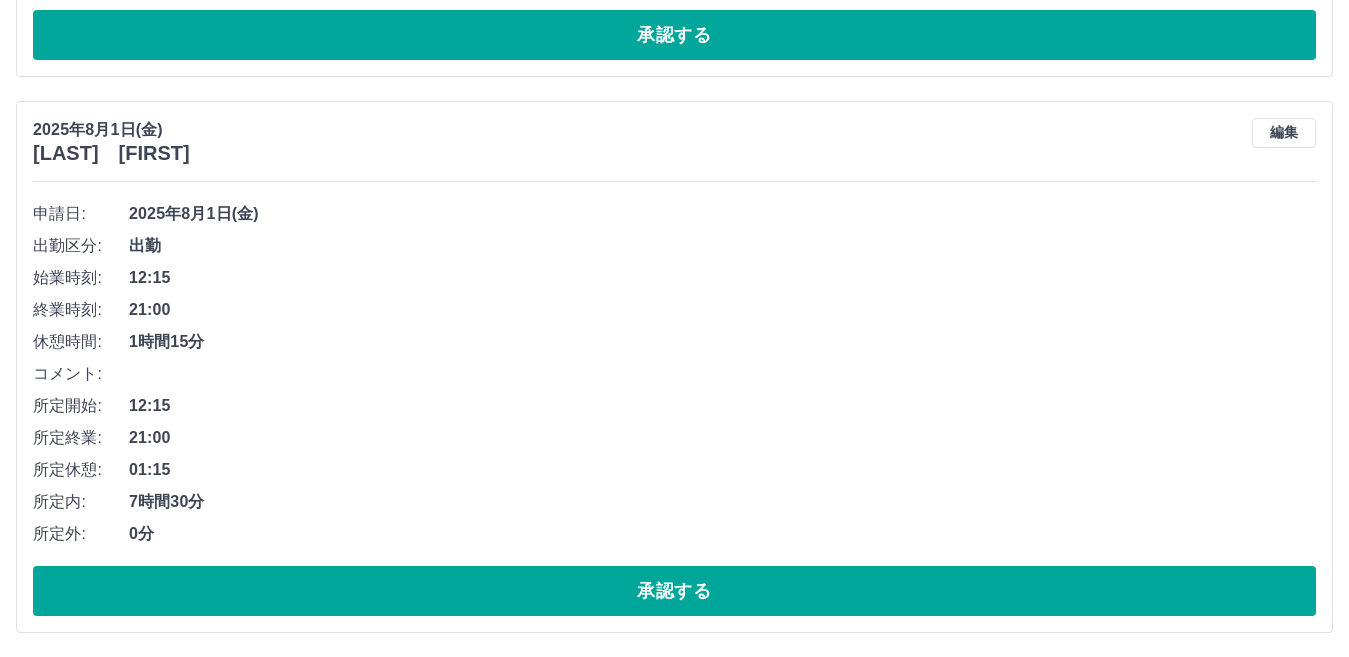 scroll, scrollTop: 31651, scrollLeft: 0, axis: vertical 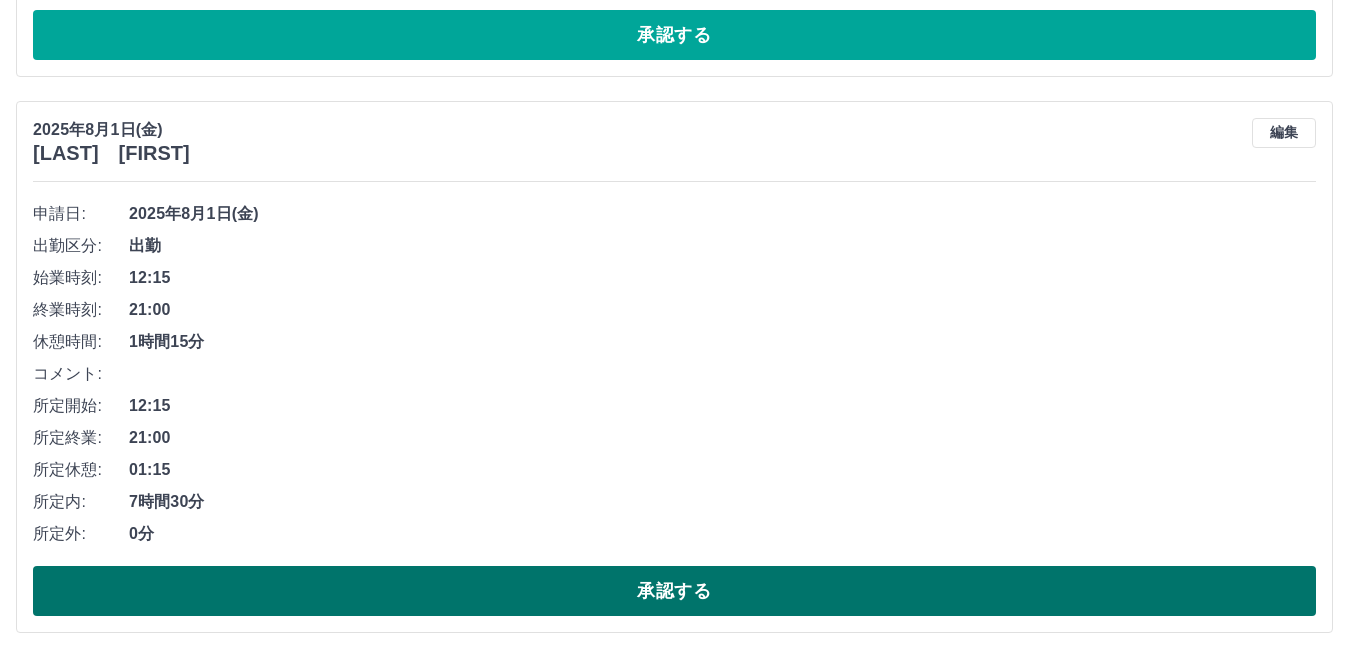click on "承認する" at bounding box center [674, 591] 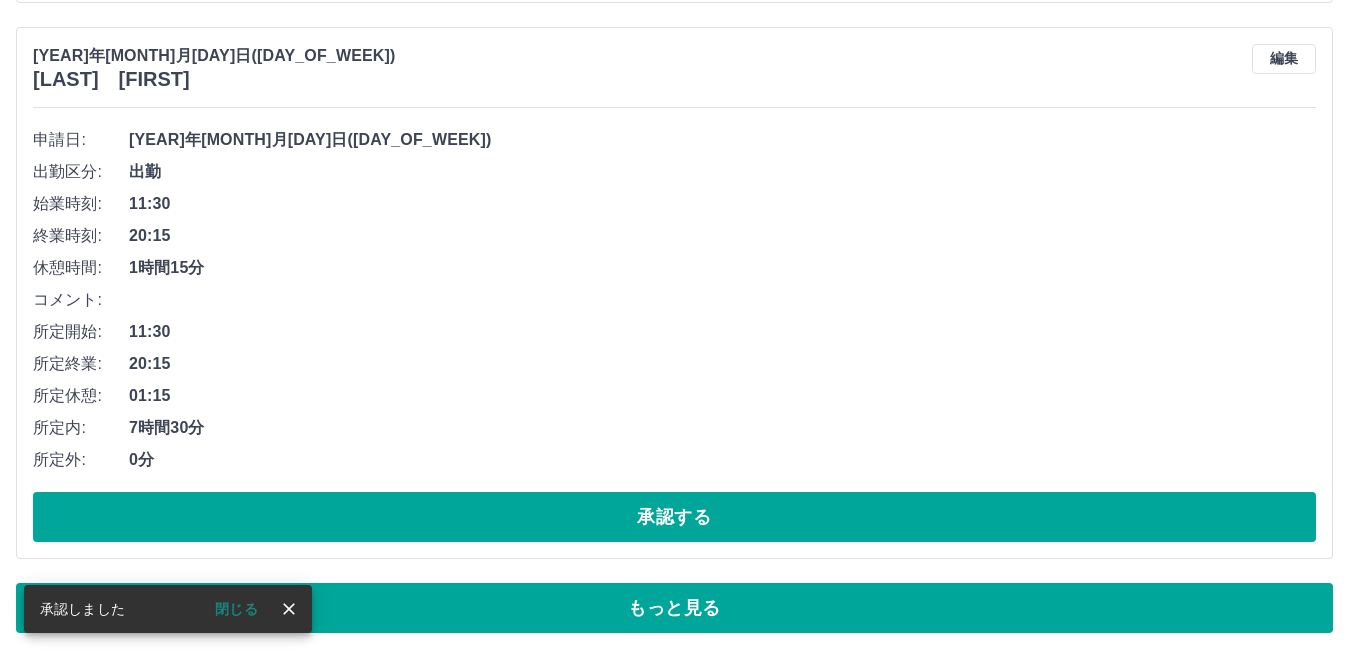 scroll, scrollTop: 19833, scrollLeft: 0, axis: vertical 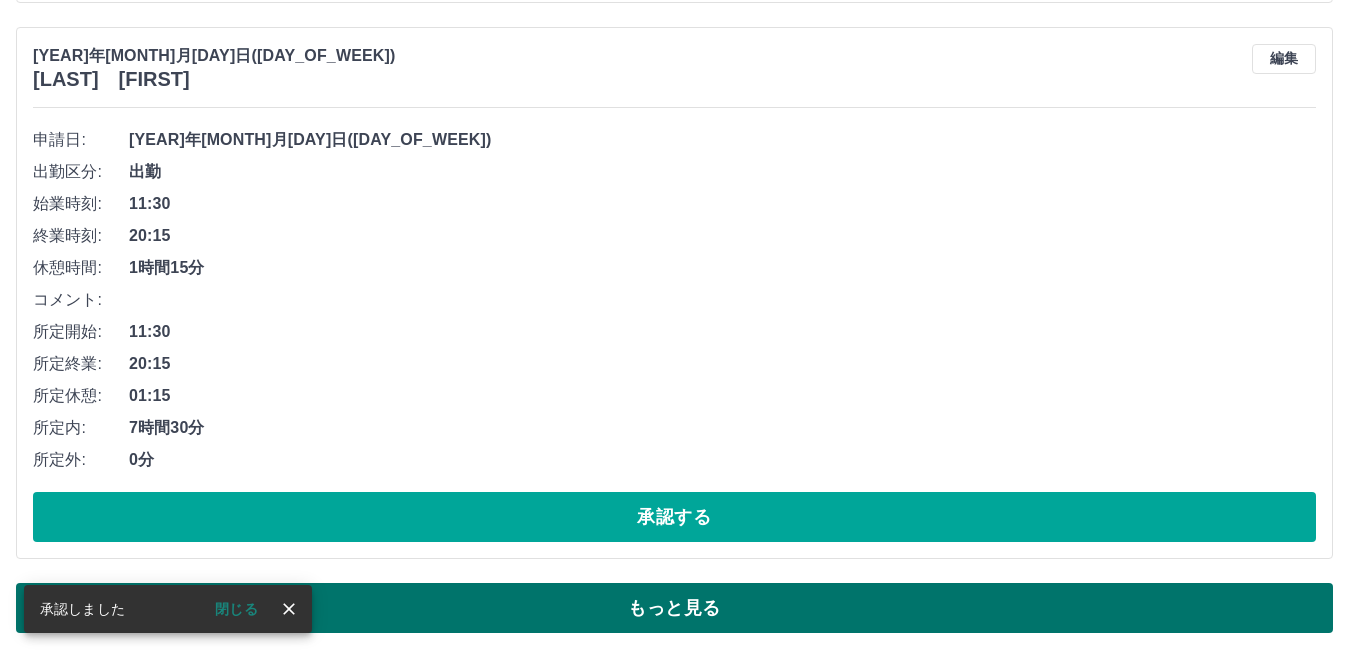 click on "もっと見る" at bounding box center [674, 608] 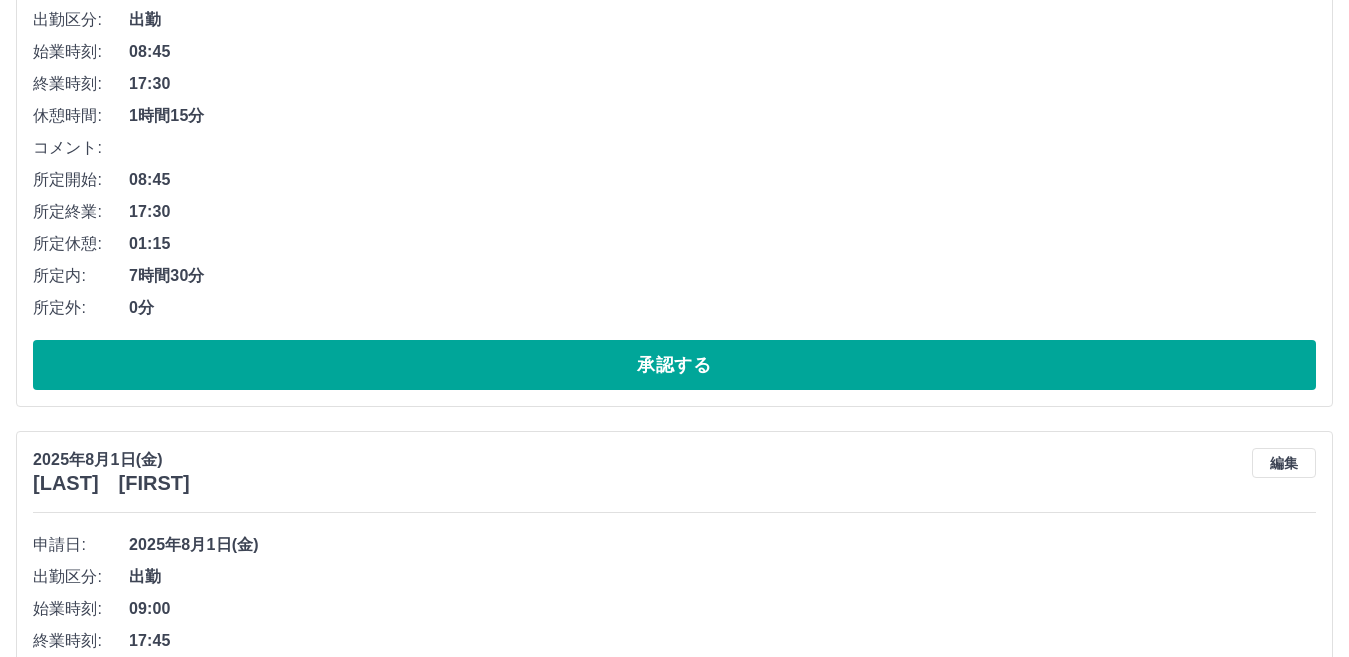 scroll, scrollTop: 31095, scrollLeft: 0, axis: vertical 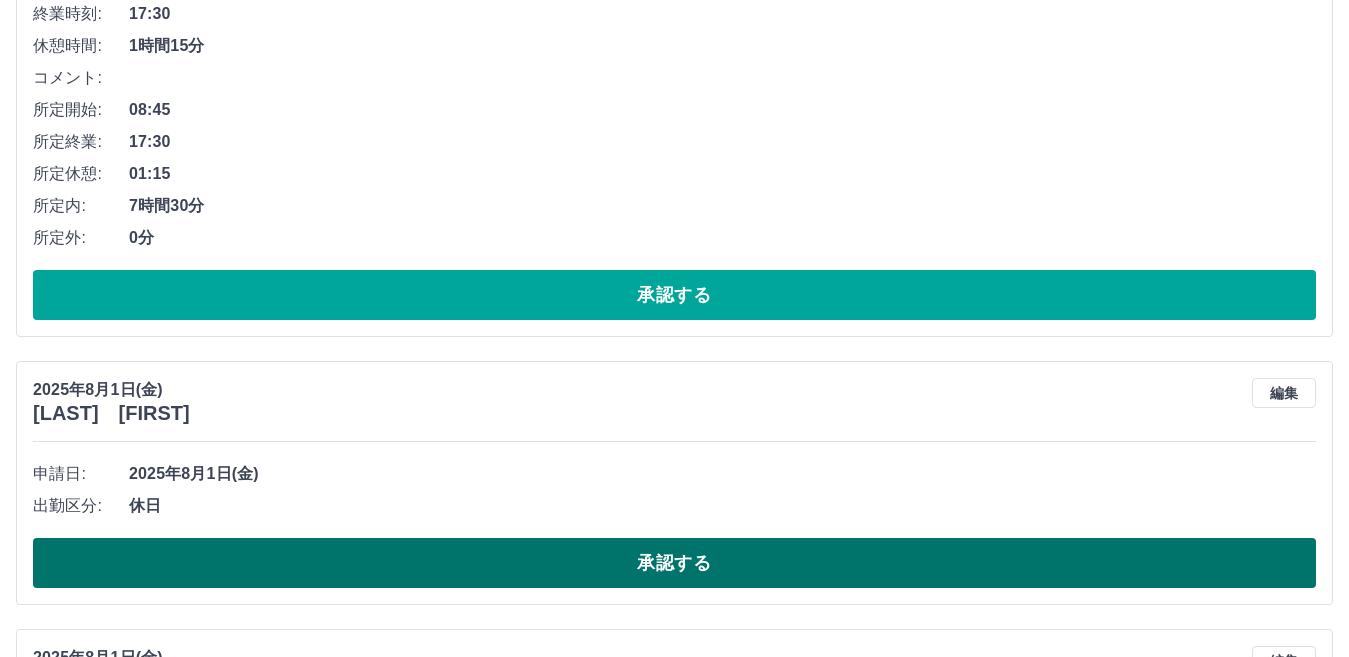click on "承認する" at bounding box center [674, 563] 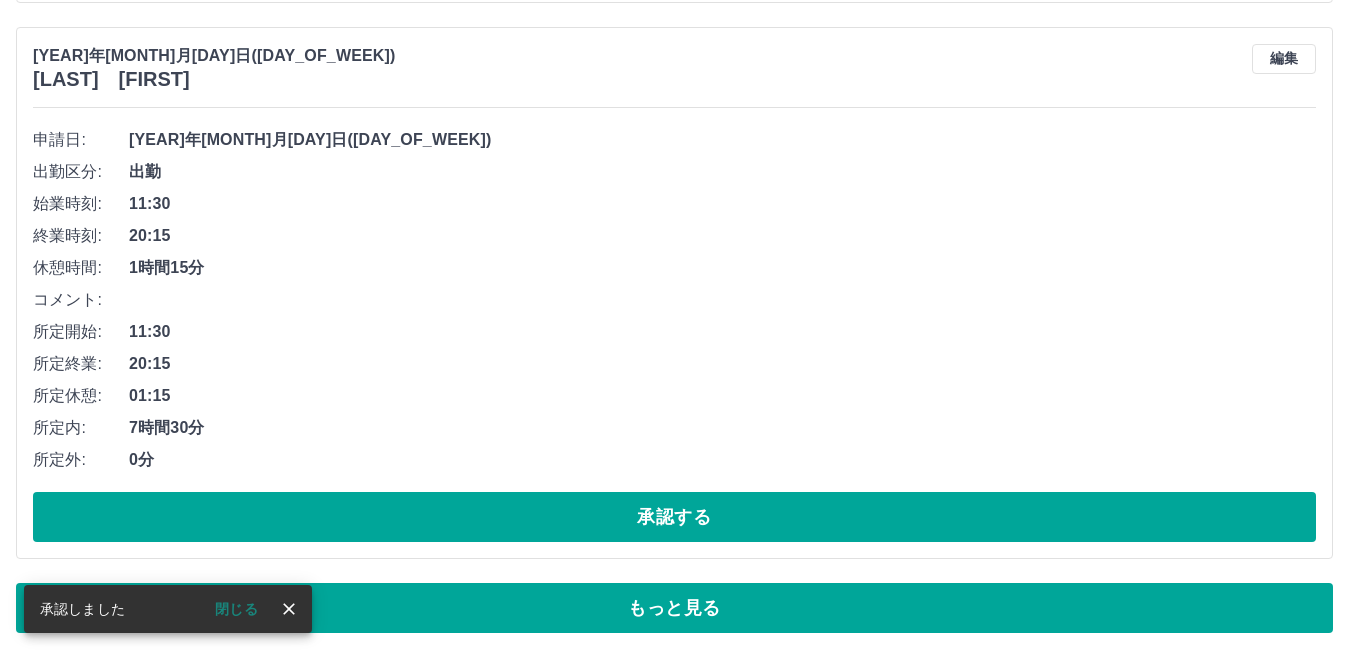 scroll, scrollTop: 19833, scrollLeft: 0, axis: vertical 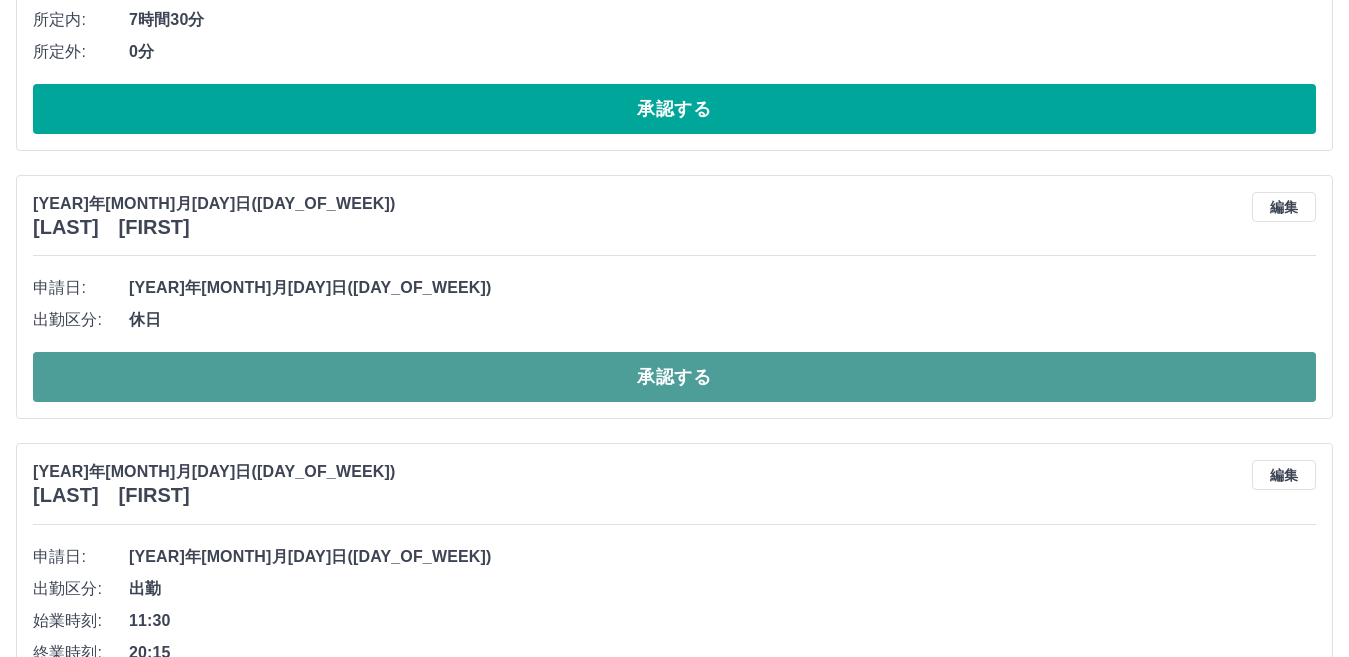 click on "承認する" at bounding box center (674, 377) 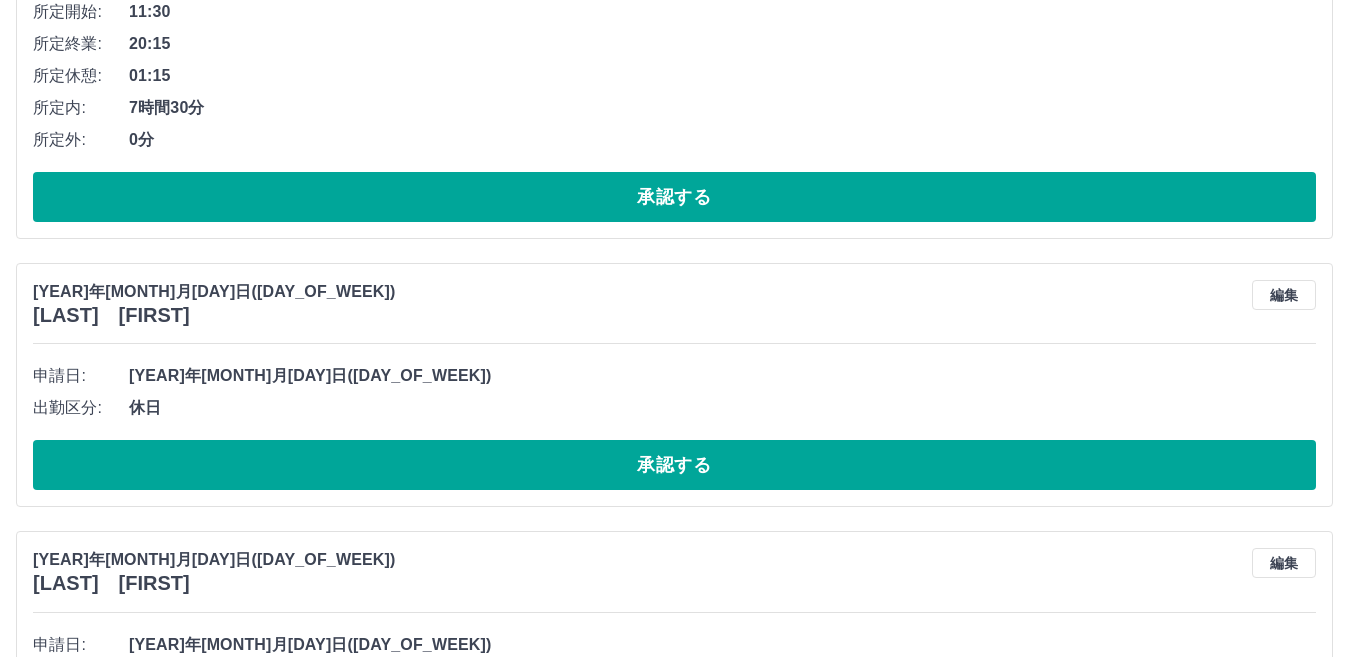 scroll, scrollTop: 9333, scrollLeft: 0, axis: vertical 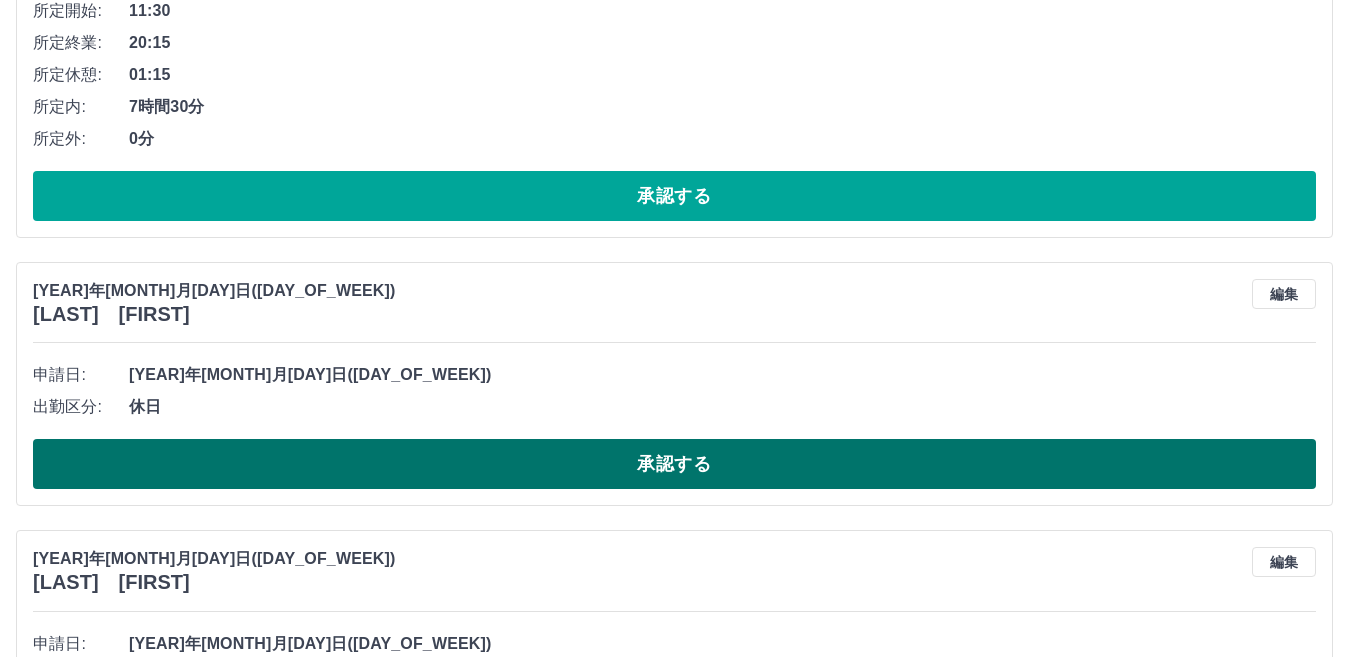 click on "承認する" at bounding box center (674, 464) 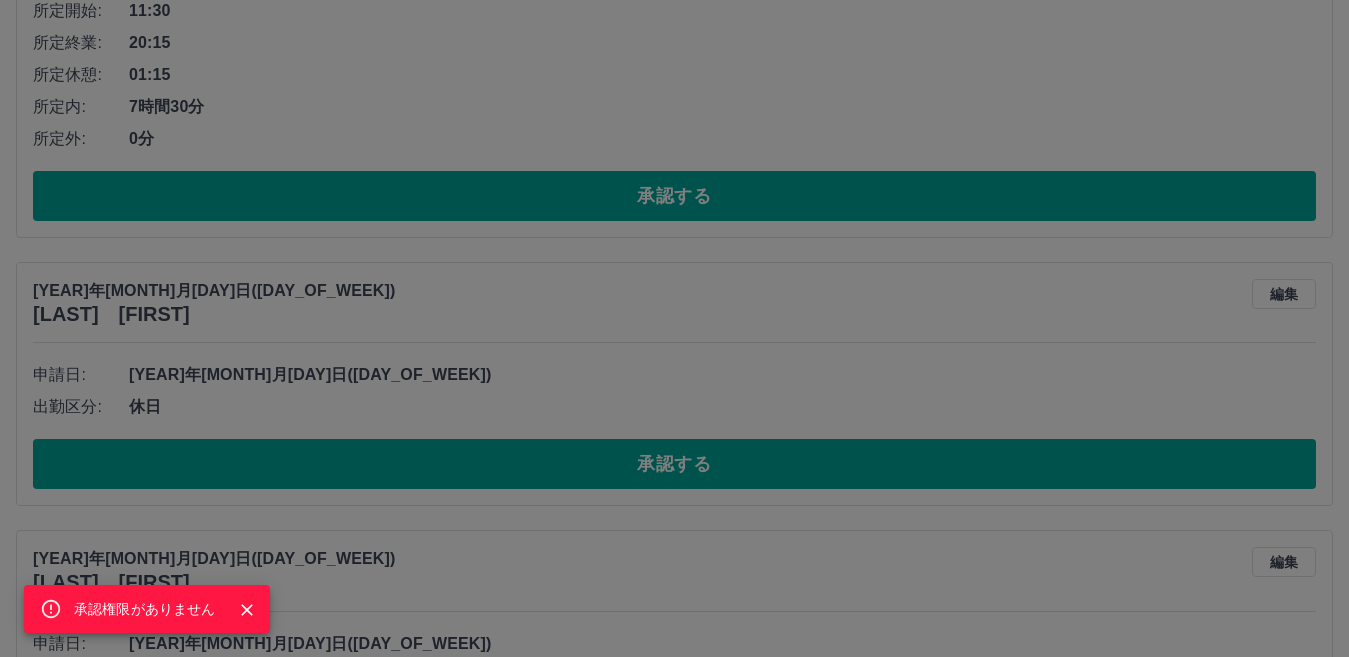 click on "承認権限がありません" at bounding box center (674, 328) 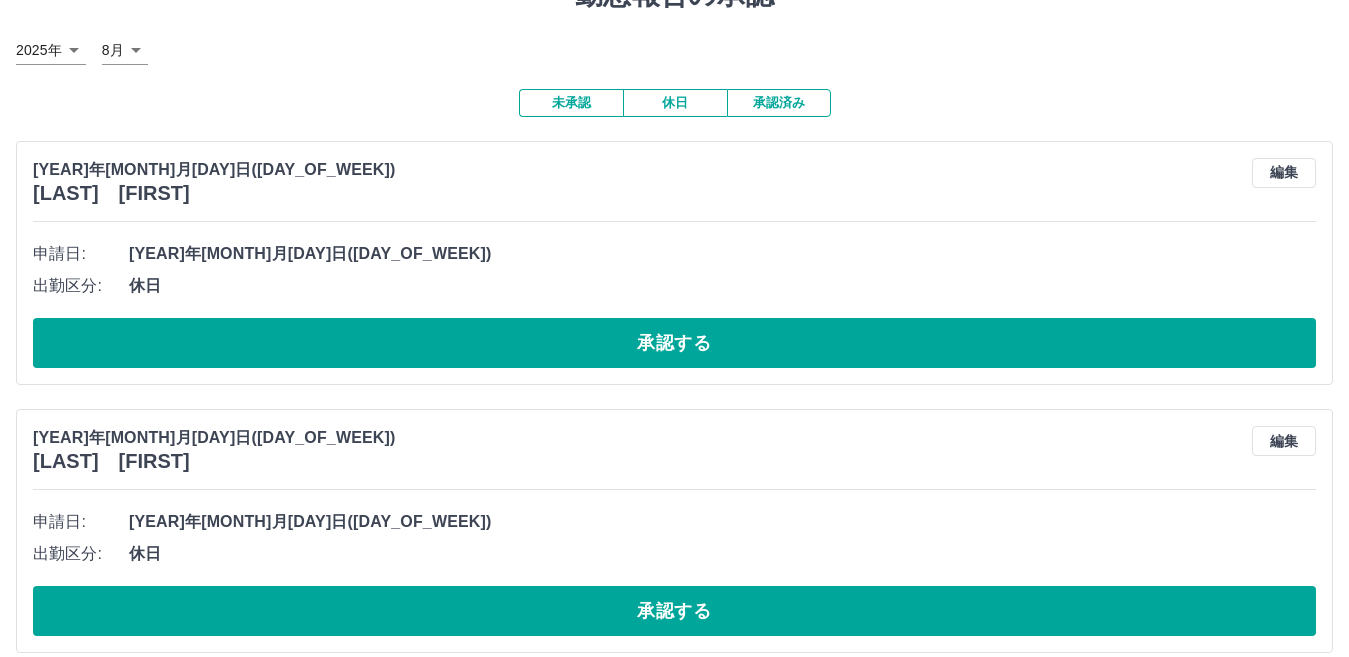 scroll, scrollTop: 0, scrollLeft: 0, axis: both 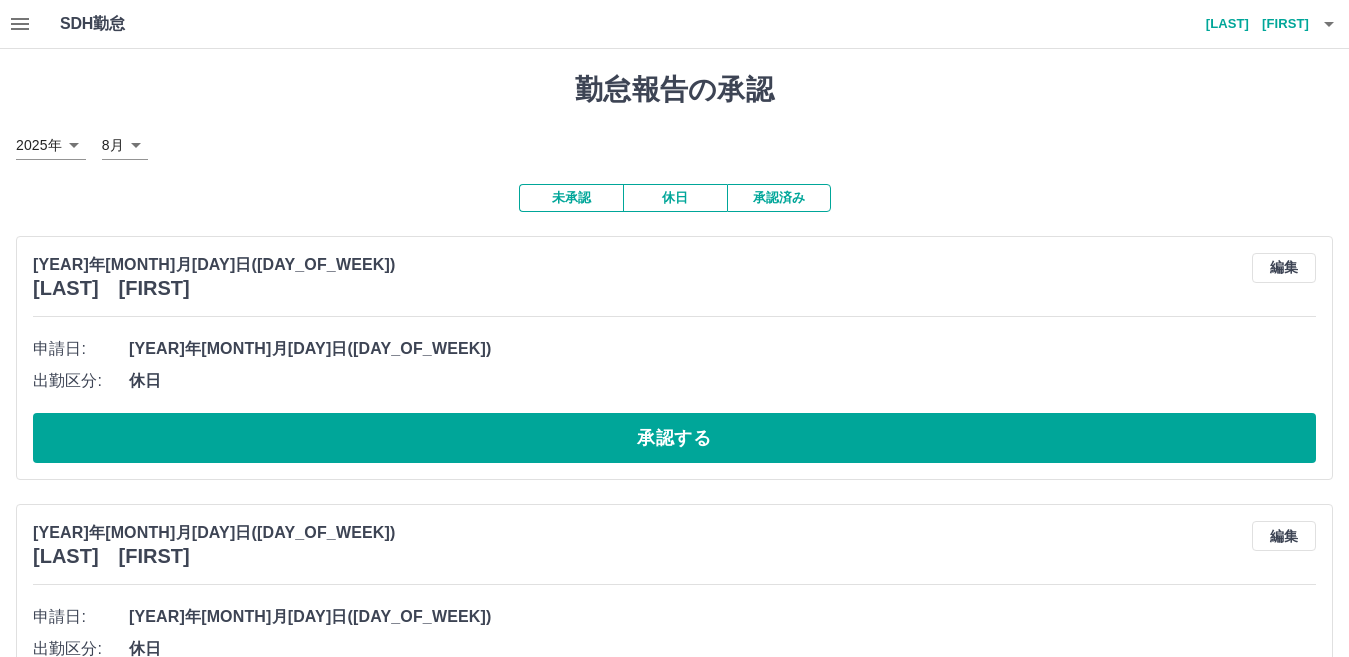 click on "承認済み" at bounding box center (779, 198) 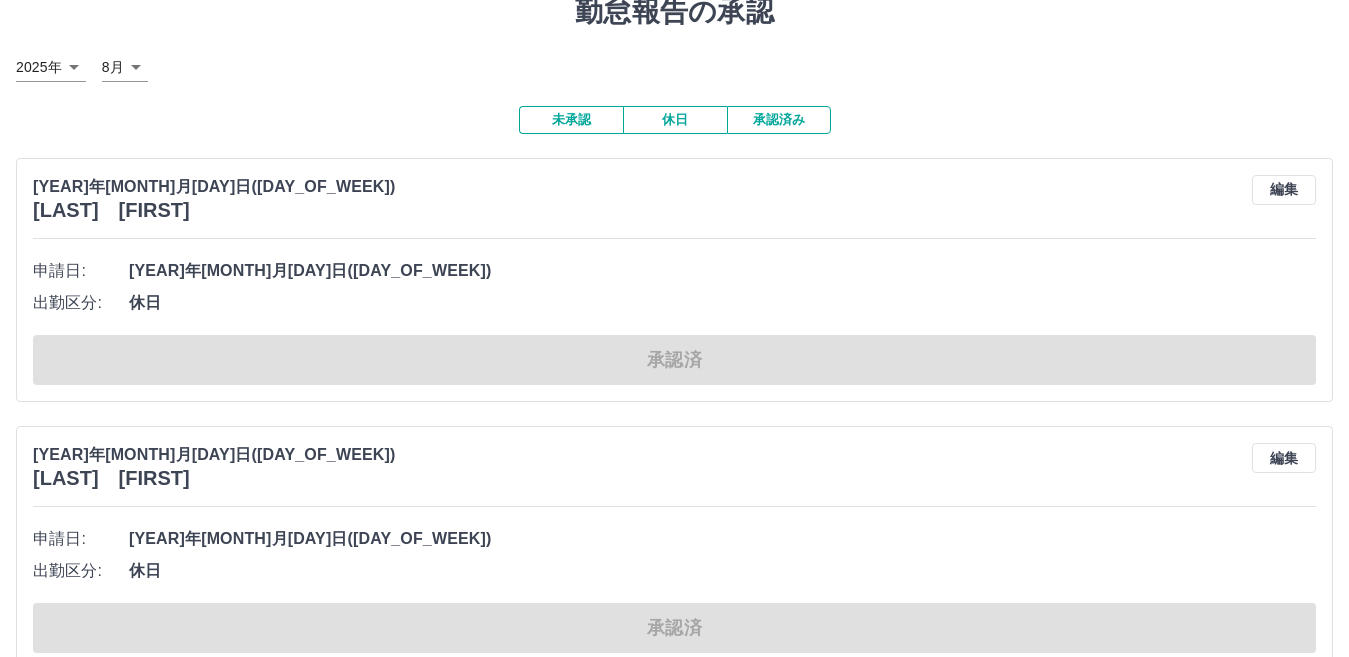 scroll, scrollTop: 0, scrollLeft: 0, axis: both 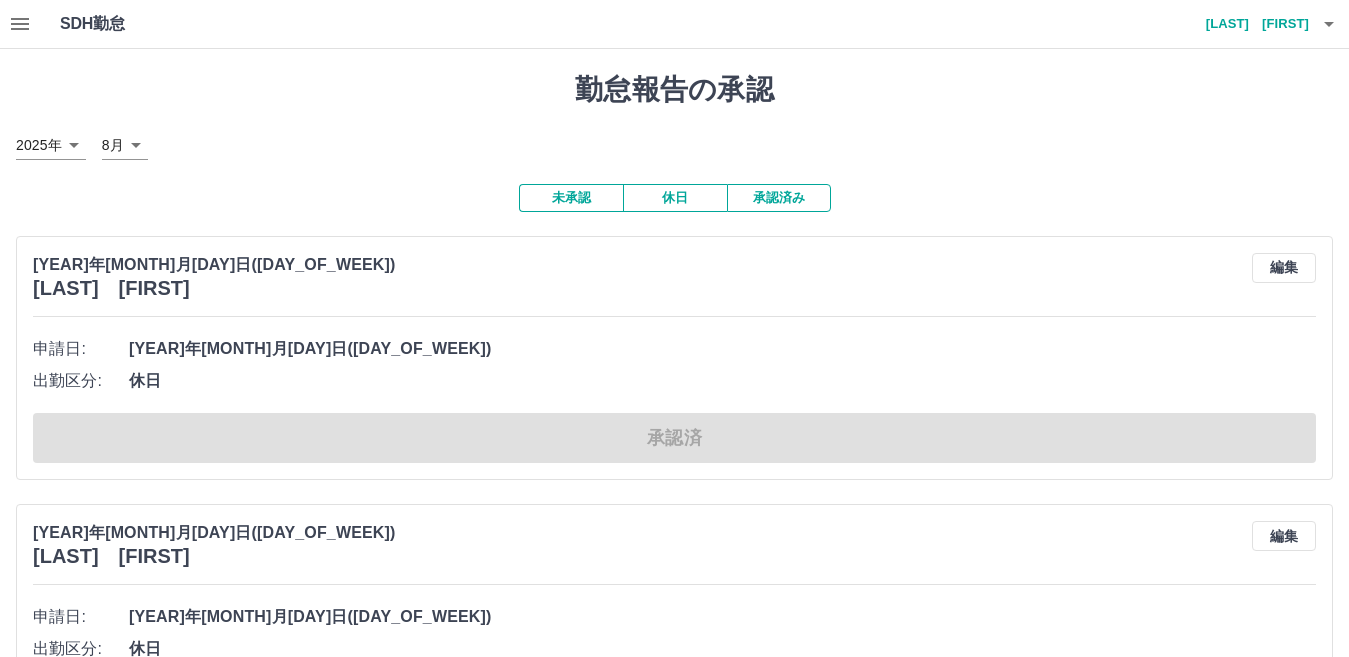click on "未承認" at bounding box center [571, 198] 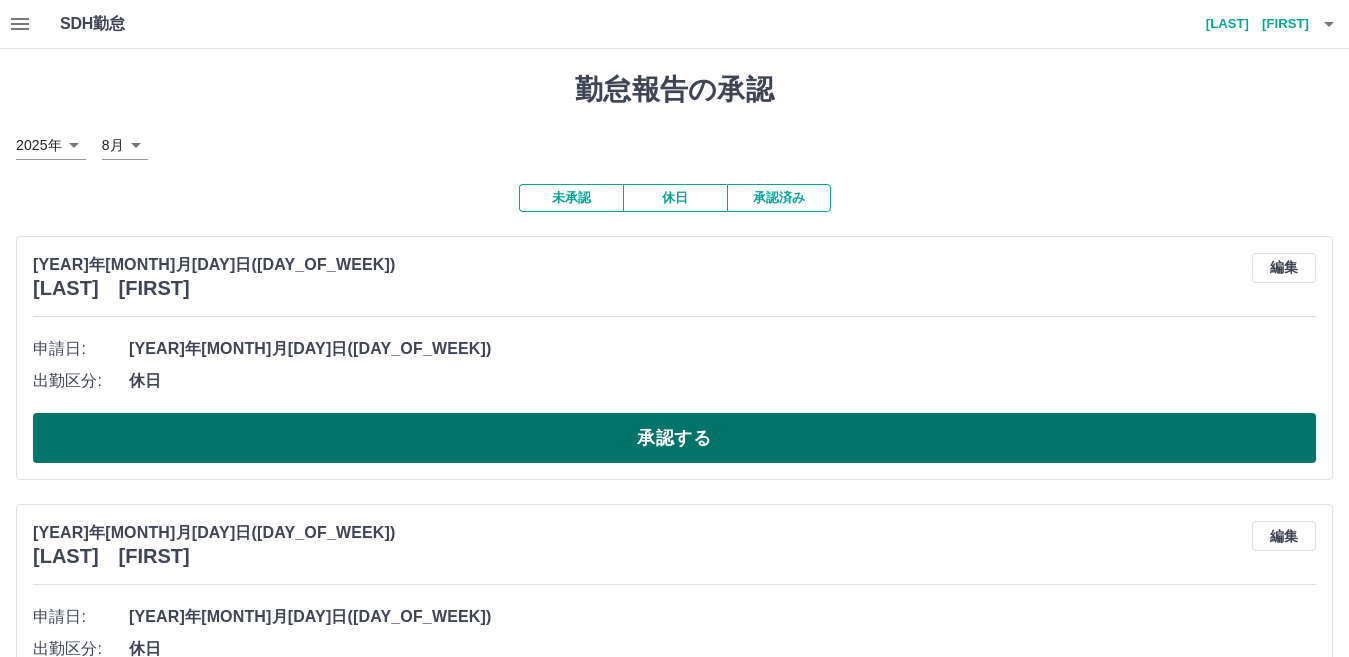 click on "承認する" at bounding box center (674, 438) 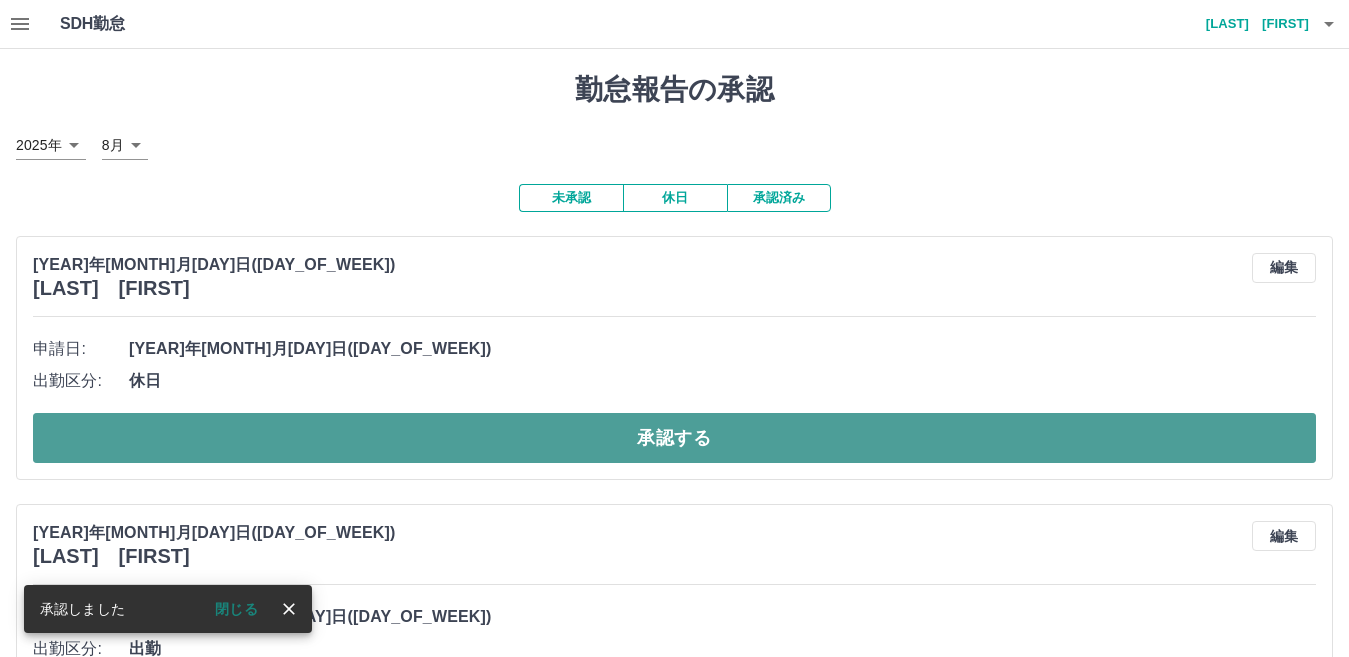 click on "承認する" at bounding box center [674, 438] 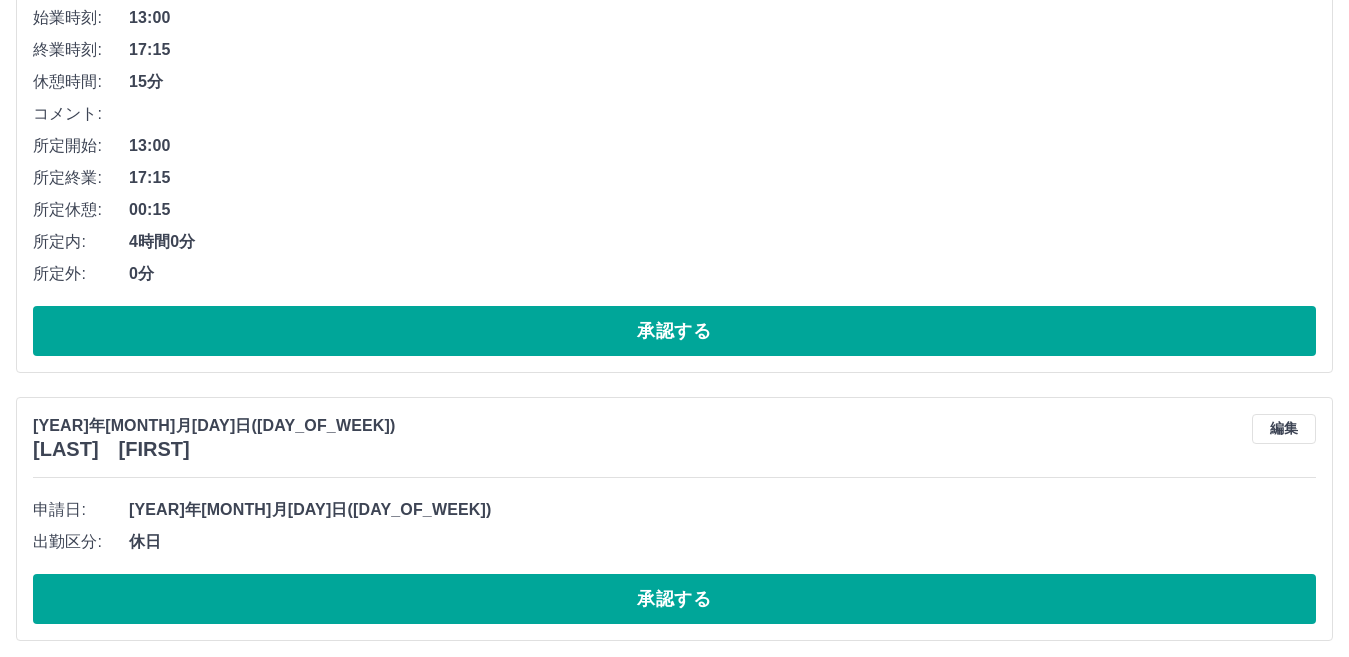 scroll, scrollTop: 1300, scrollLeft: 0, axis: vertical 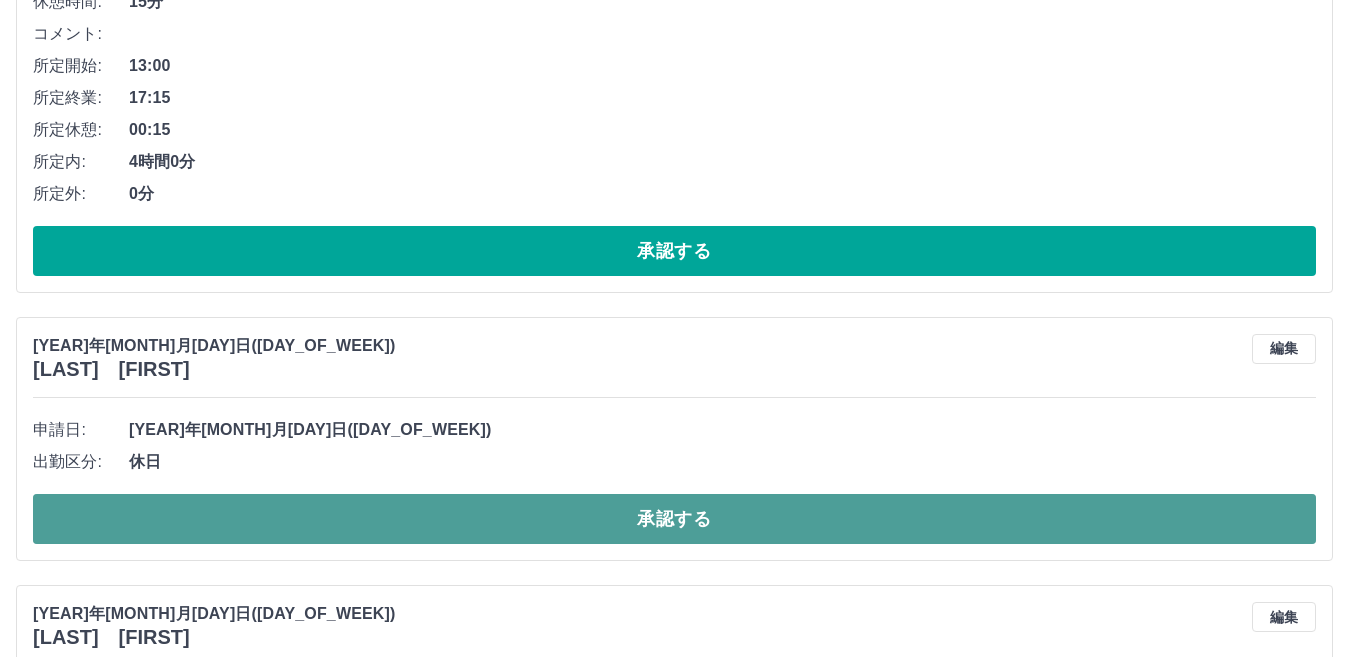 click on "承認する" at bounding box center (674, 519) 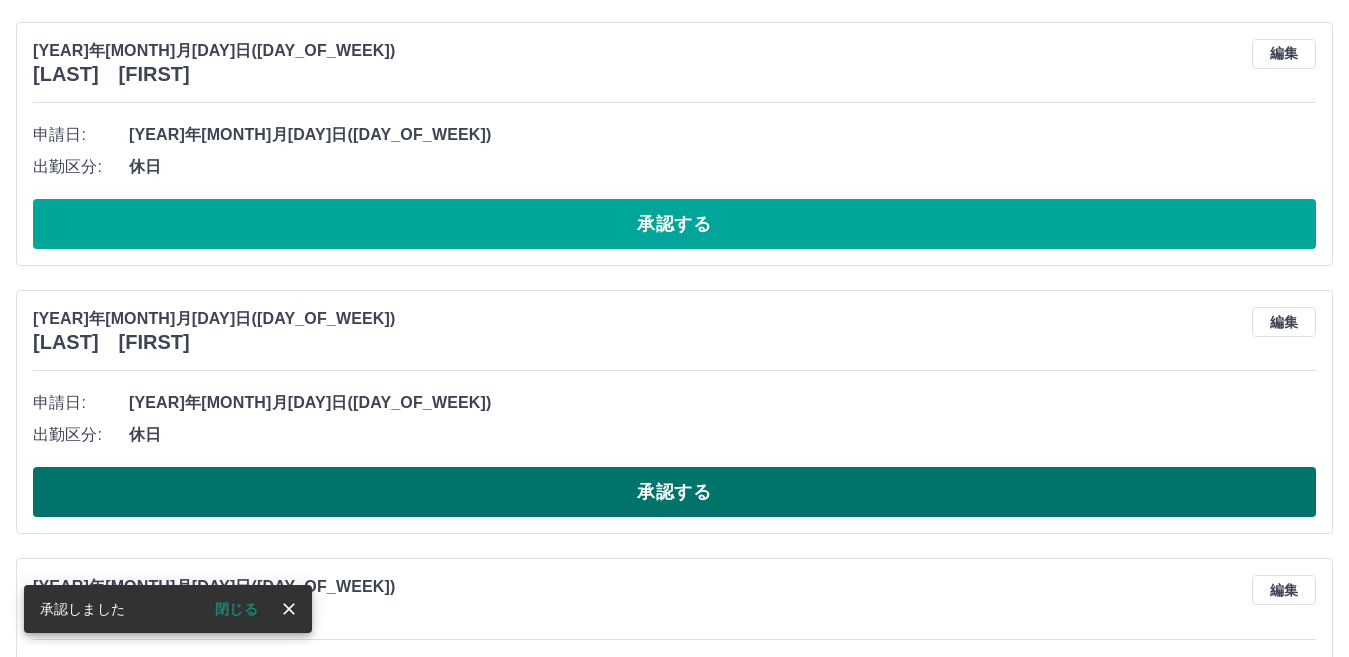 scroll, scrollTop: 1600, scrollLeft: 0, axis: vertical 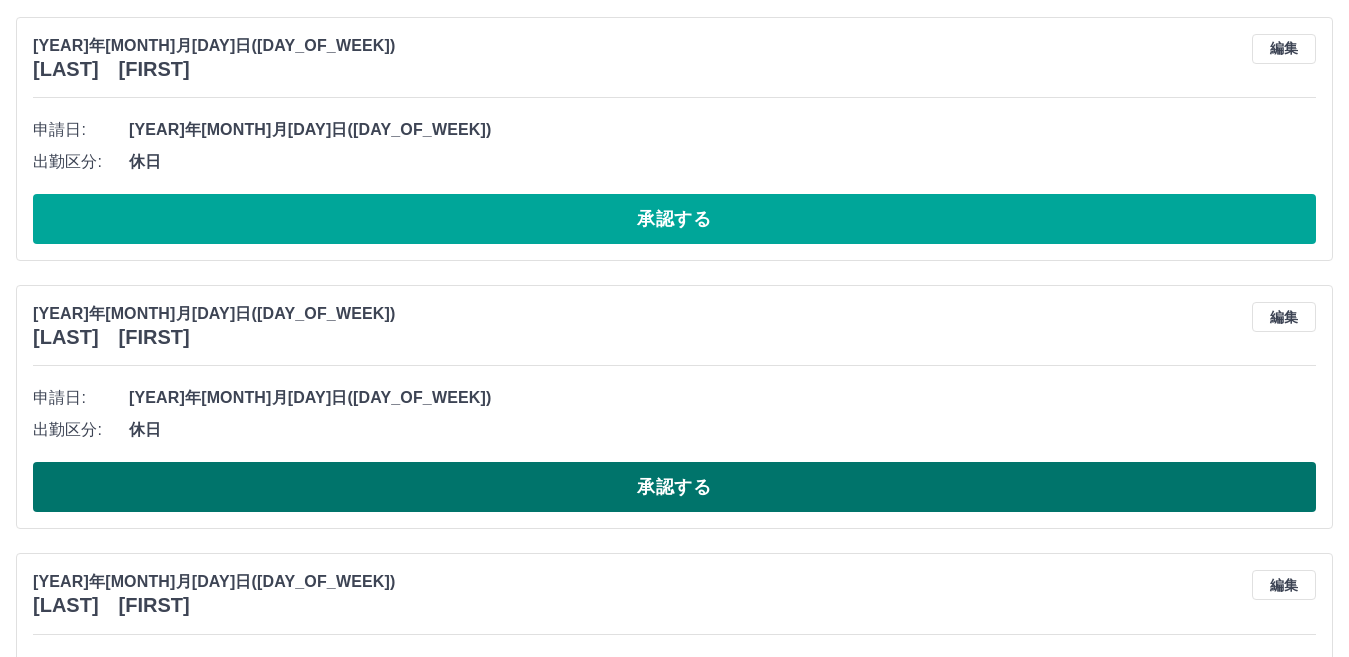 click on "承認する" at bounding box center (674, 487) 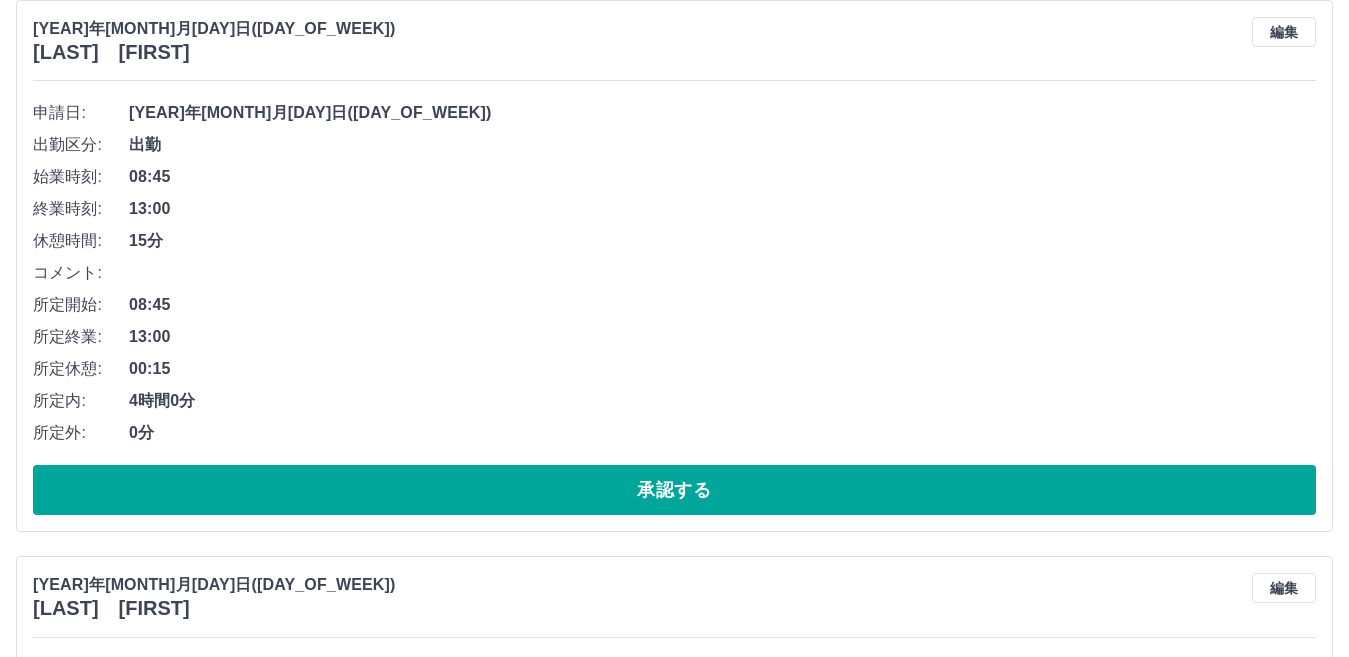 scroll, scrollTop: 4900, scrollLeft: 0, axis: vertical 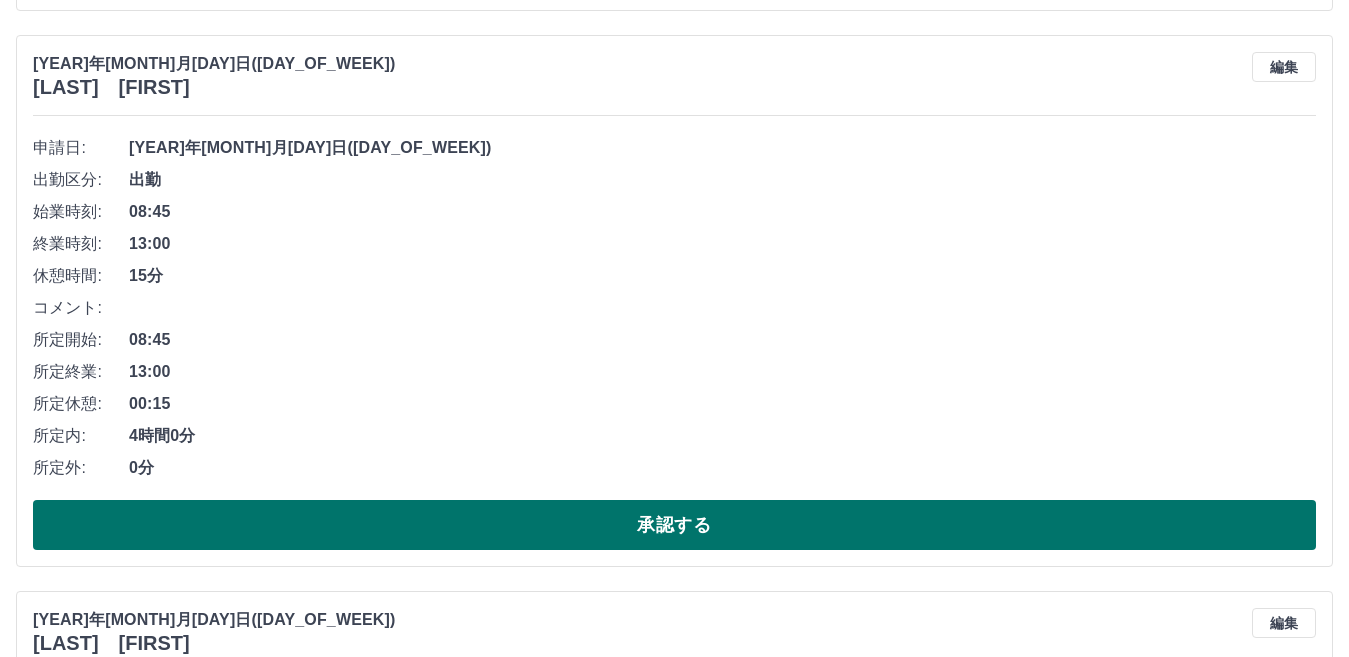 click on "承認する" at bounding box center (674, 525) 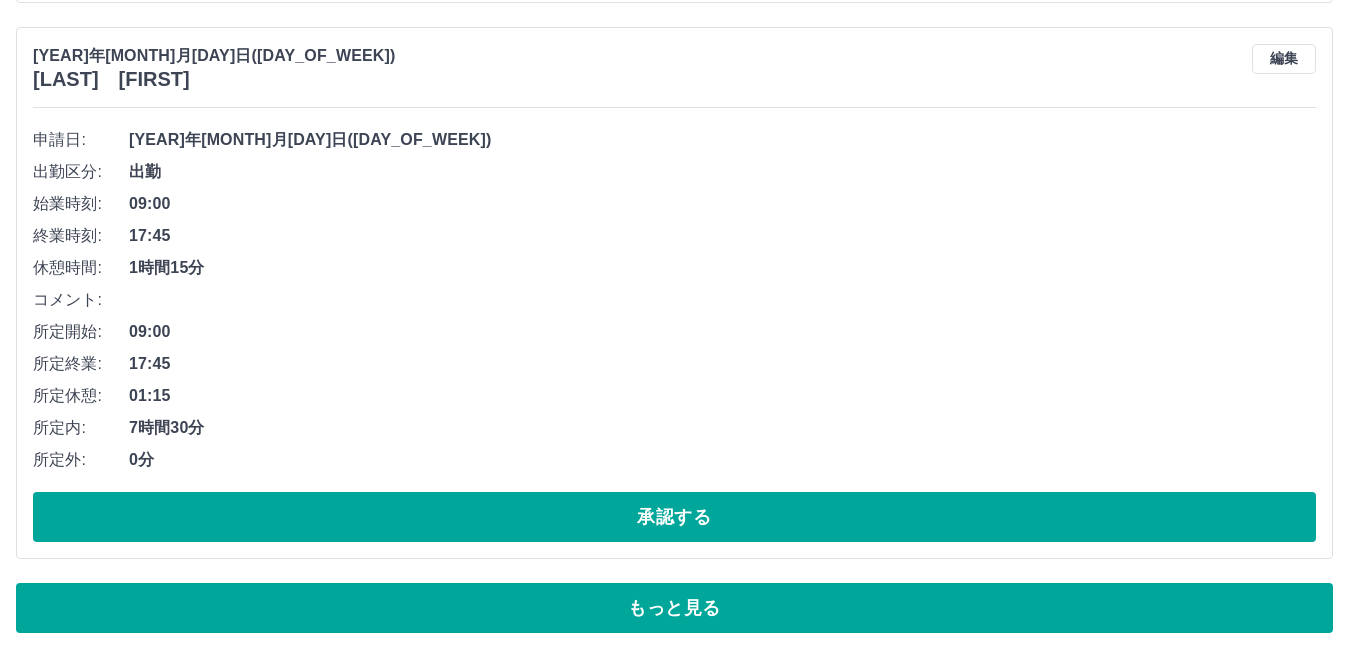 scroll, scrollTop: 12123, scrollLeft: 0, axis: vertical 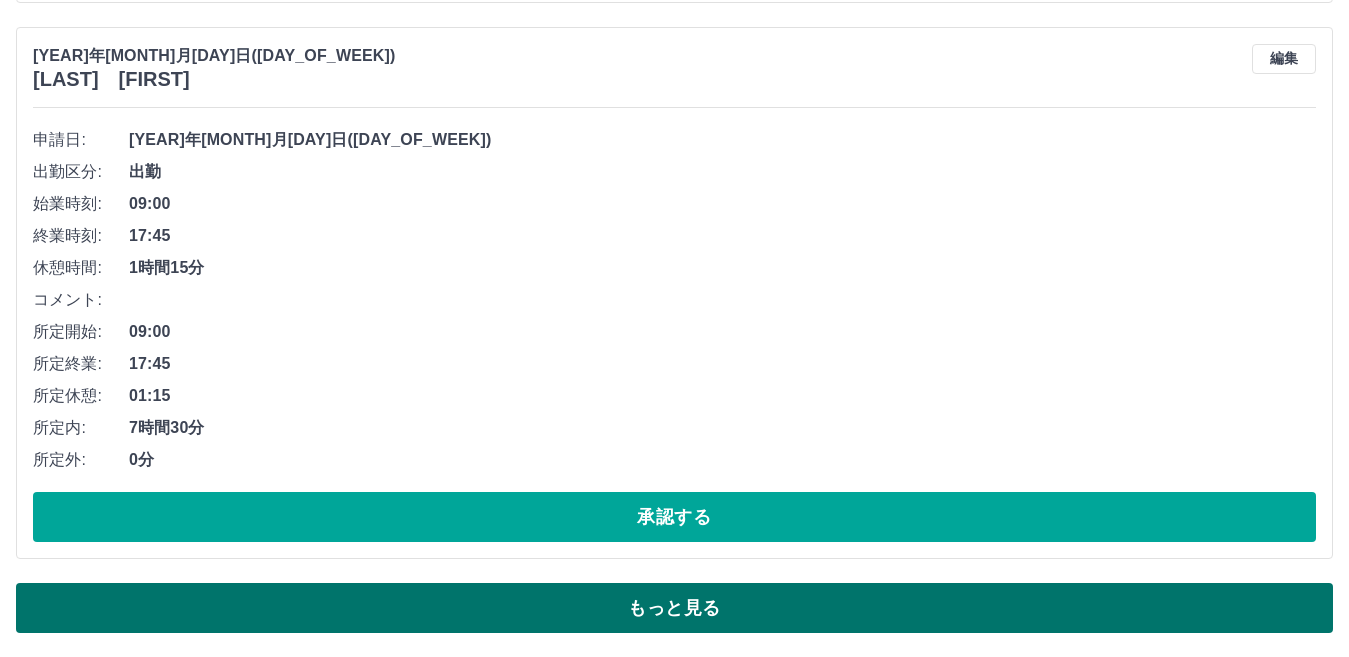 click on "もっと見る" at bounding box center (674, 608) 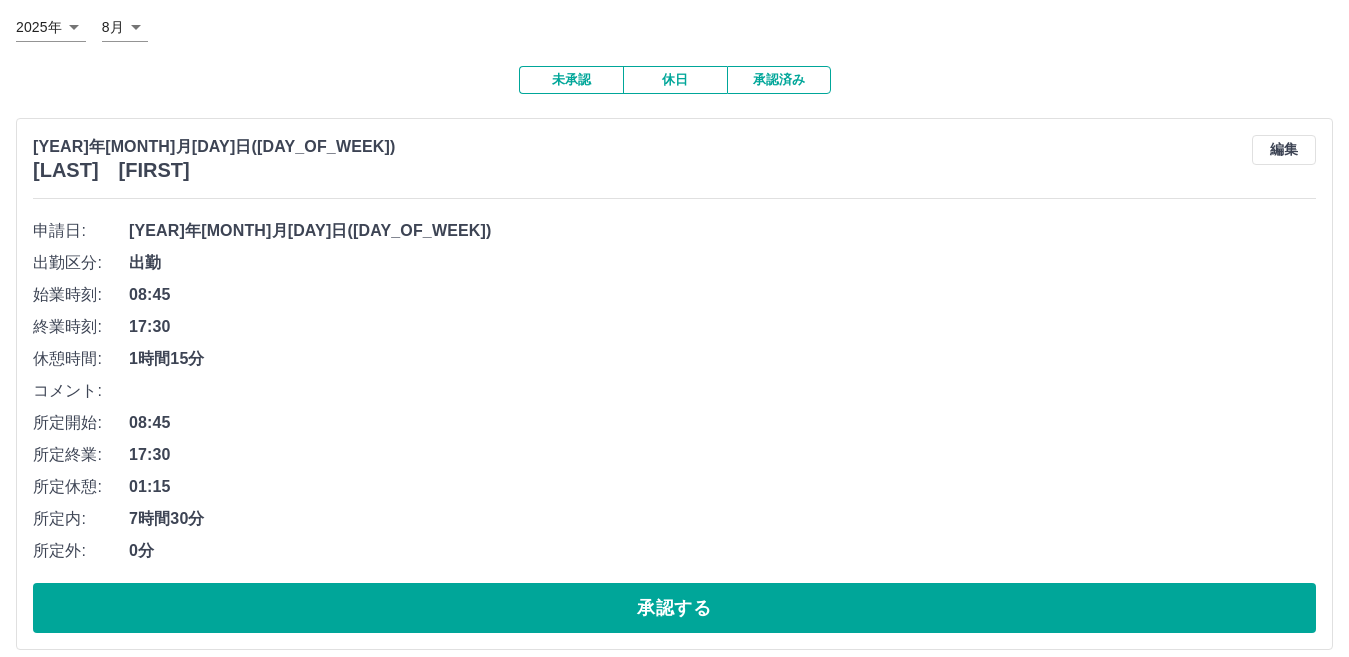 scroll, scrollTop: 0, scrollLeft: 0, axis: both 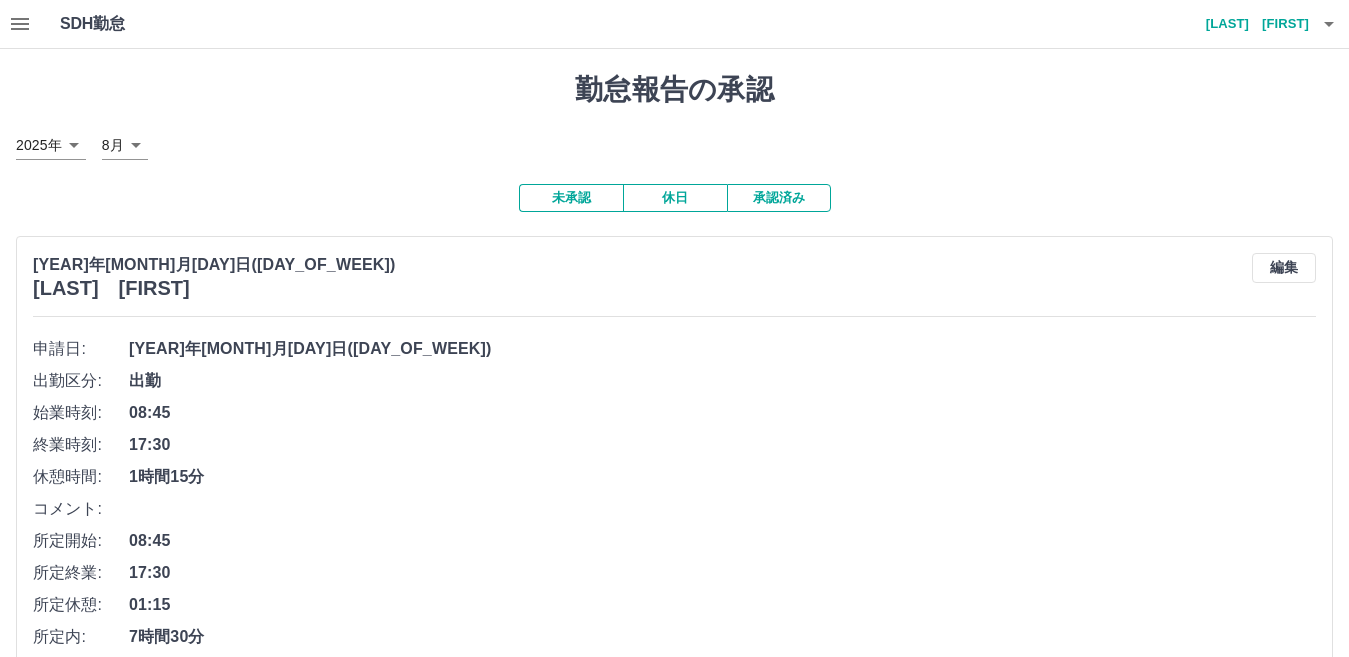 click 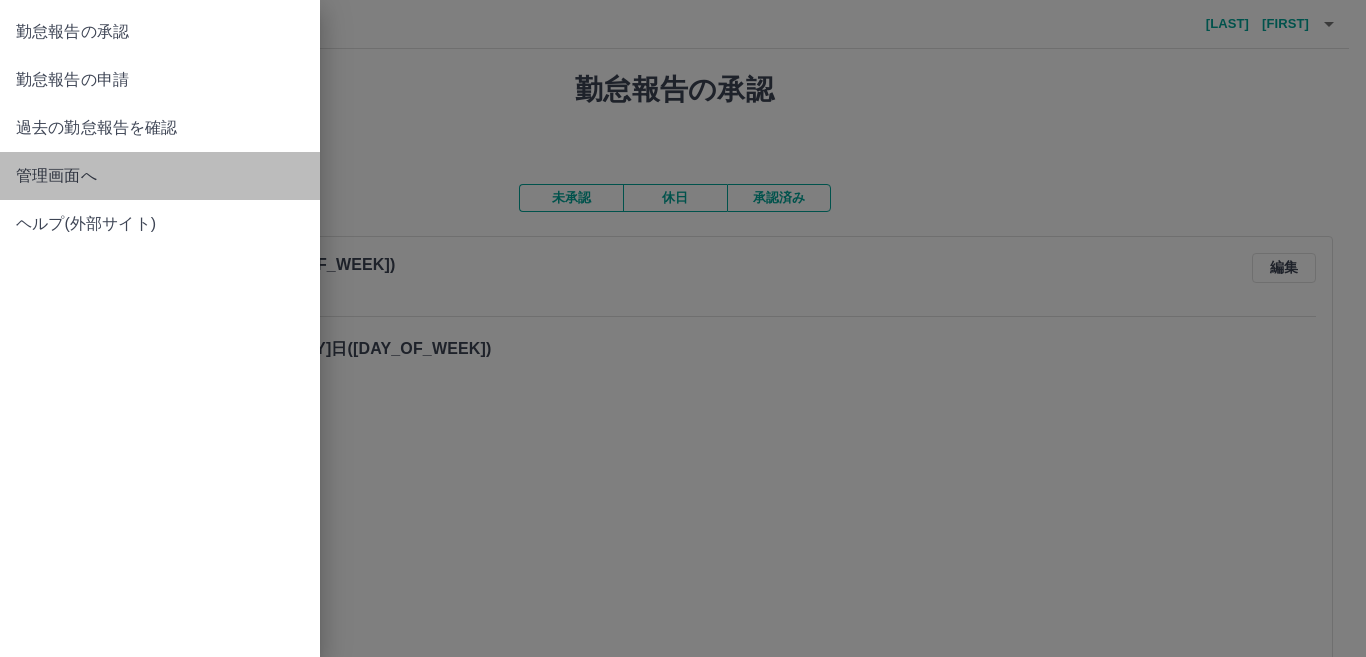 click on "管理画面へ" at bounding box center (160, 176) 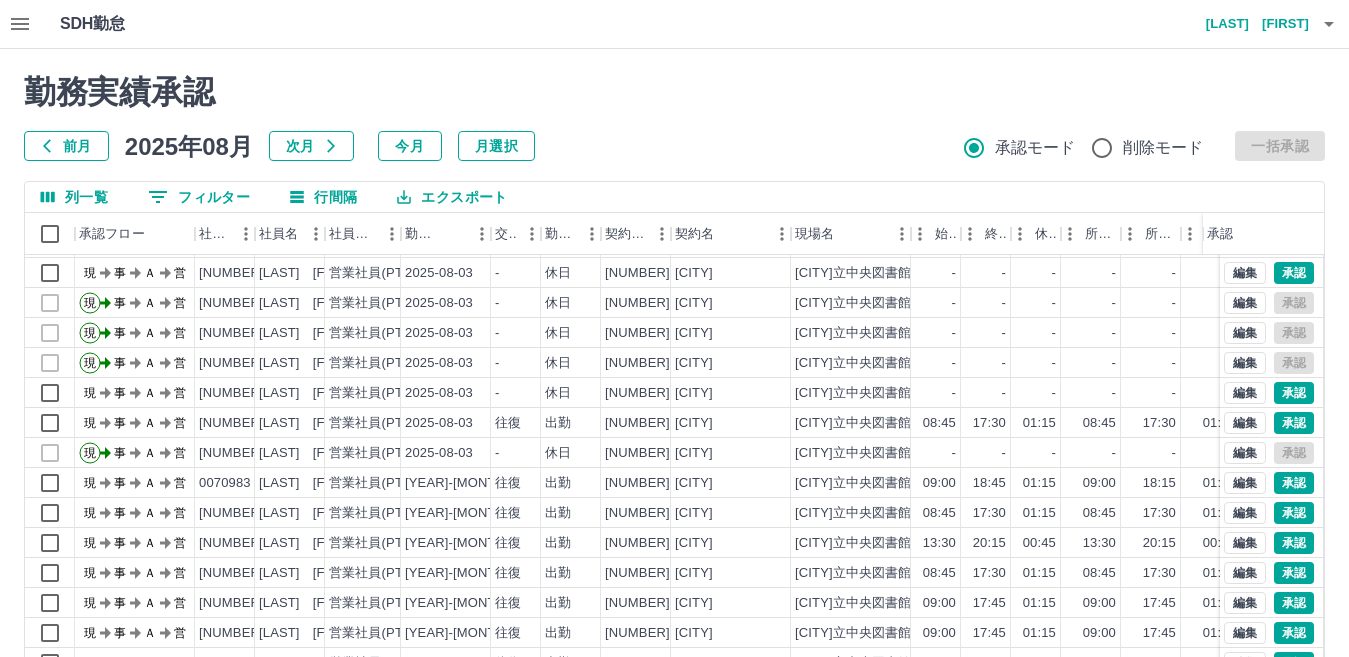 scroll, scrollTop: 104, scrollLeft: 0, axis: vertical 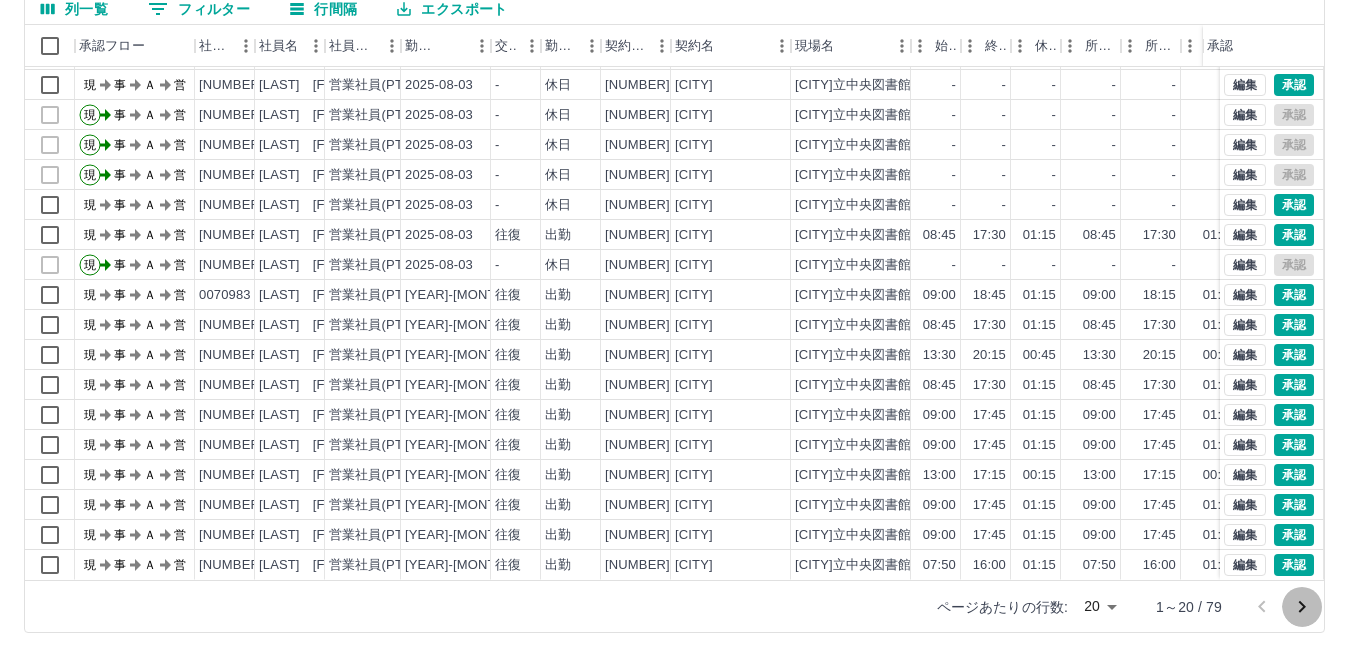 click 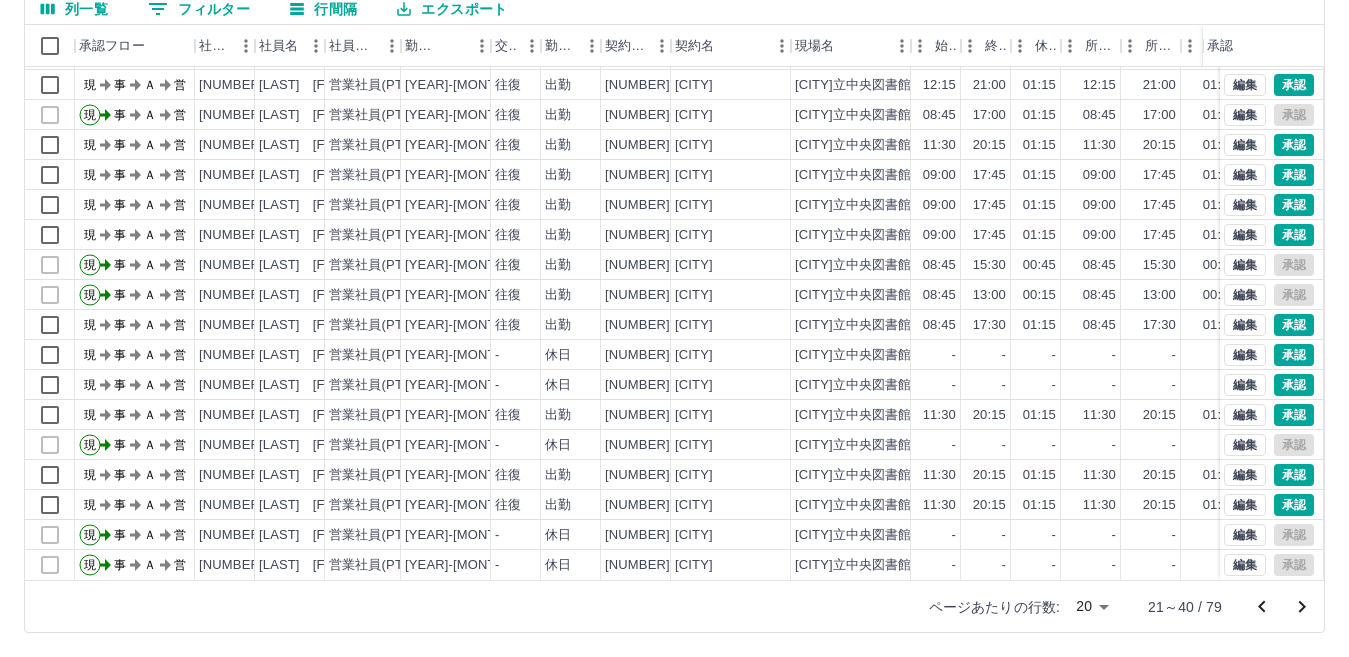 scroll, scrollTop: 0, scrollLeft: 0, axis: both 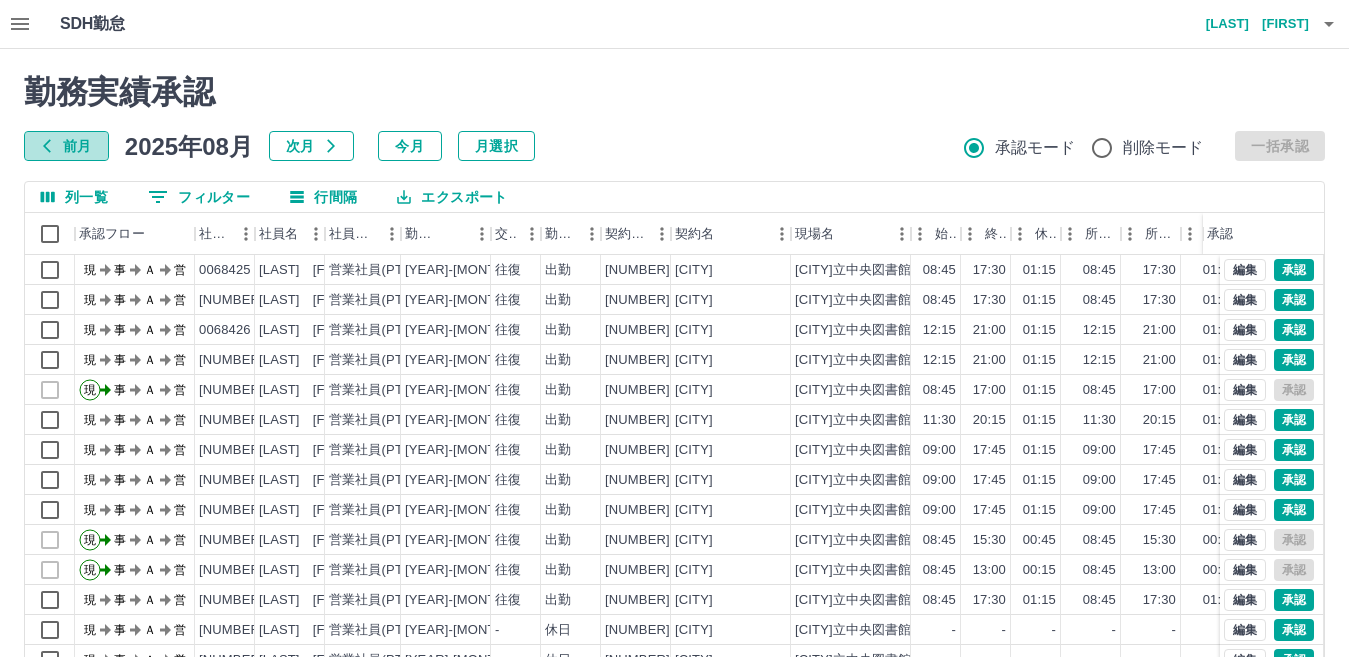 click on "前月" at bounding box center (66, 146) 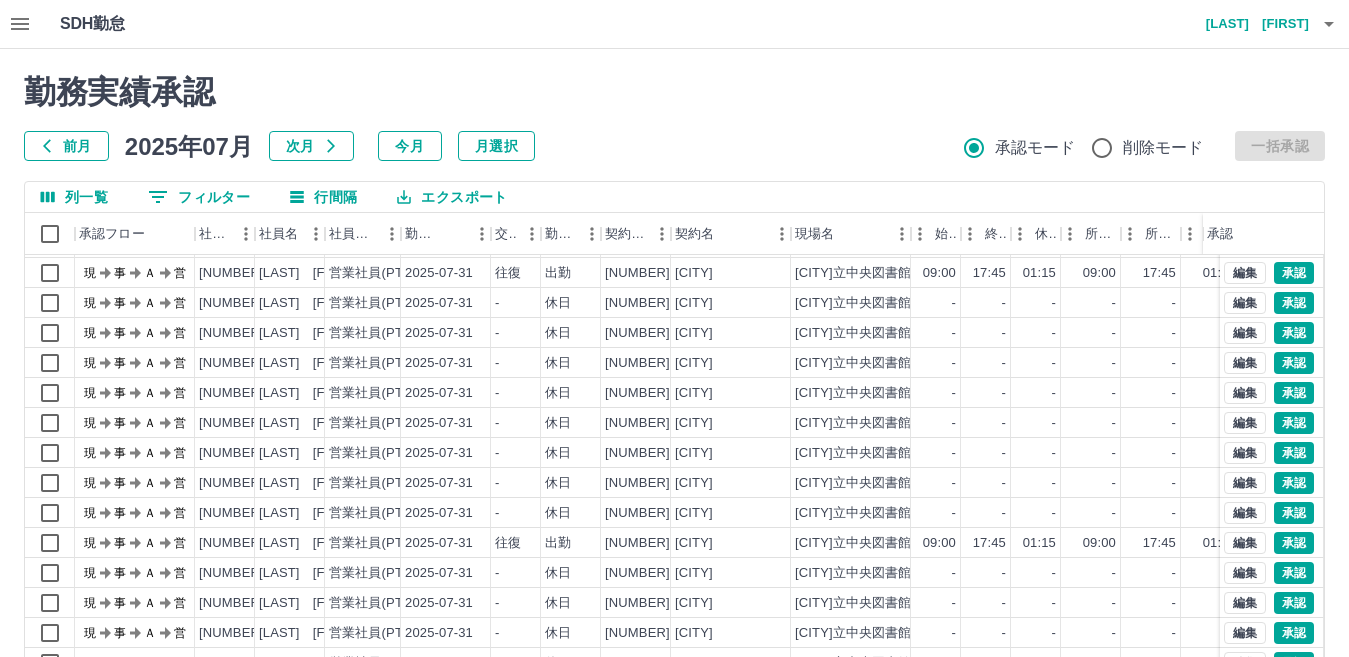 scroll, scrollTop: 104, scrollLeft: 0, axis: vertical 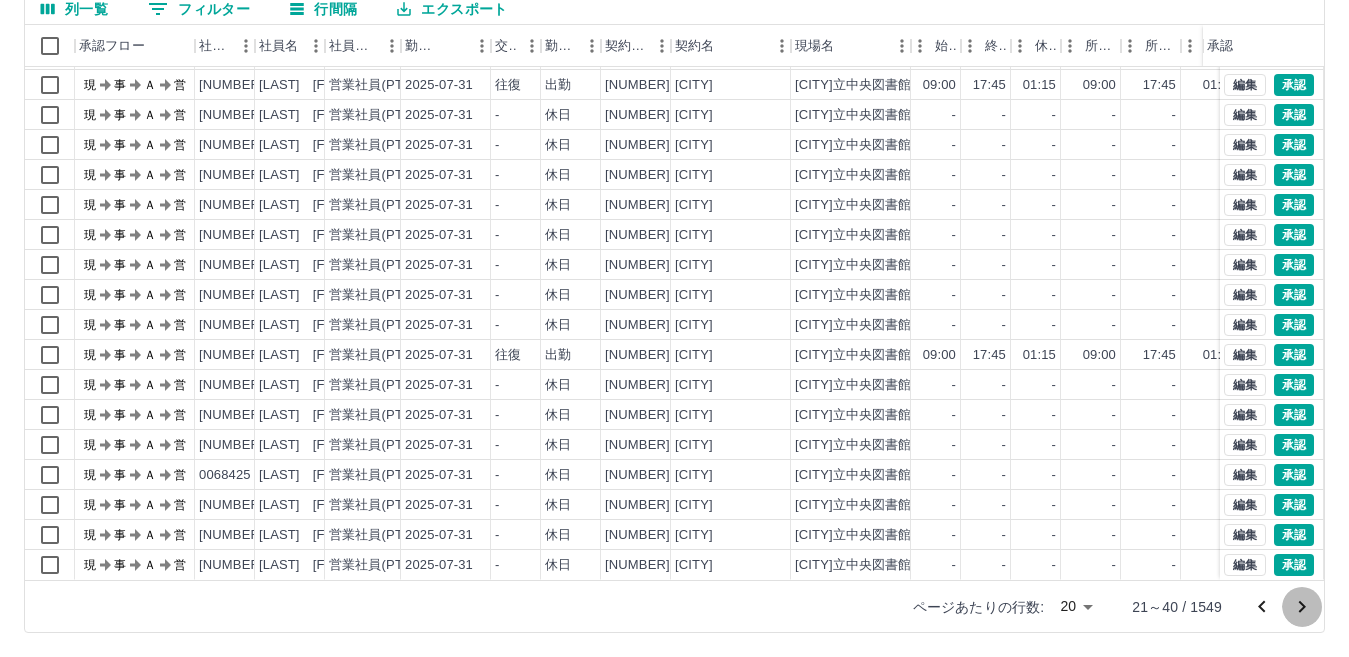 click 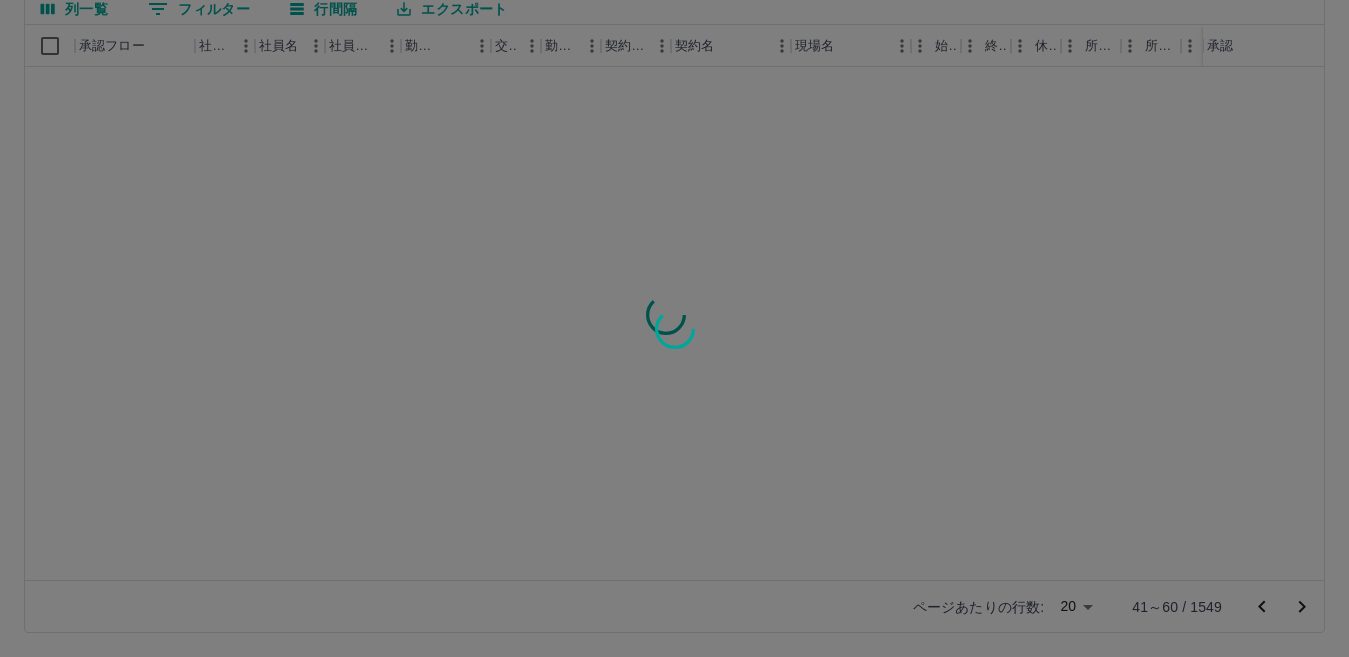 scroll, scrollTop: 0, scrollLeft: 0, axis: both 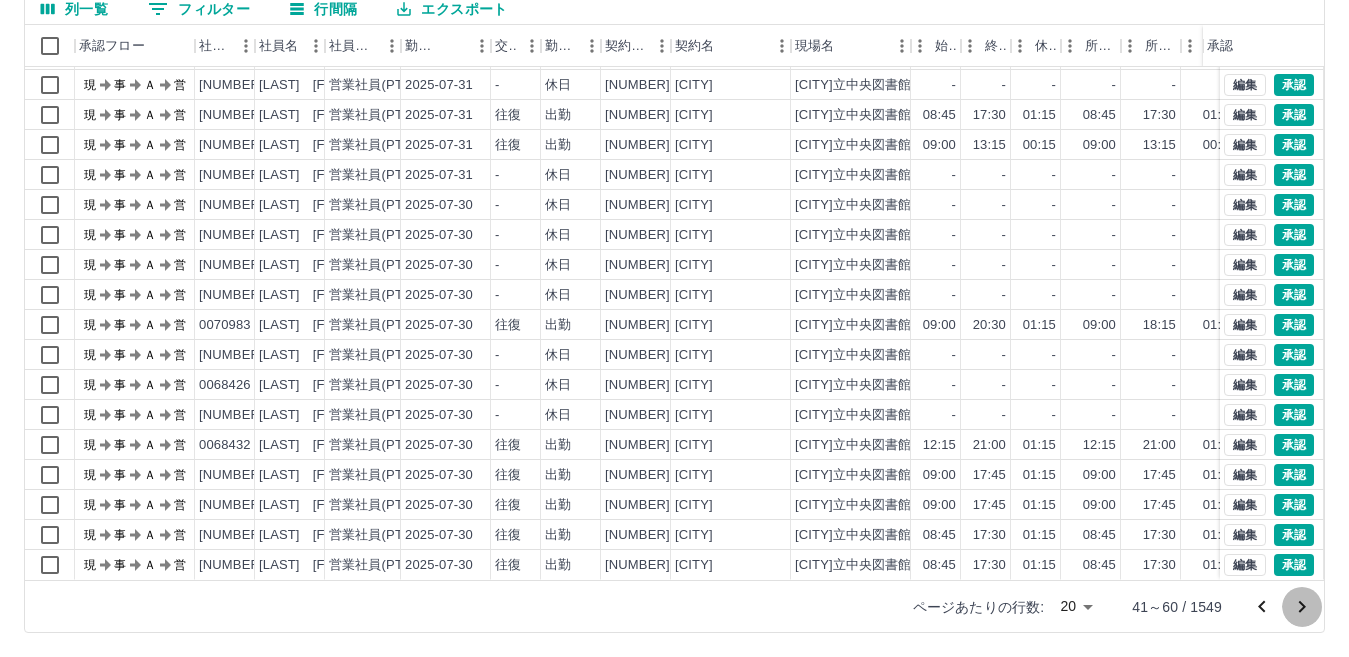 click 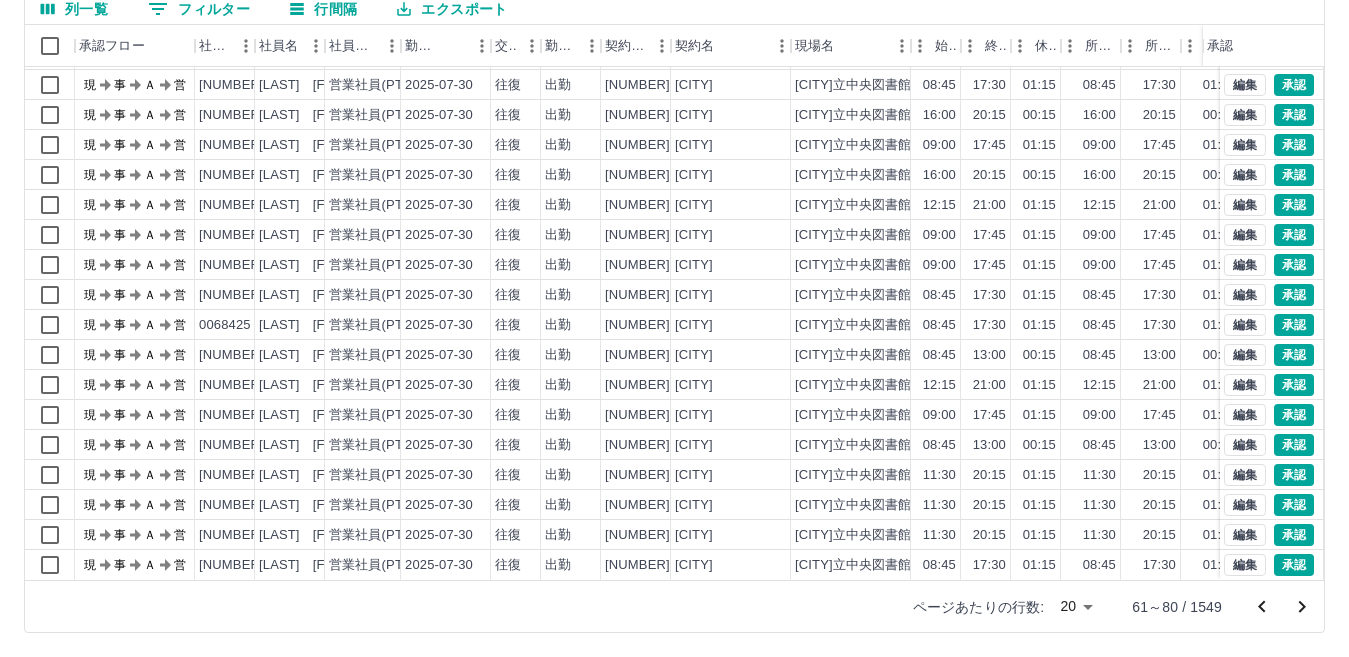 scroll, scrollTop: 104, scrollLeft: 0, axis: vertical 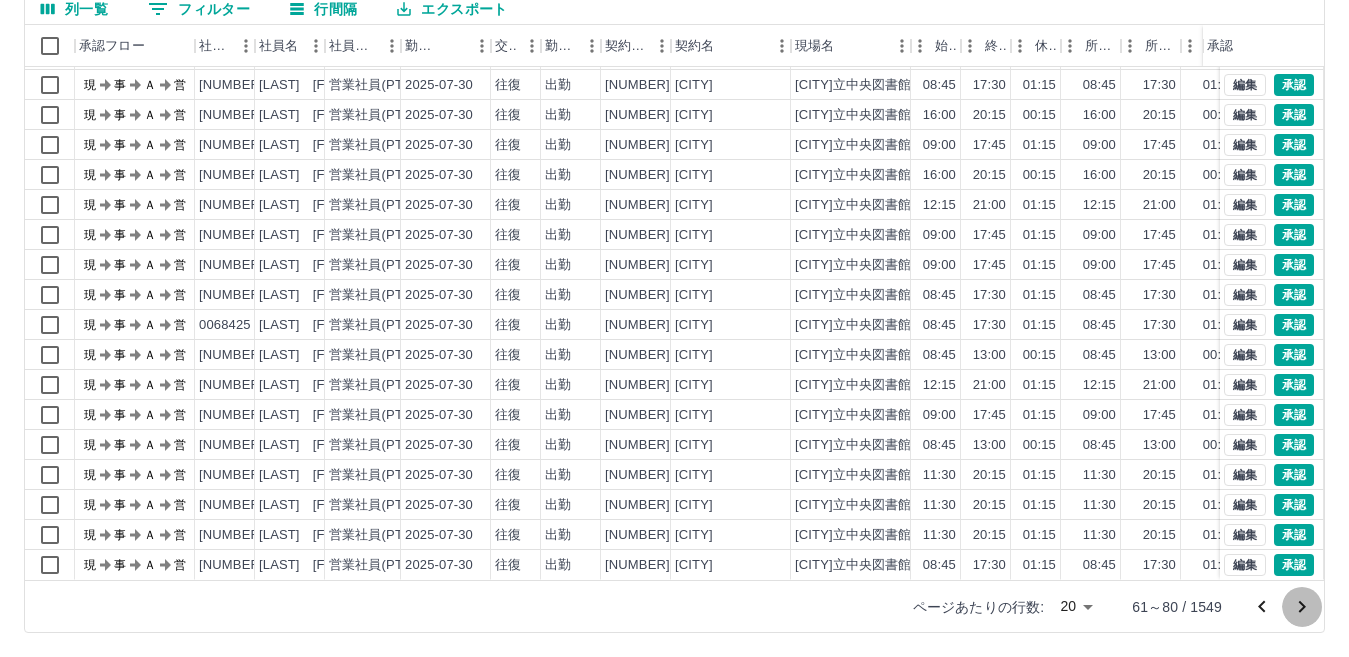 click 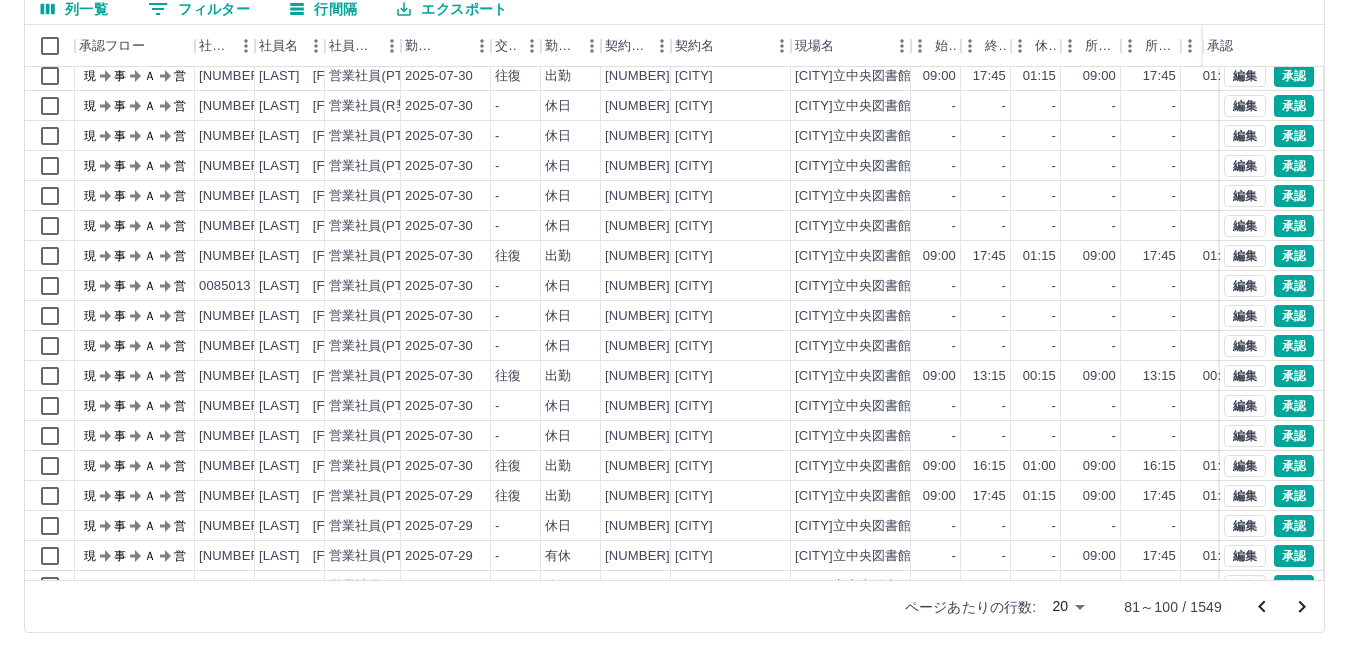 scroll, scrollTop: 0, scrollLeft: 0, axis: both 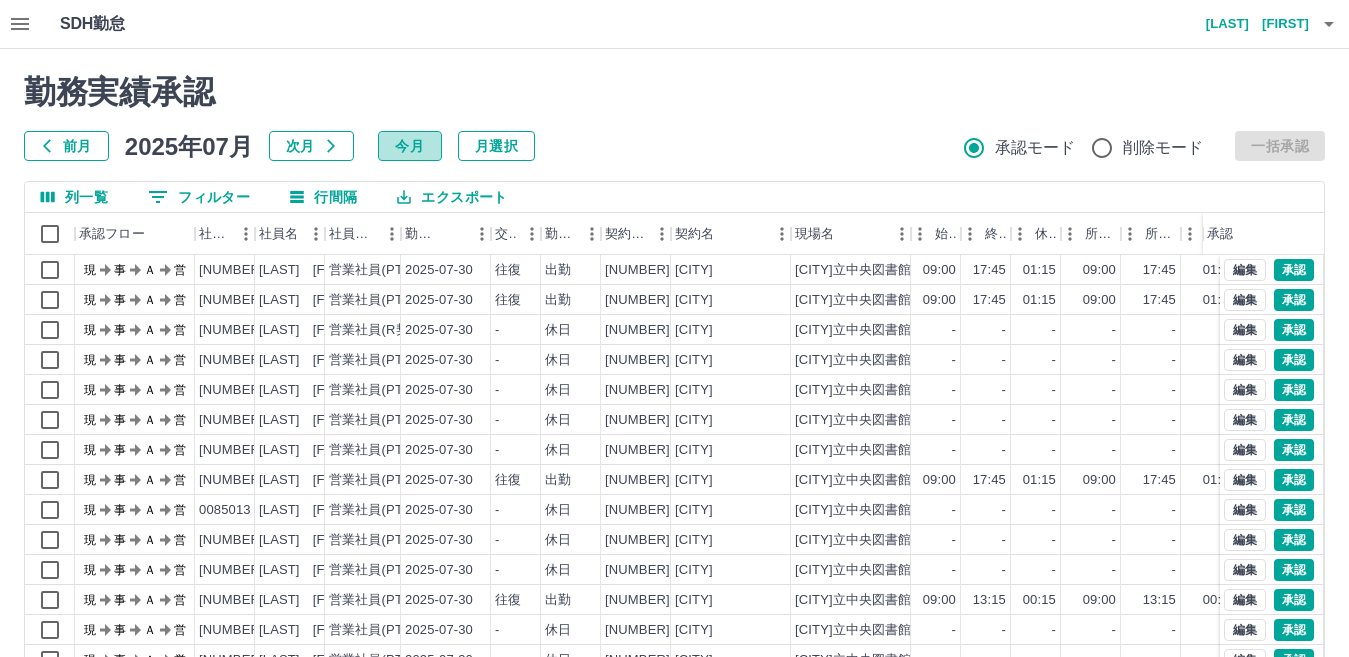 click on "今月" at bounding box center [410, 146] 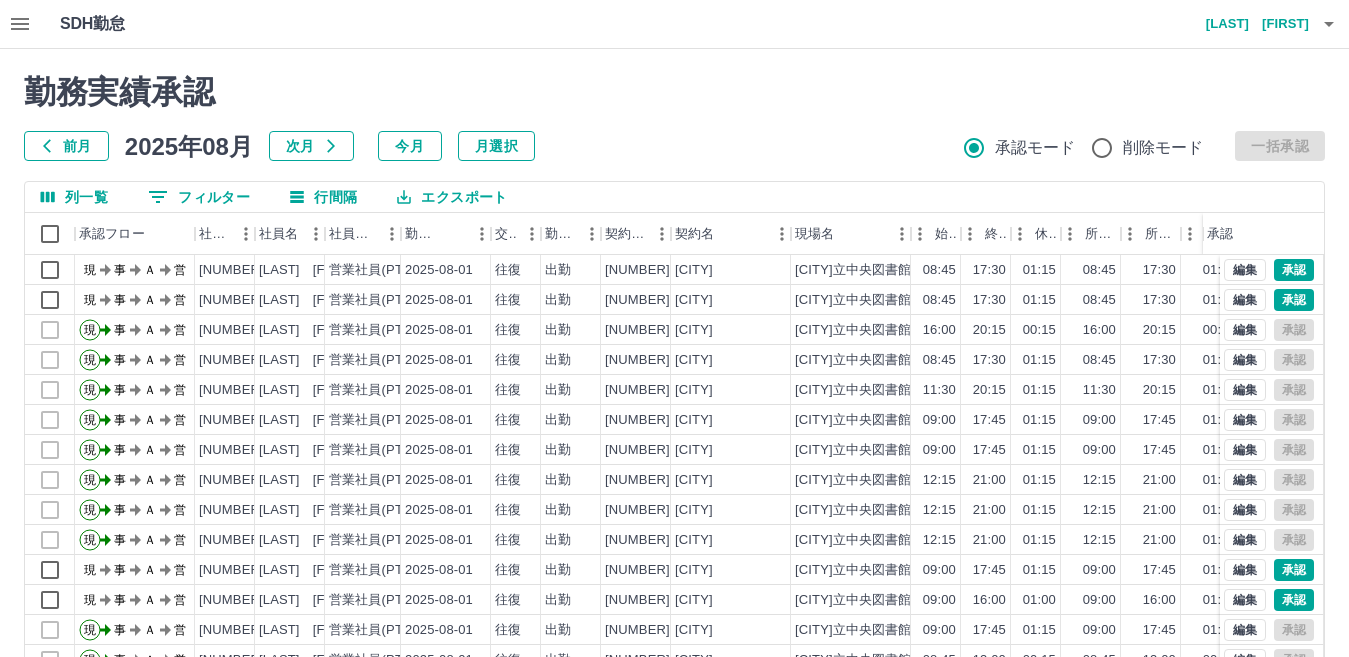 scroll, scrollTop: 74, scrollLeft: 0, axis: vertical 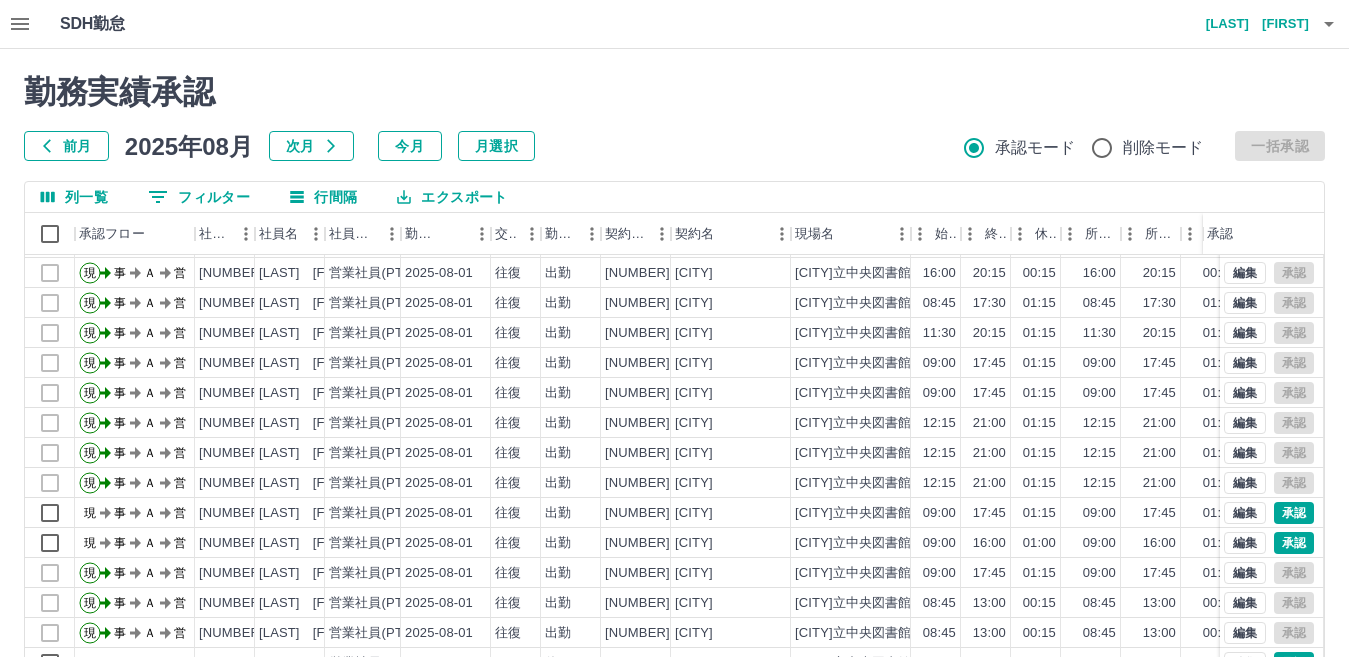 click 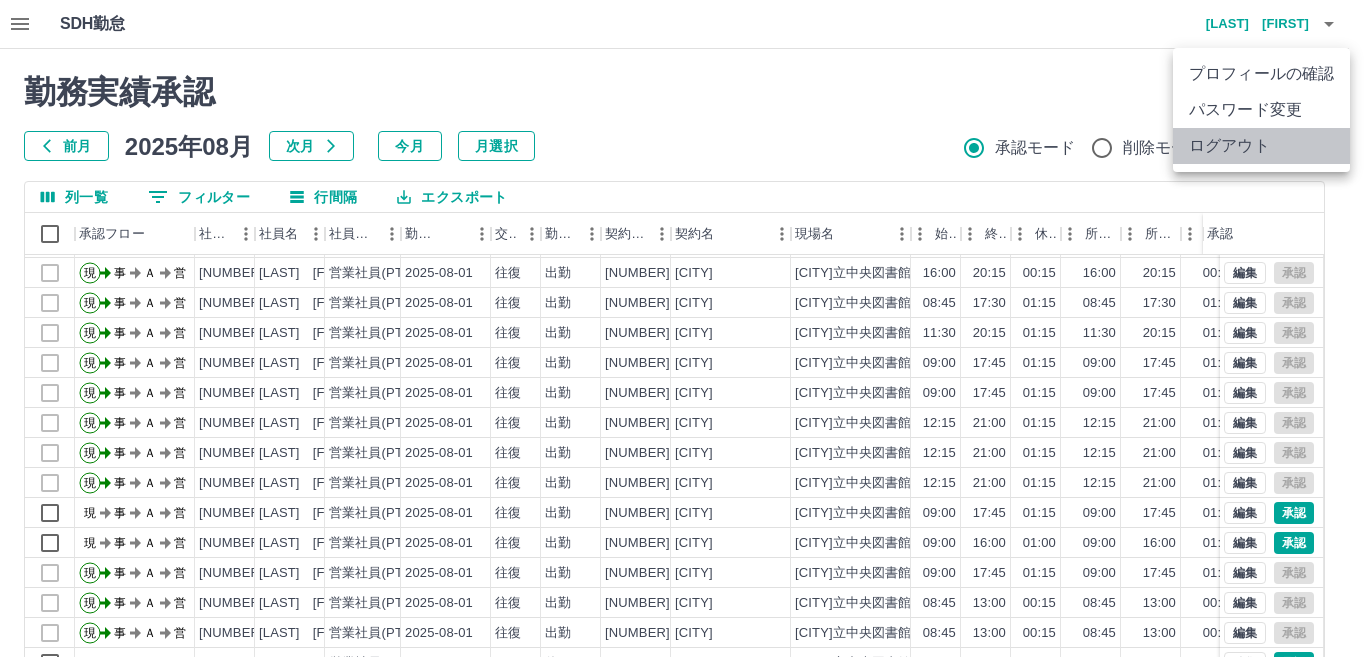 click on "ログアウト" at bounding box center [1261, 146] 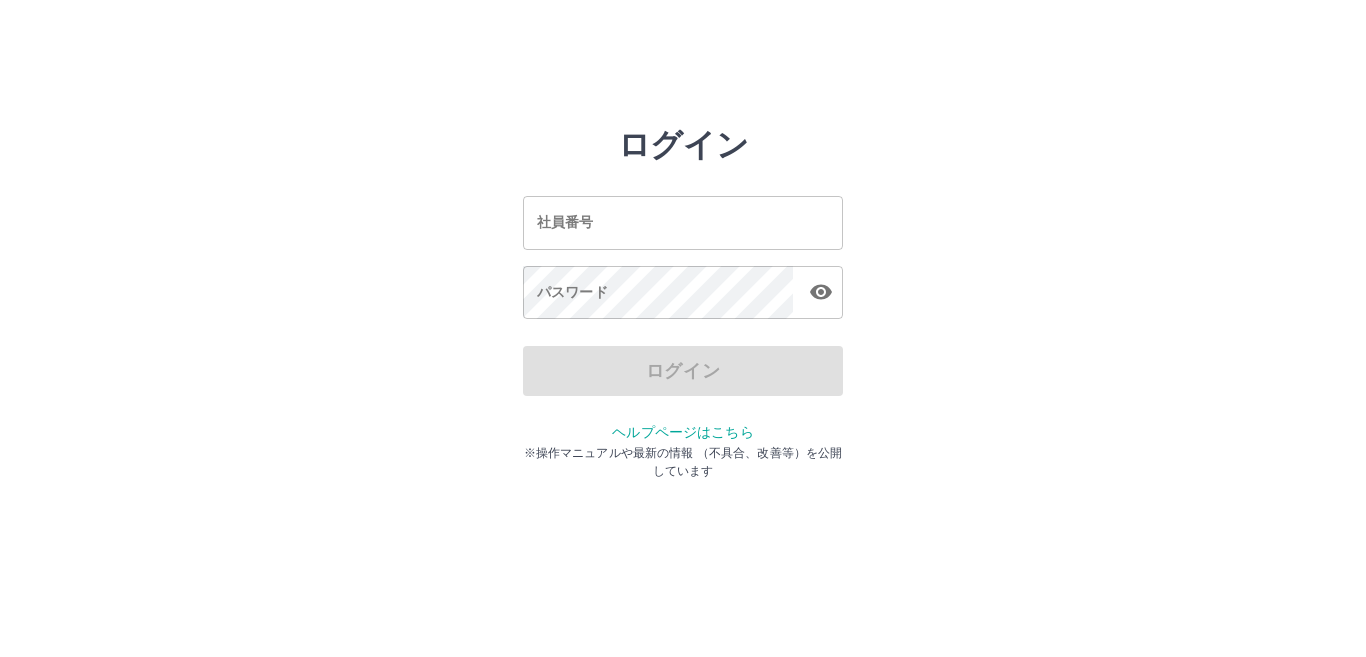 scroll, scrollTop: 0, scrollLeft: 0, axis: both 